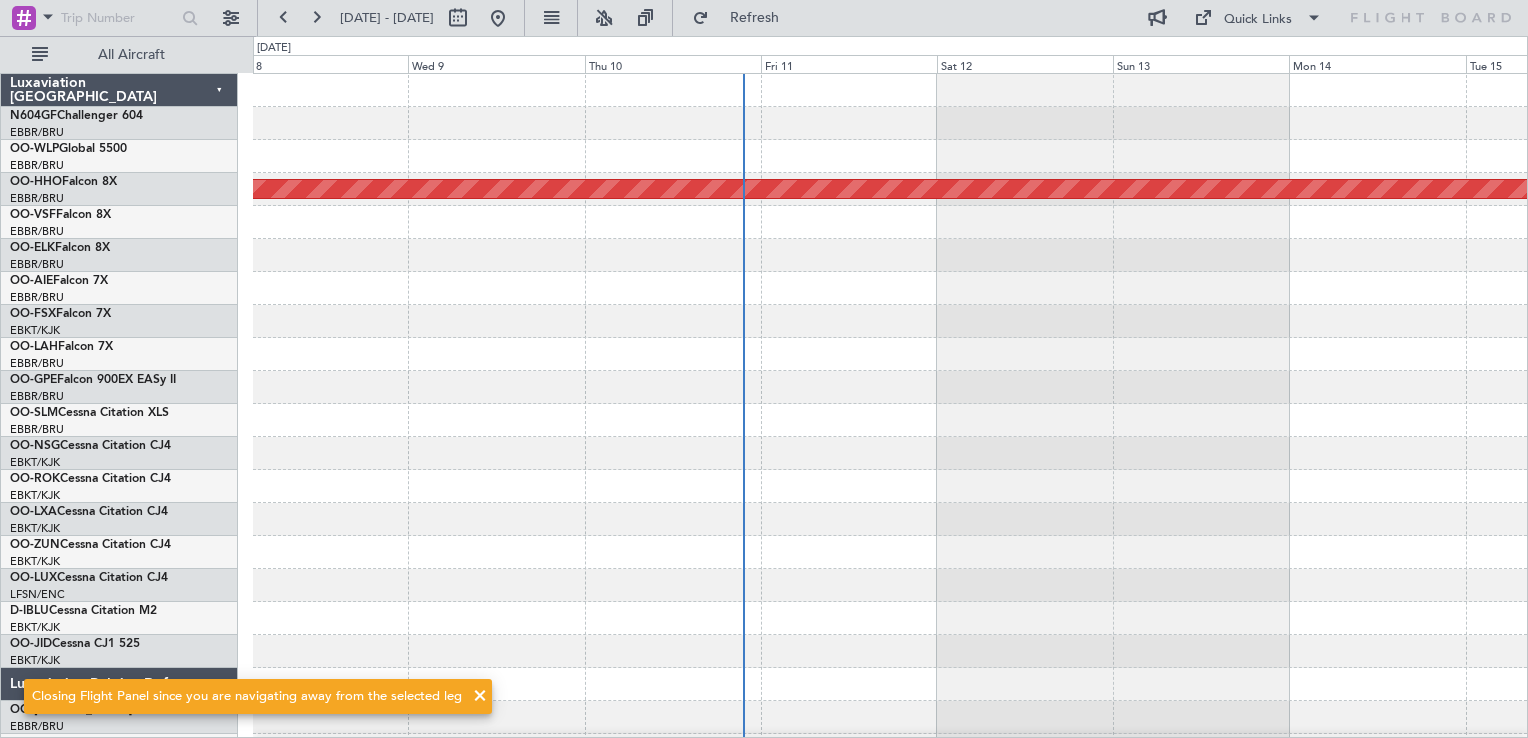 scroll, scrollTop: 0, scrollLeft: 0, axis: both 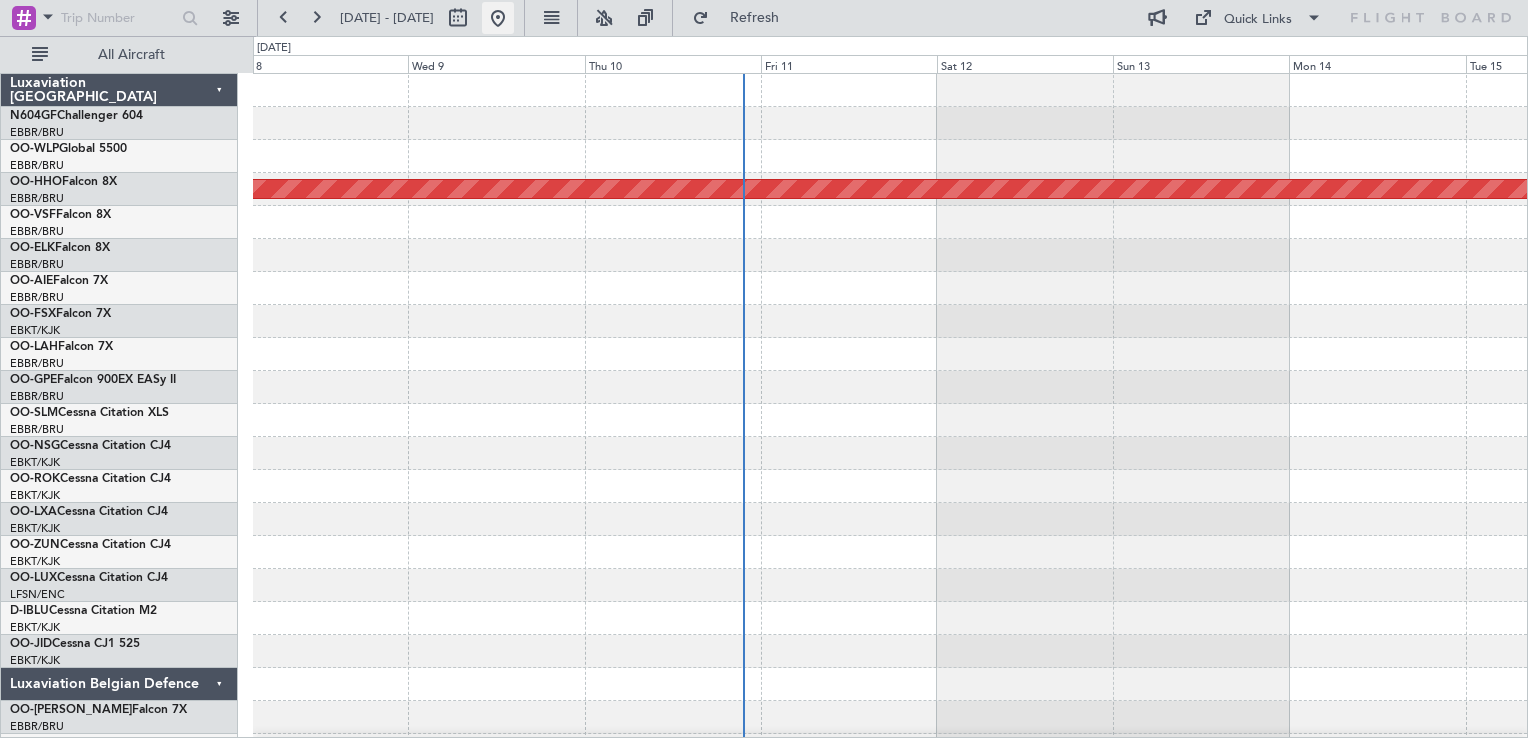 click at bounding box center [498, 18] 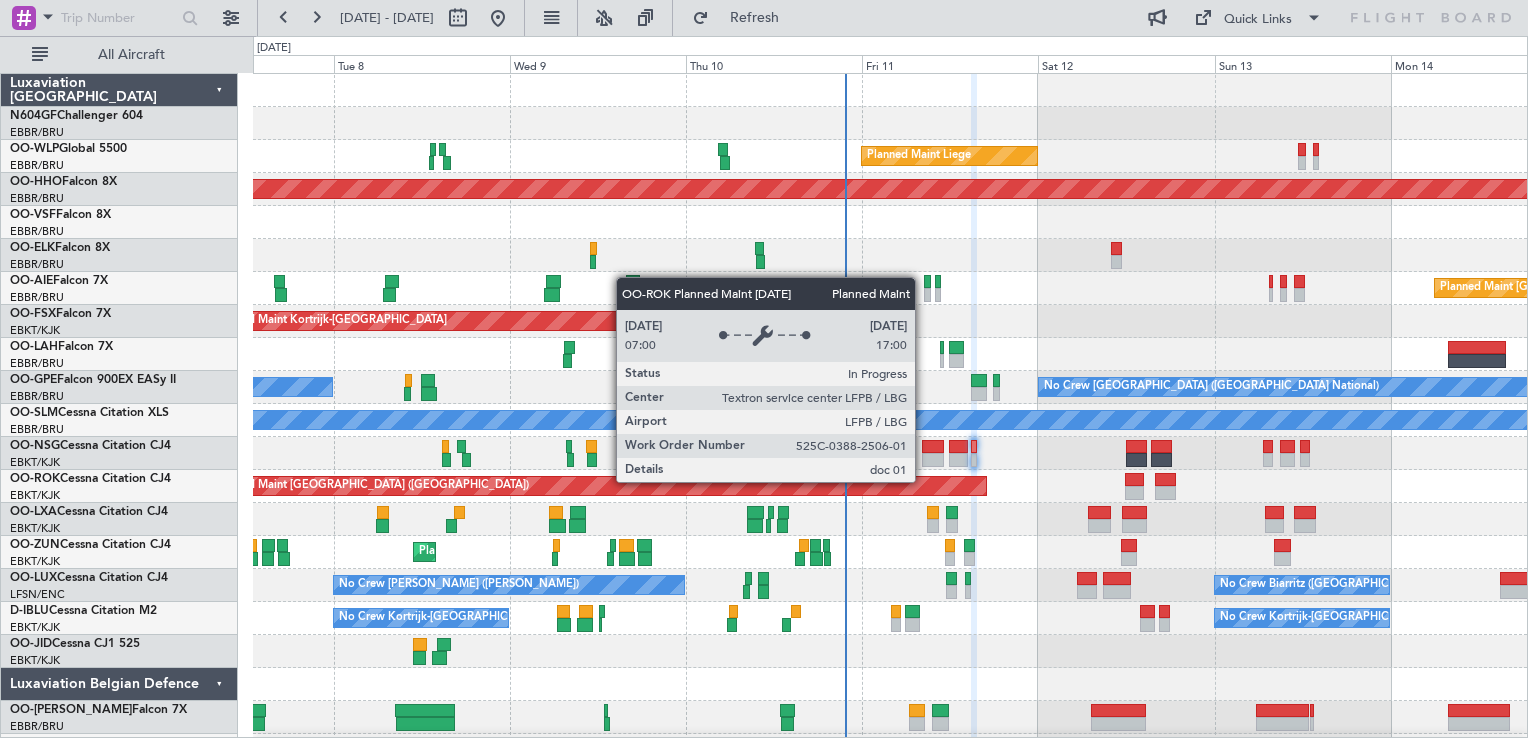 click on "Planned Maint [GEOGRAPHIC_DATA] ([GEOGRAPHIC_DATA])" at bounding box center [597, 486] 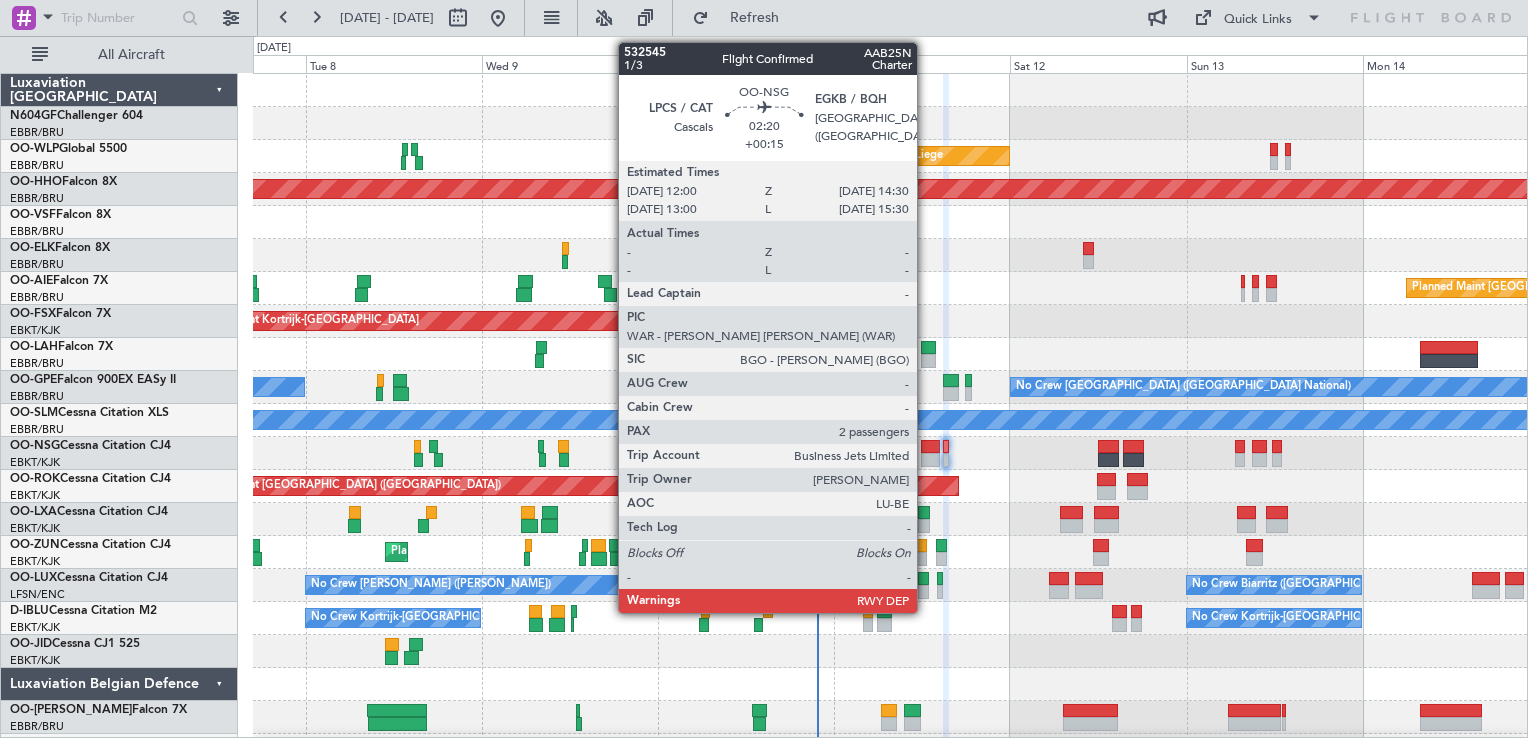 click 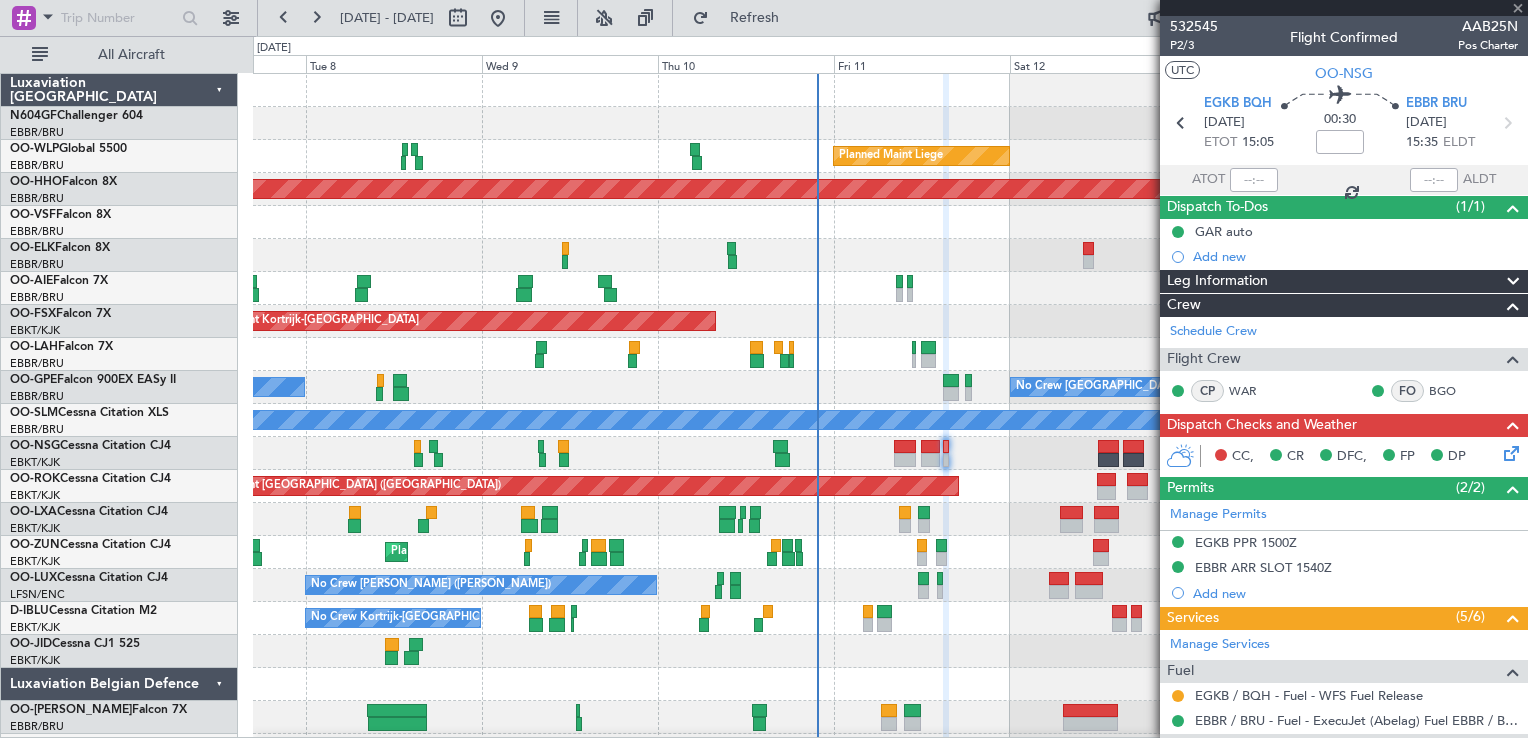 type on "+00:15" 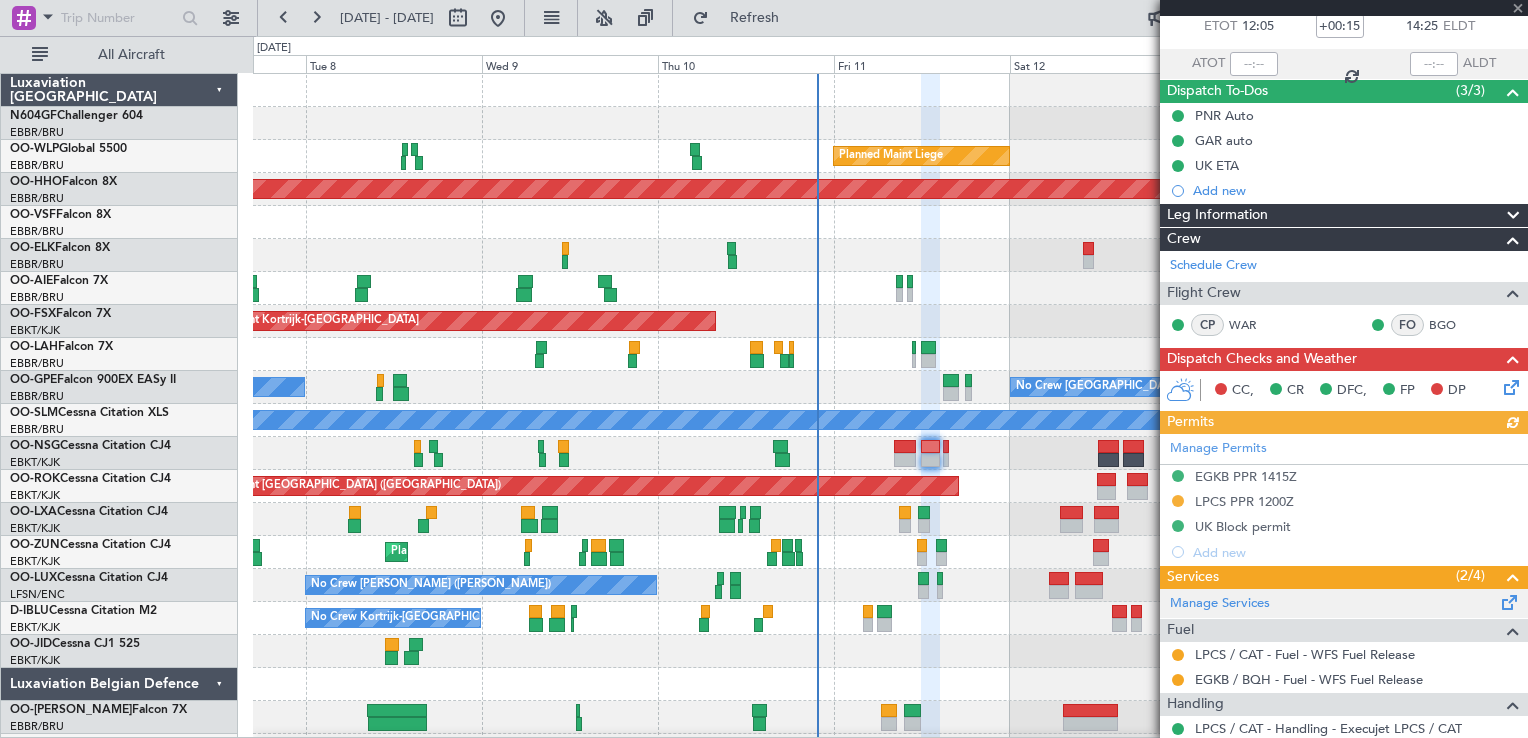 scroll, scrollTop: 200, scrollLeft: 0, axis: vertical 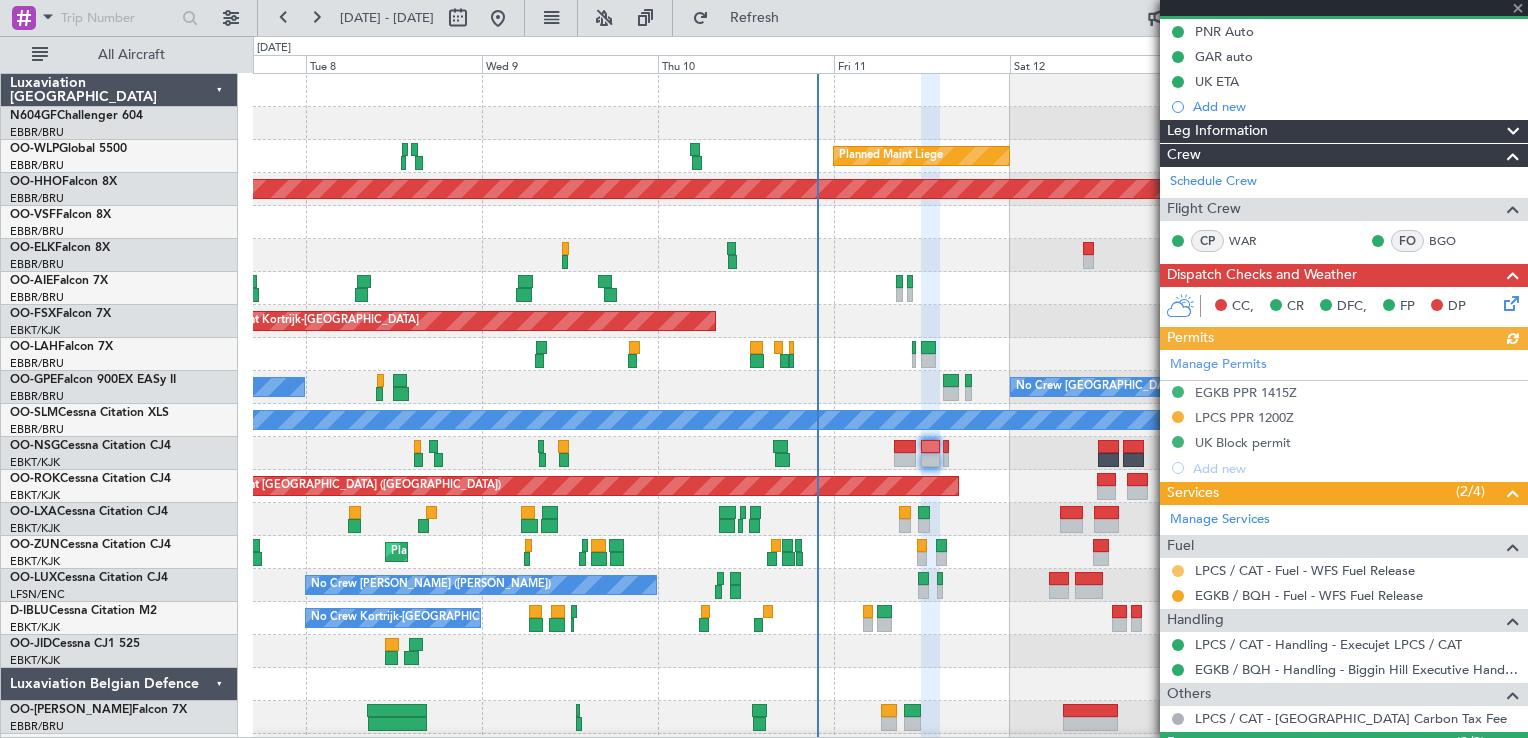 click at bounding box center [1178, 571] 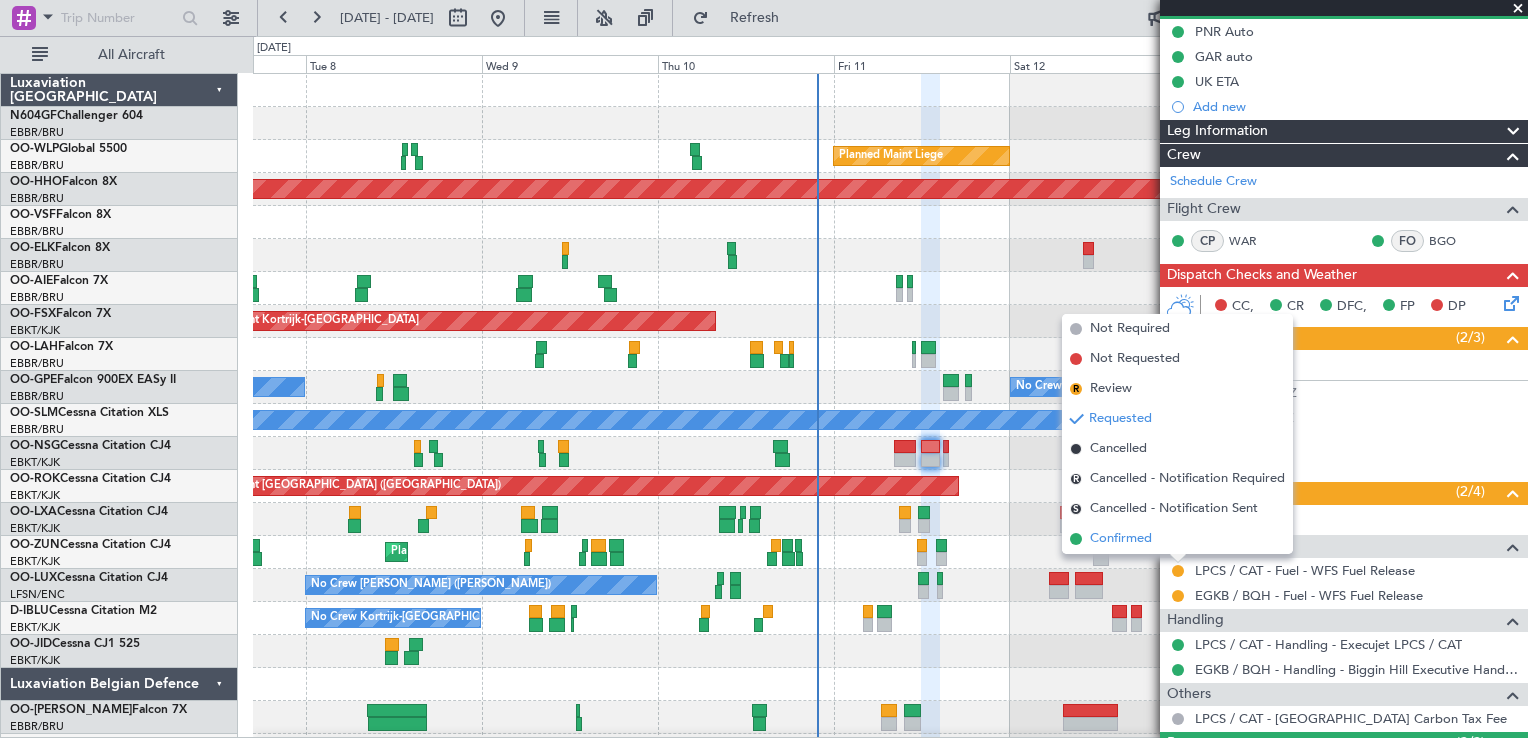 click on "Confirmed" at bounding box center [1121, 539] 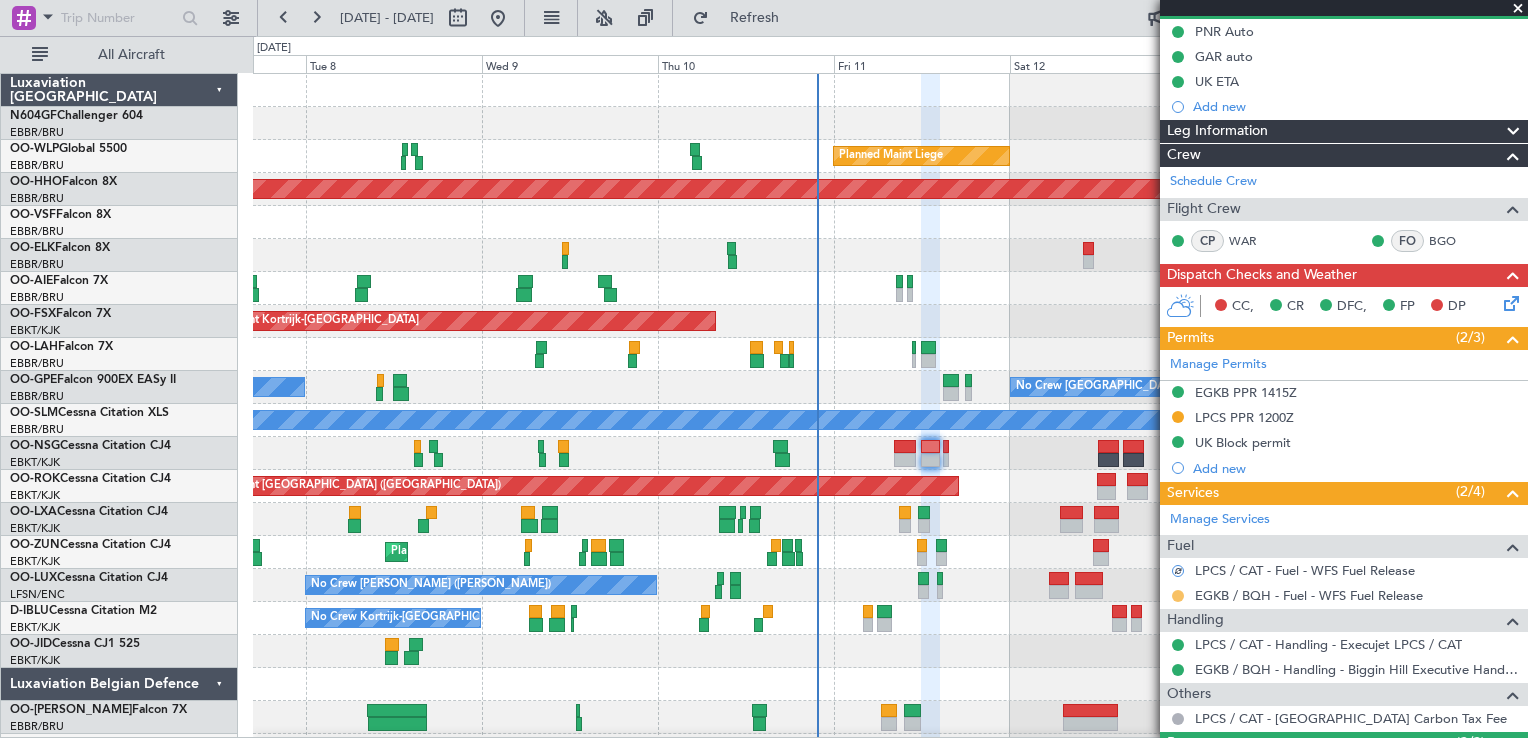 click at bounding box center [1178, 596] 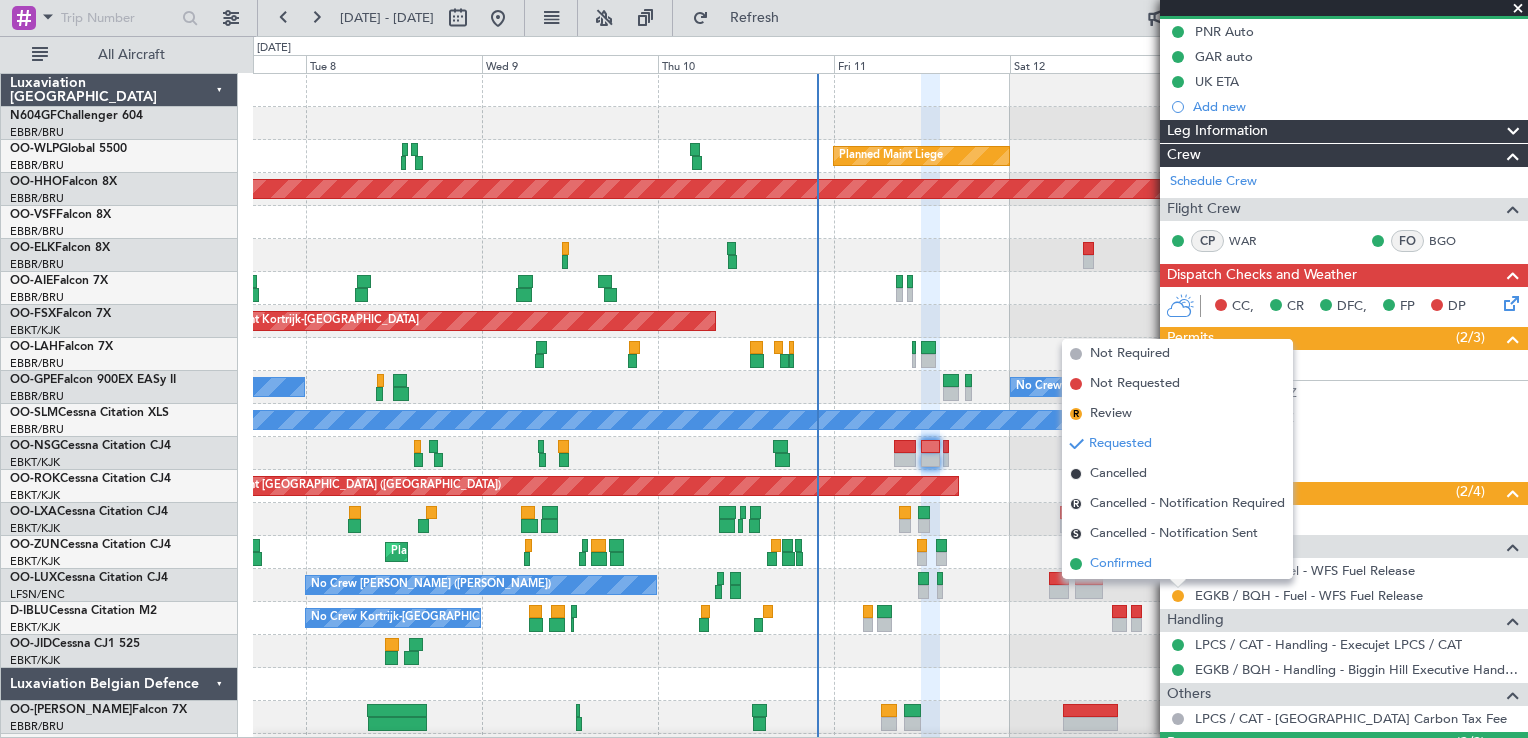 click on "Confirmed" at bounding box center (1121, 564) 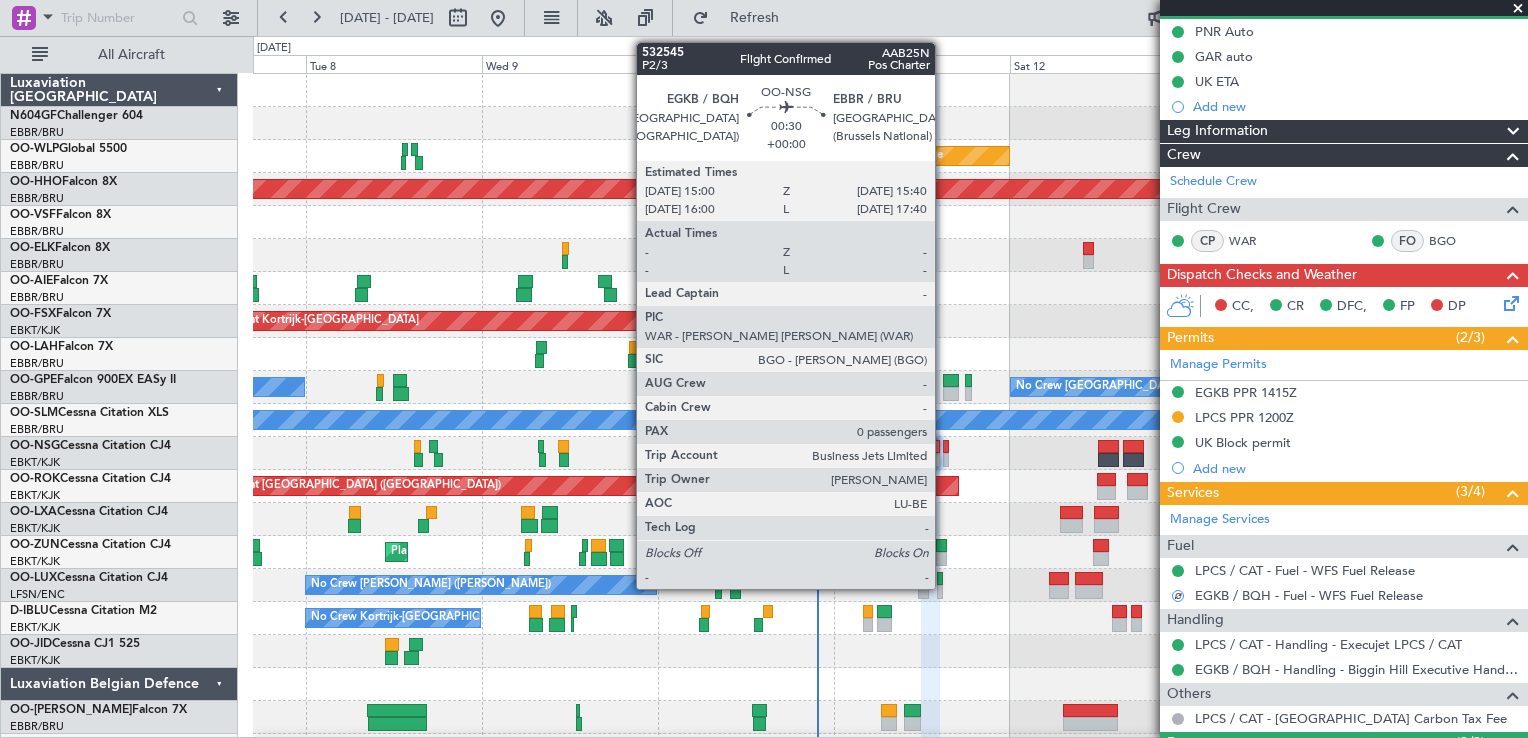 click 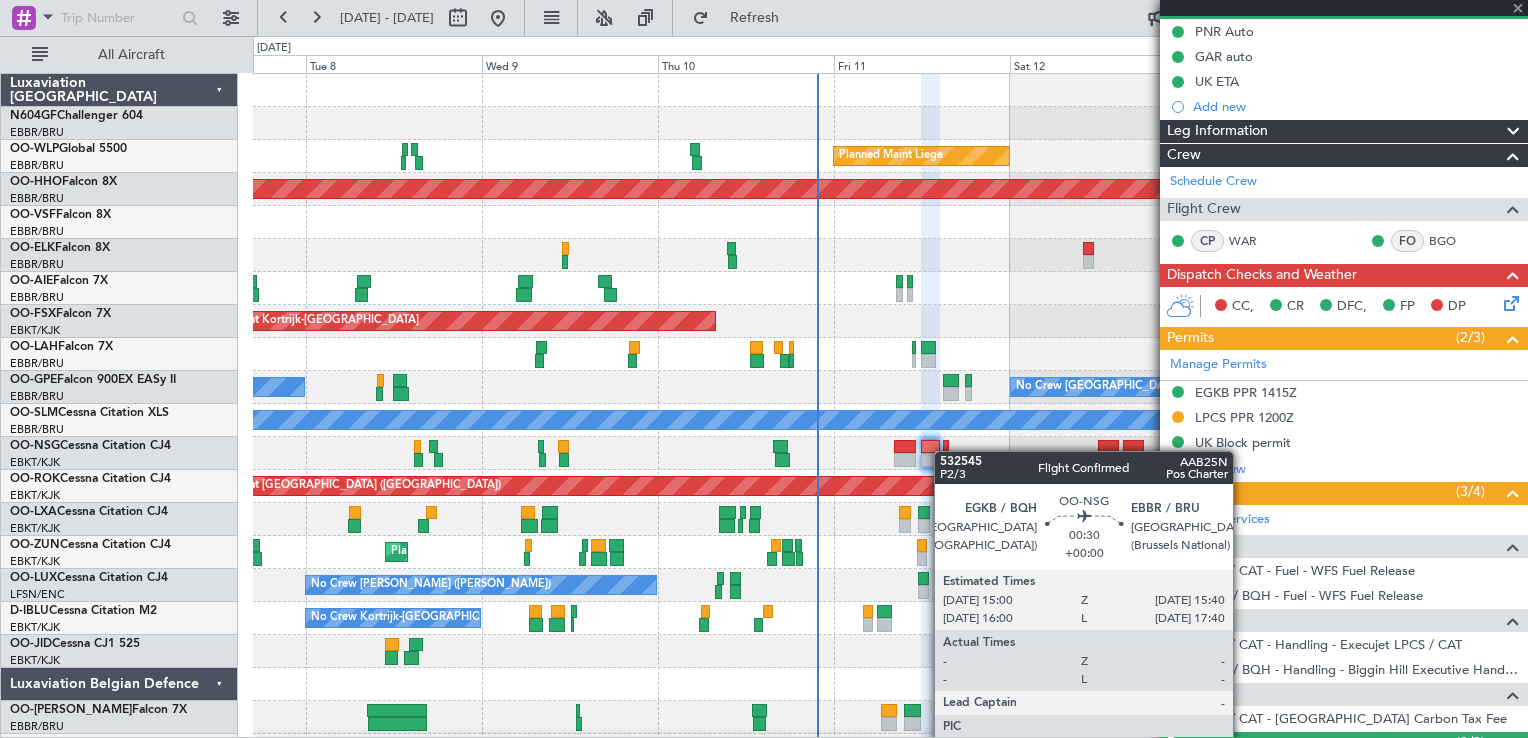 type 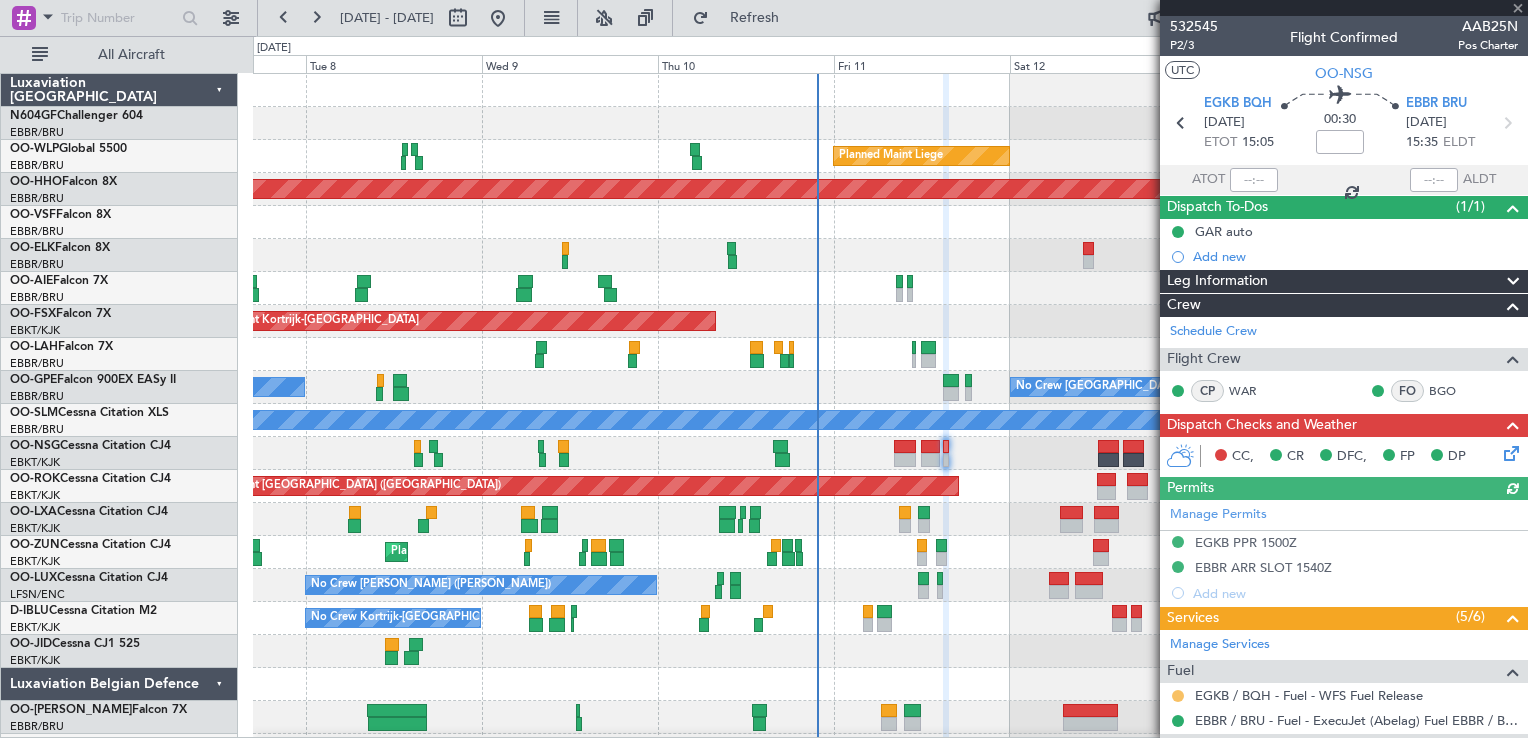 click at bounding box center (1178, 696) 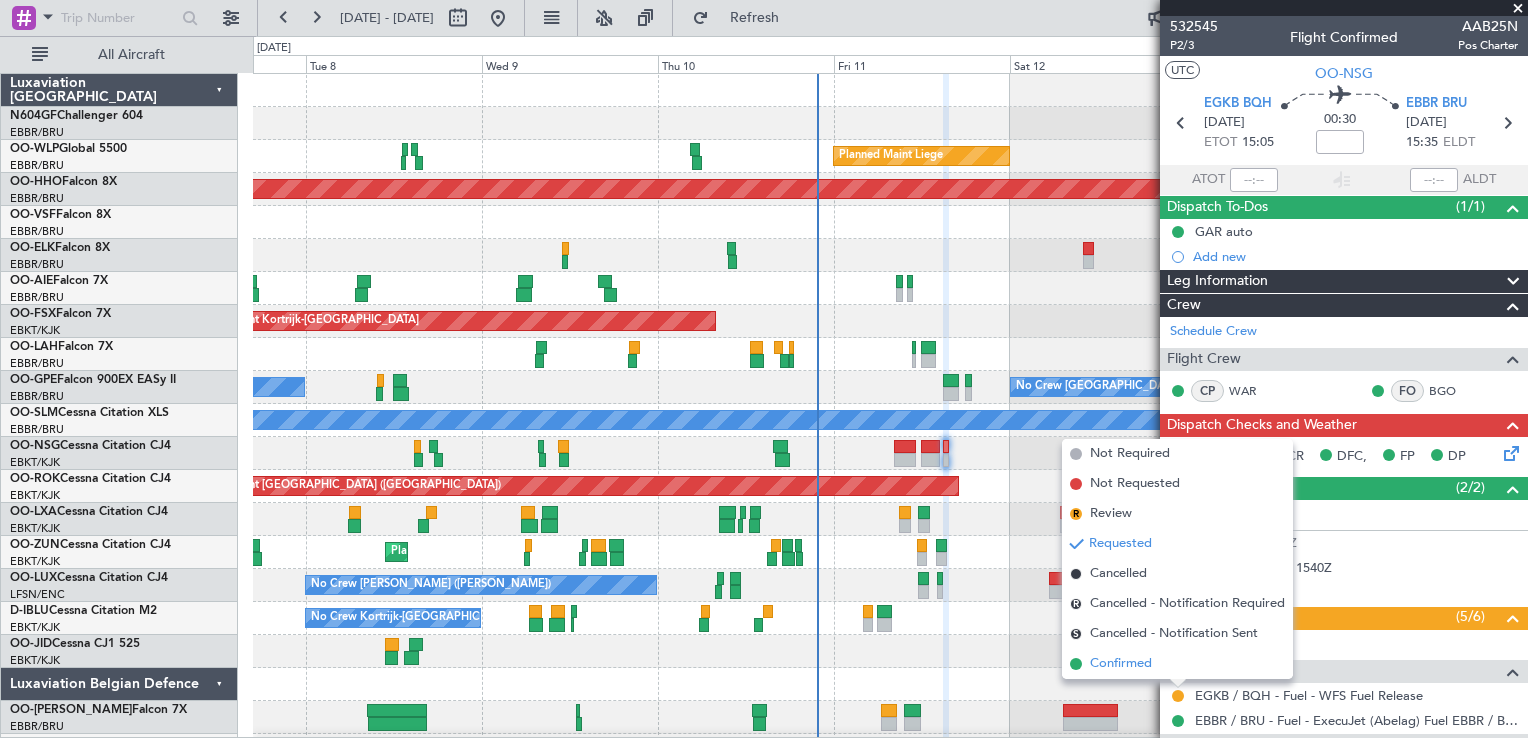 click on "Confirmed" at bounding box center [1121, 664] 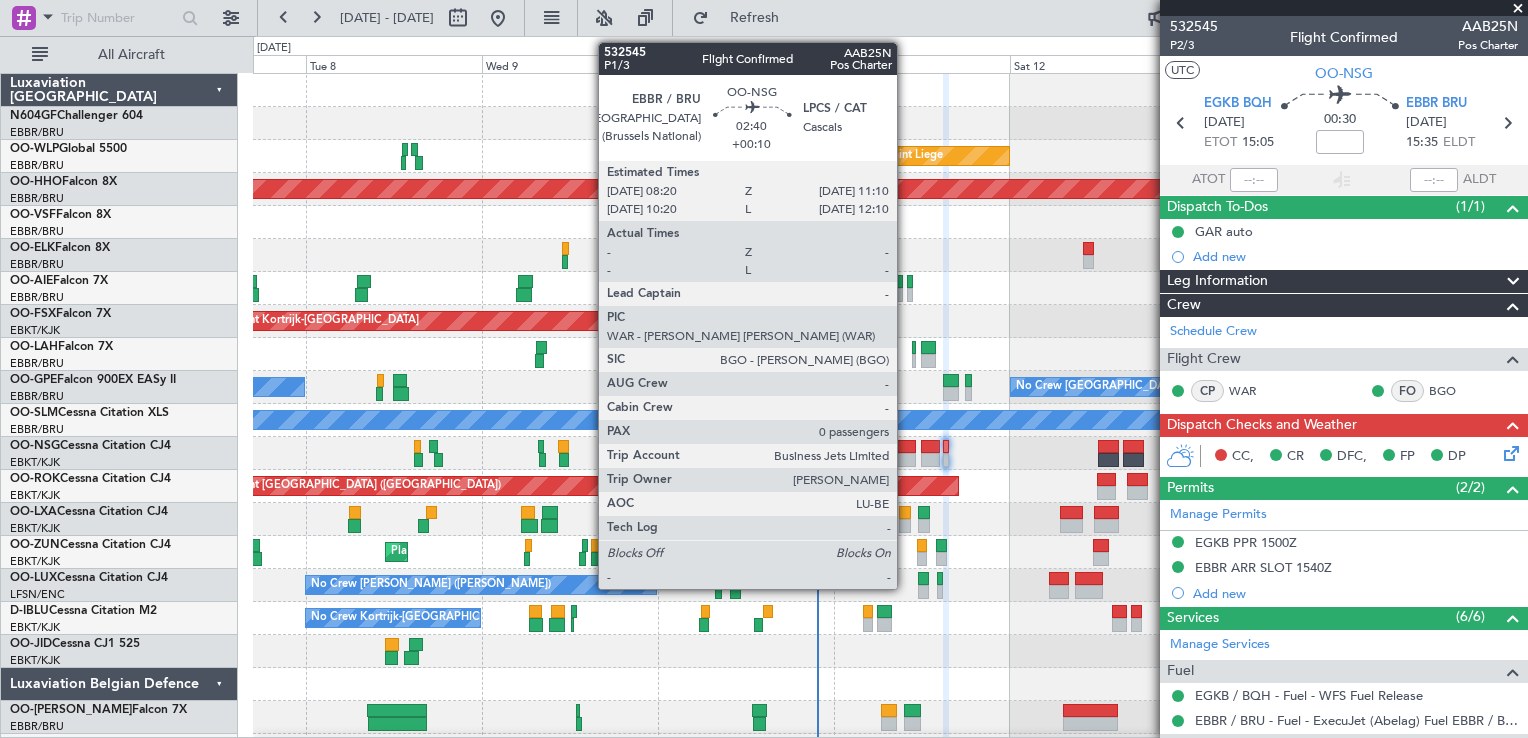 click 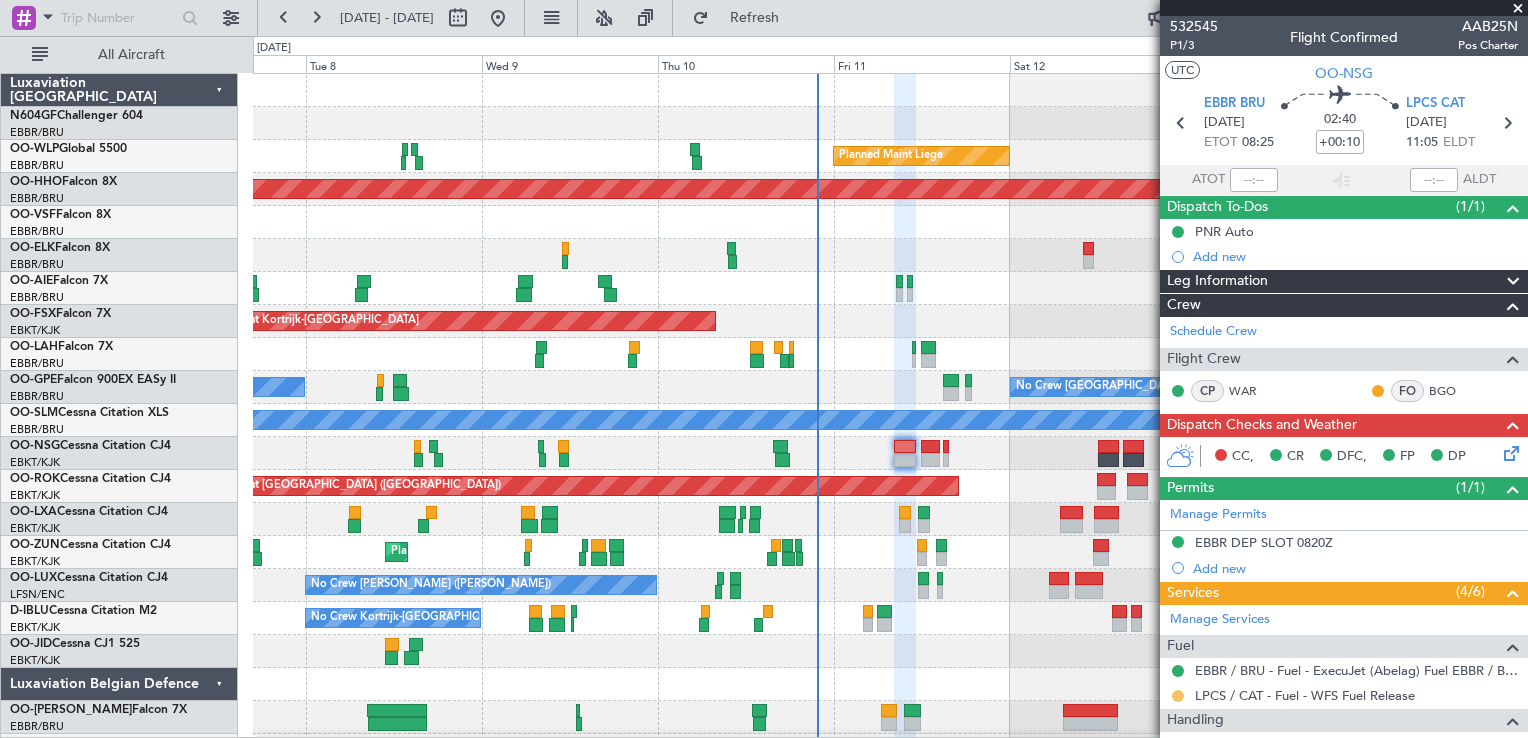click at bounding box center (1178, 696) 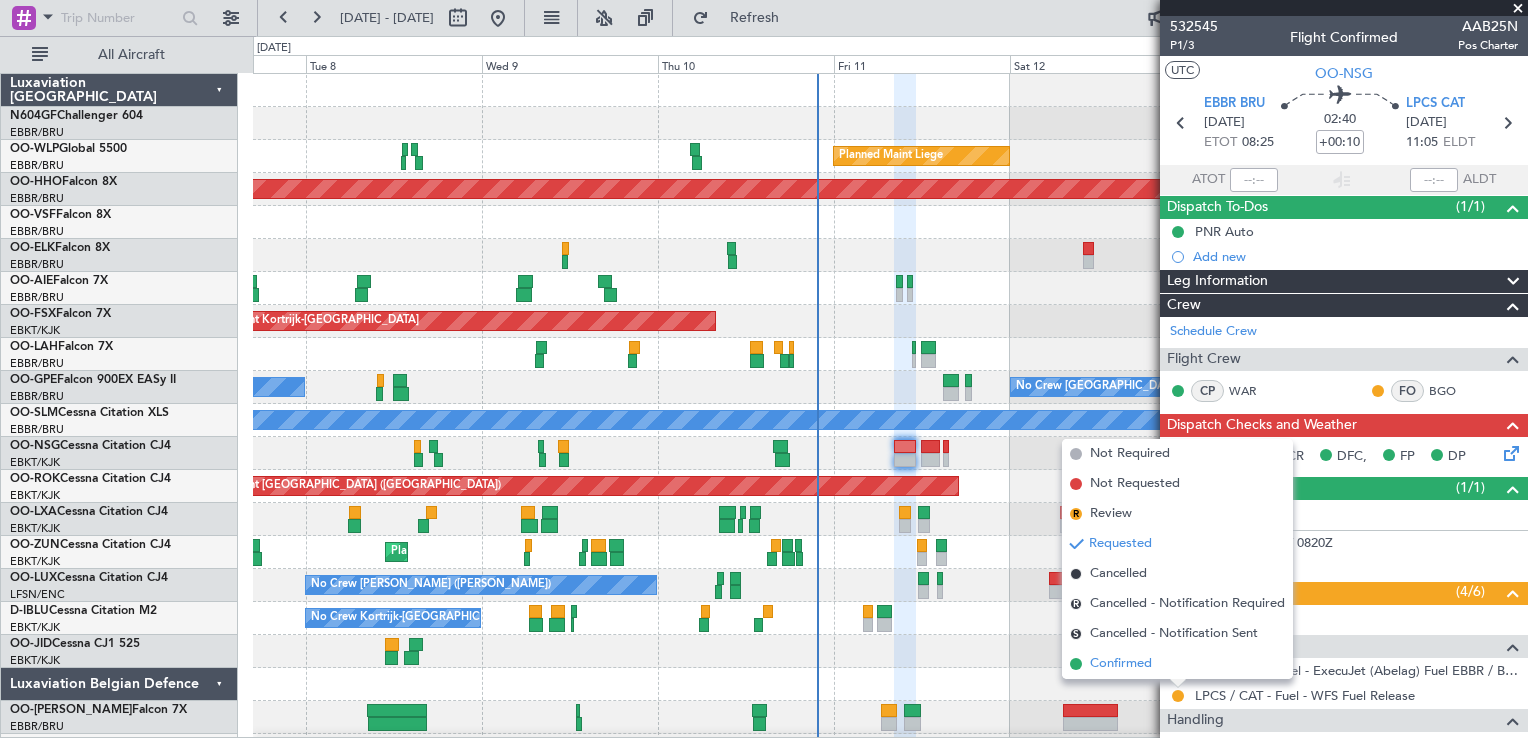 click on "Confirmed" at bounding box center [1121, 664] 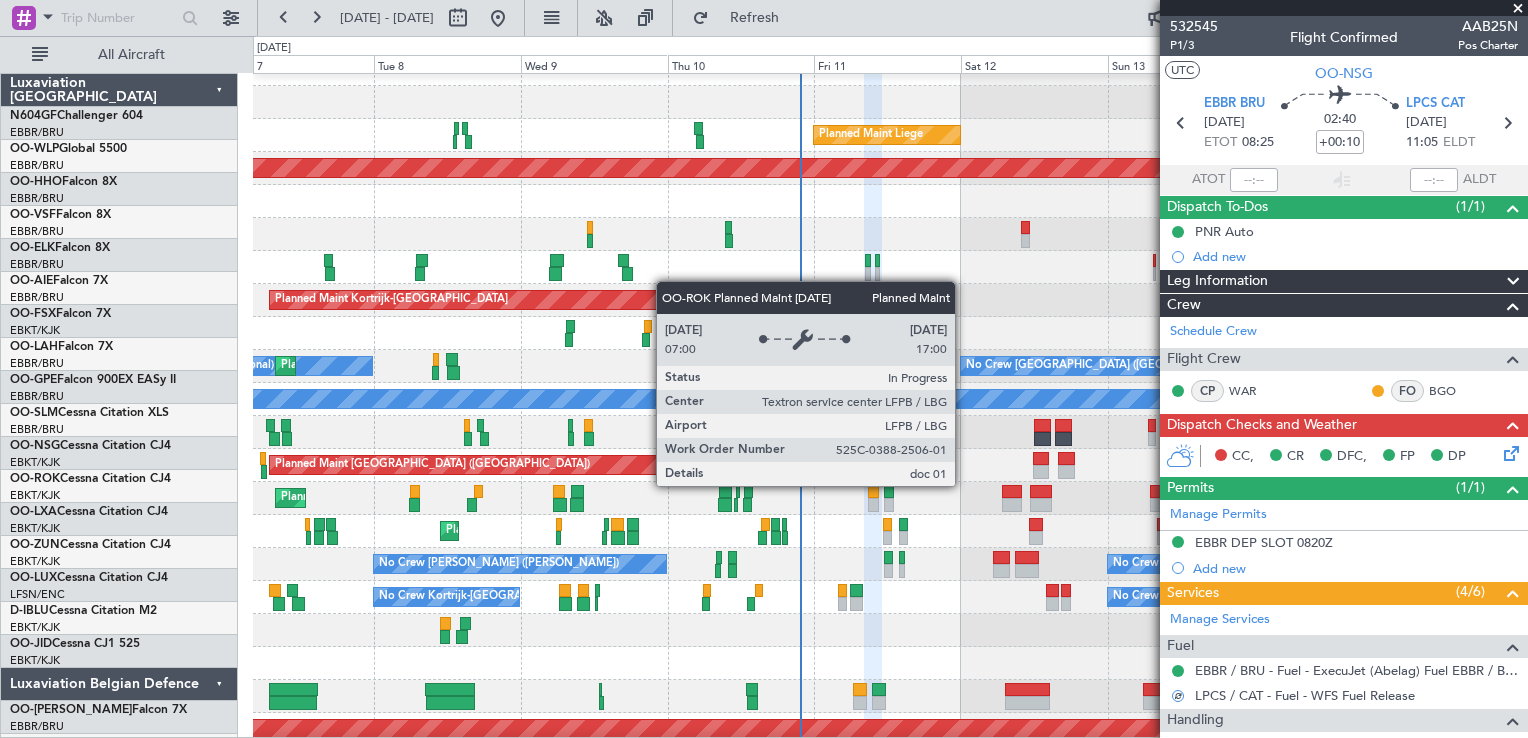scroll, scrollTop: 27, scrollLeft: 0, axis: vertical 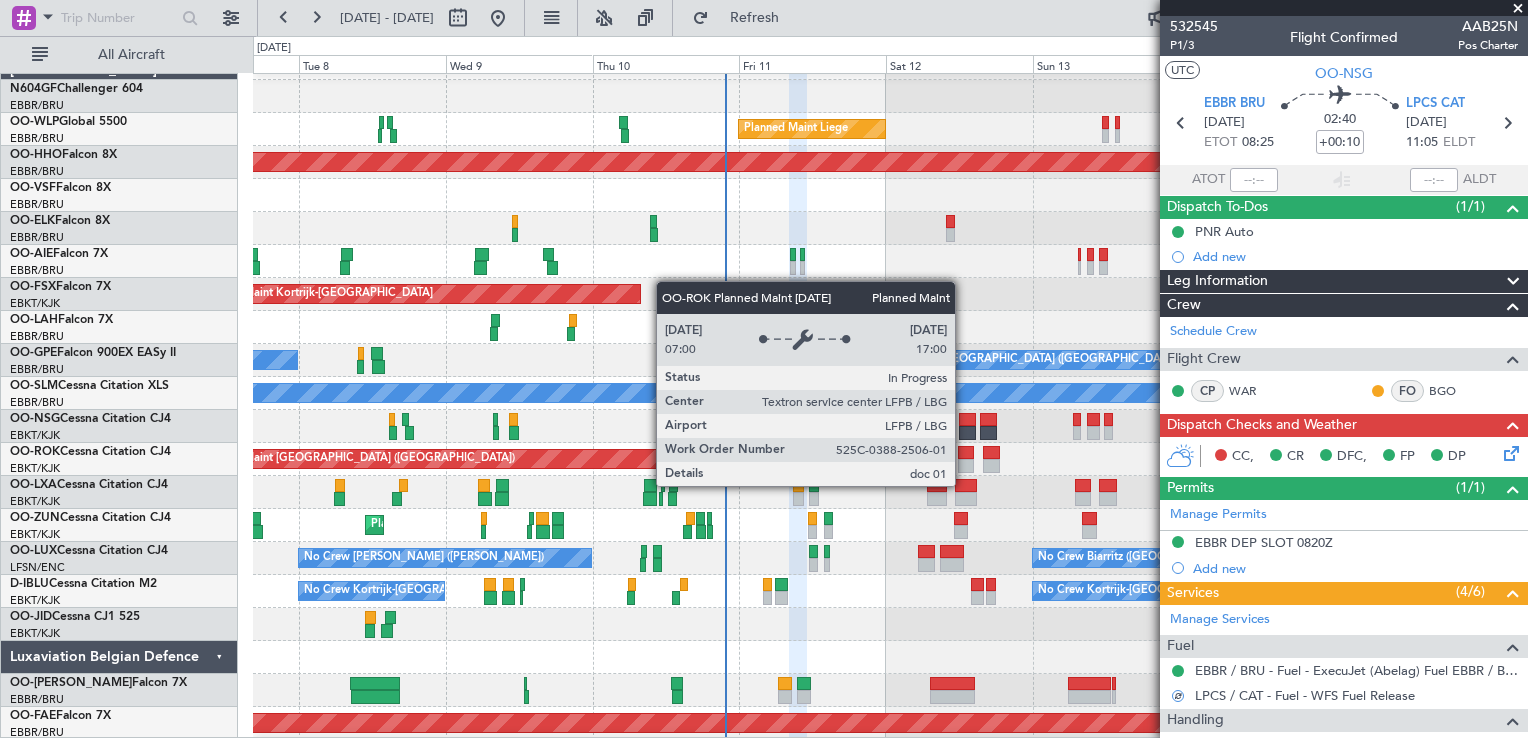 click on "Planned Maint [GEOGRAPHIC_DATA] ([GEOGRAPHIC_DATA])" at bounding box center [518, 459] 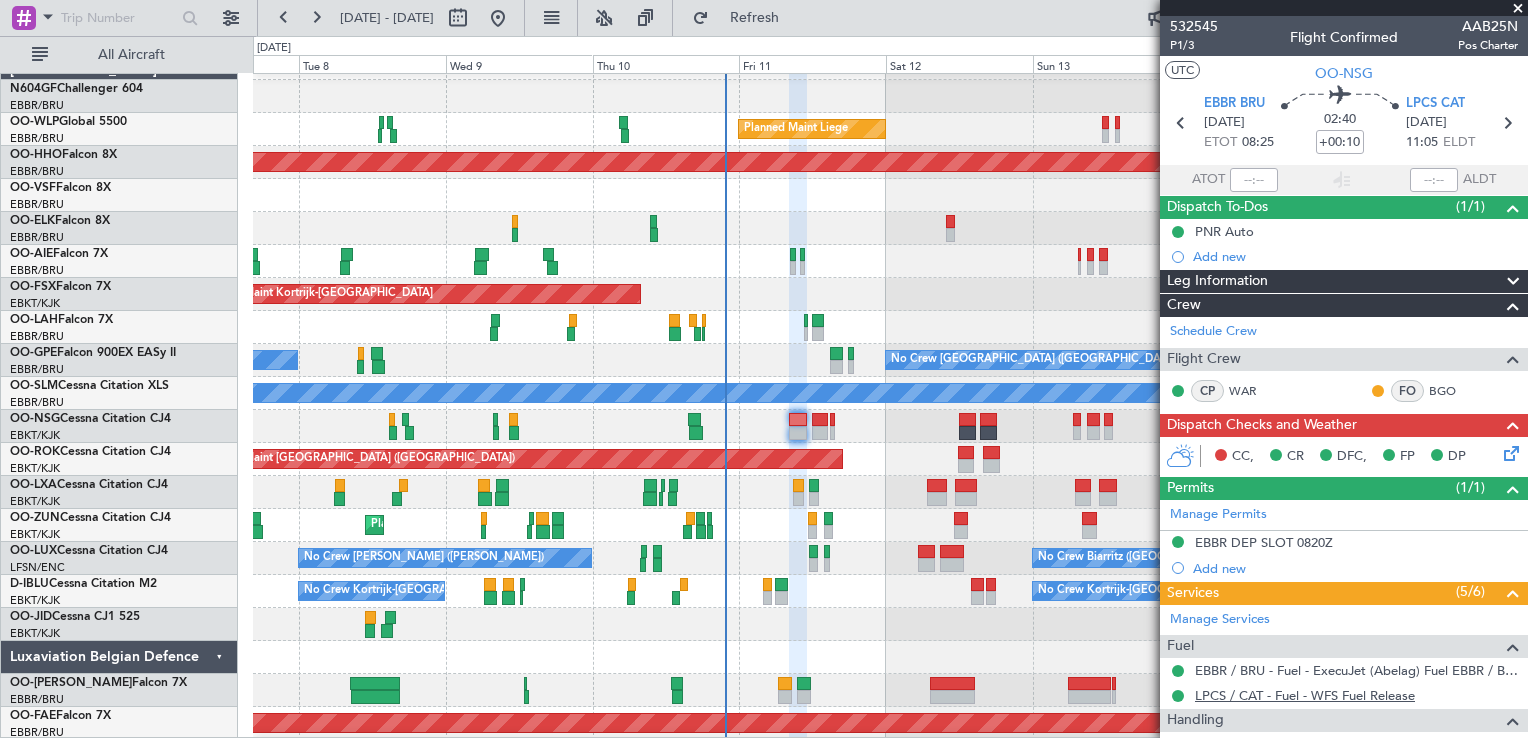 scroll, scrollTop: 171, scrollLeft: 0, axis: vertical 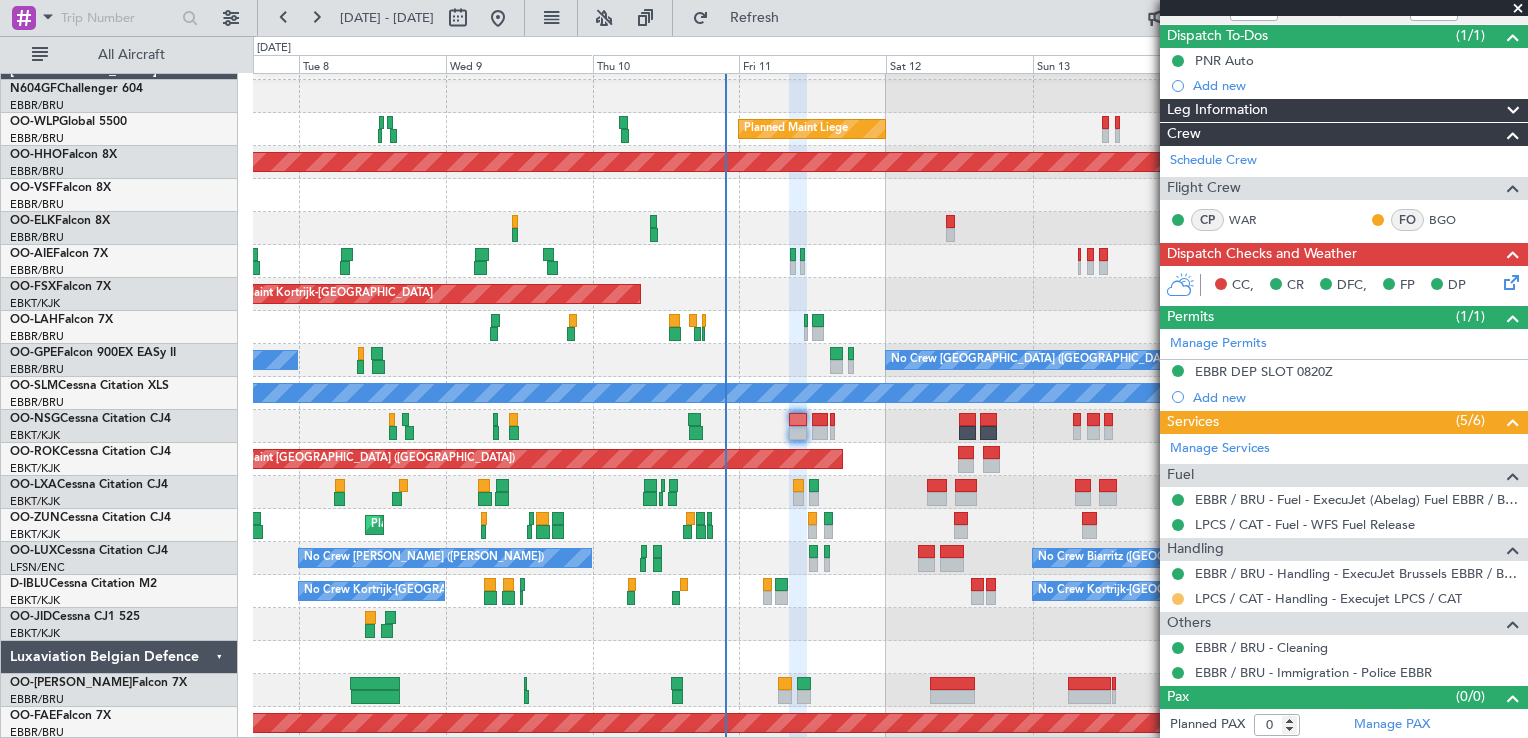 click at bounding box center [1178, 599] 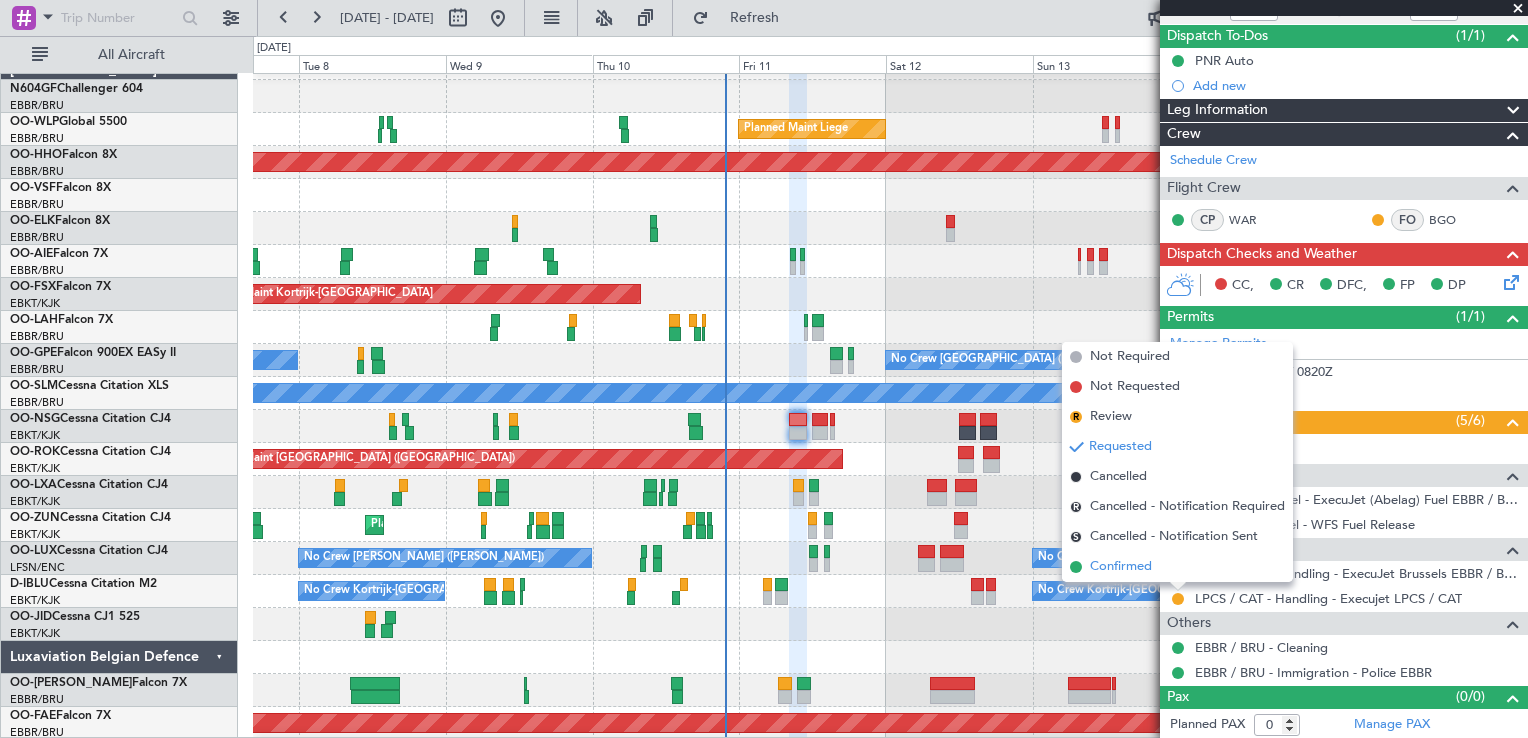 click on "Confirmed" at bounding box center (1121, 567) 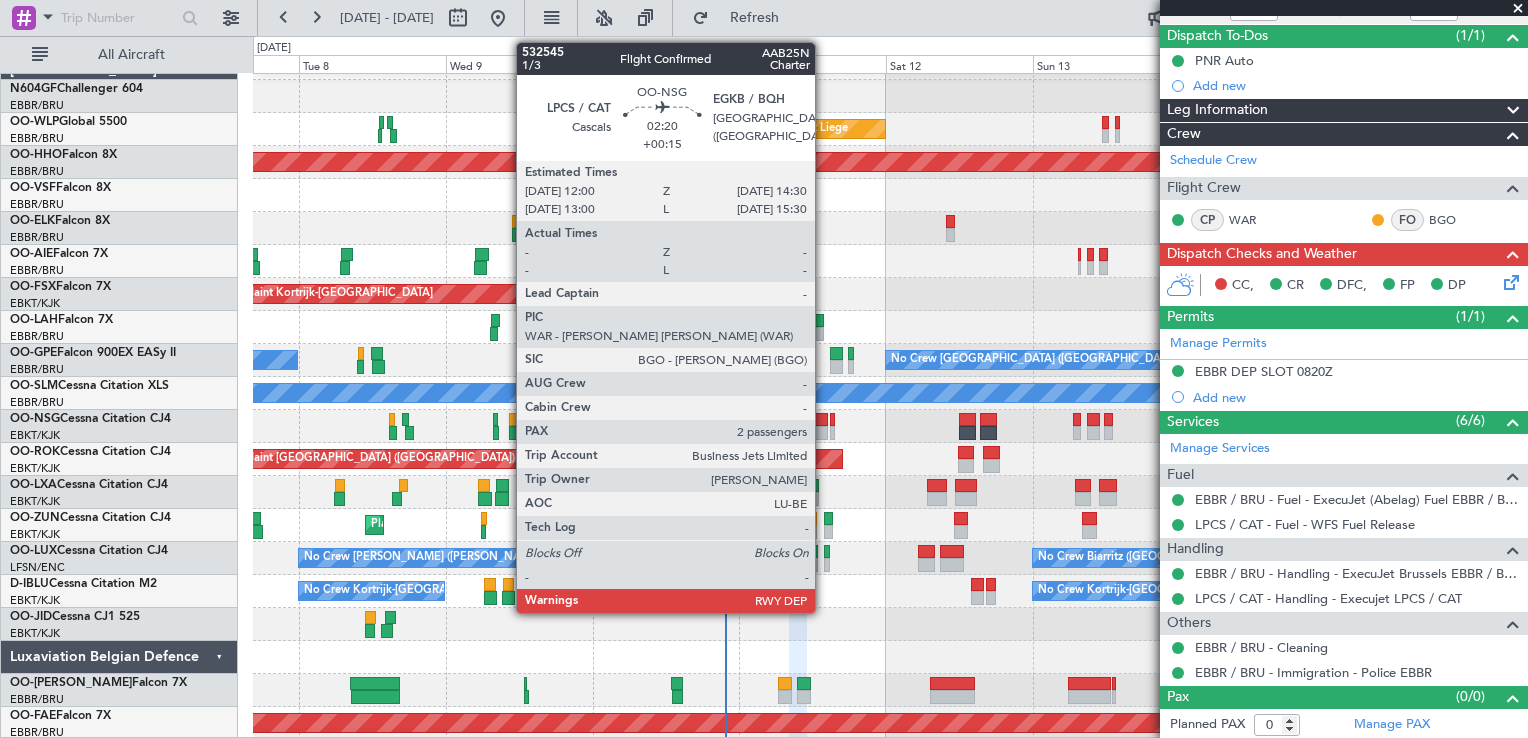 click 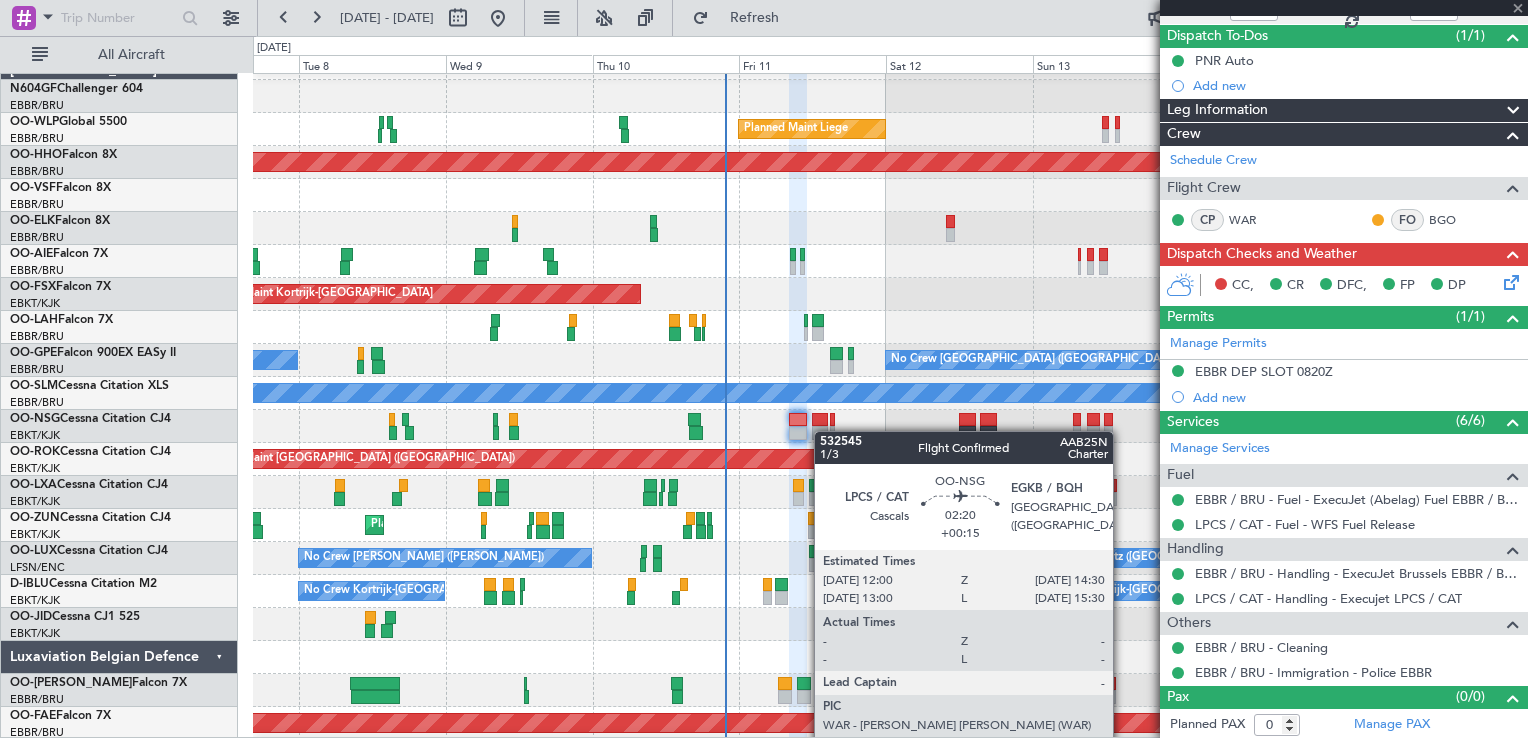 type on "+00:15" 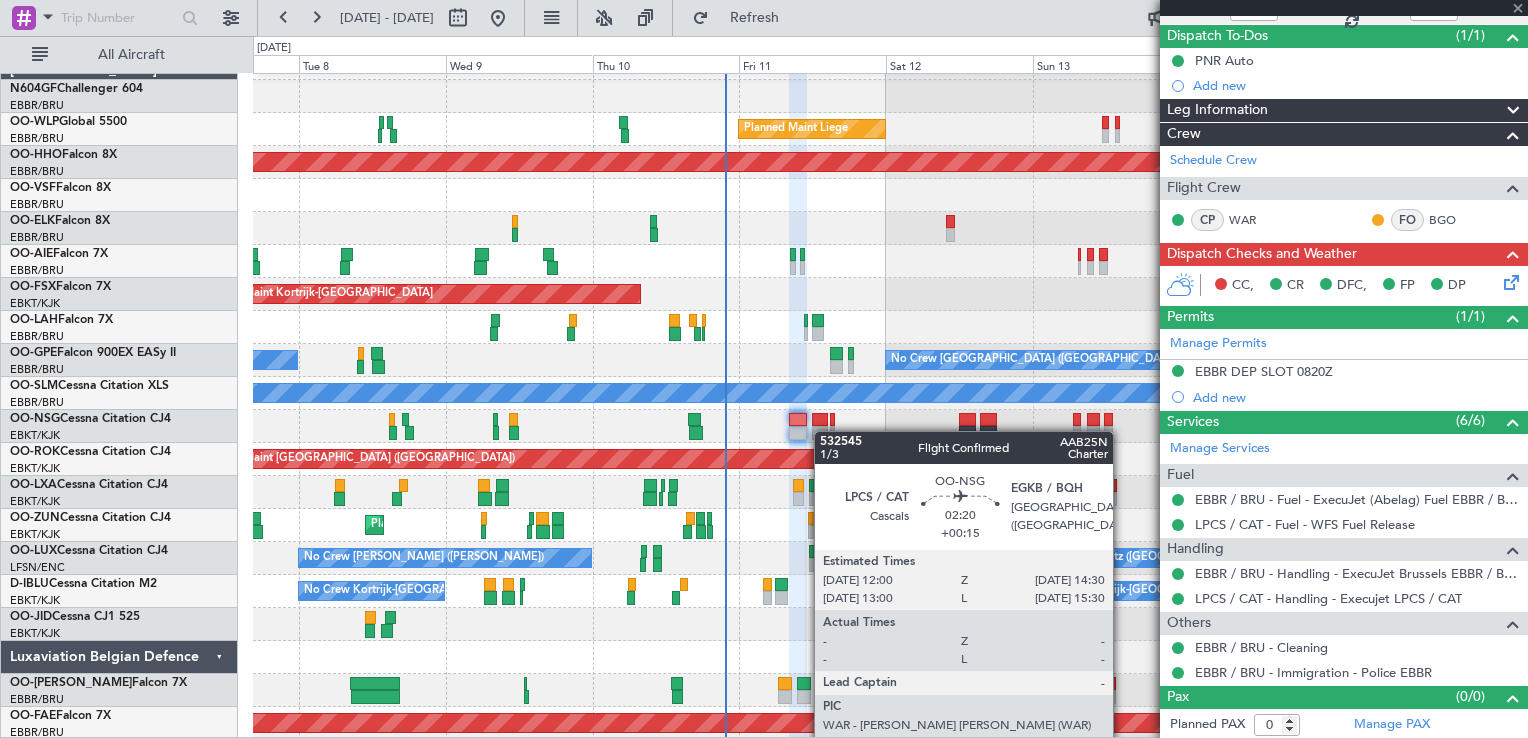 type on "2" 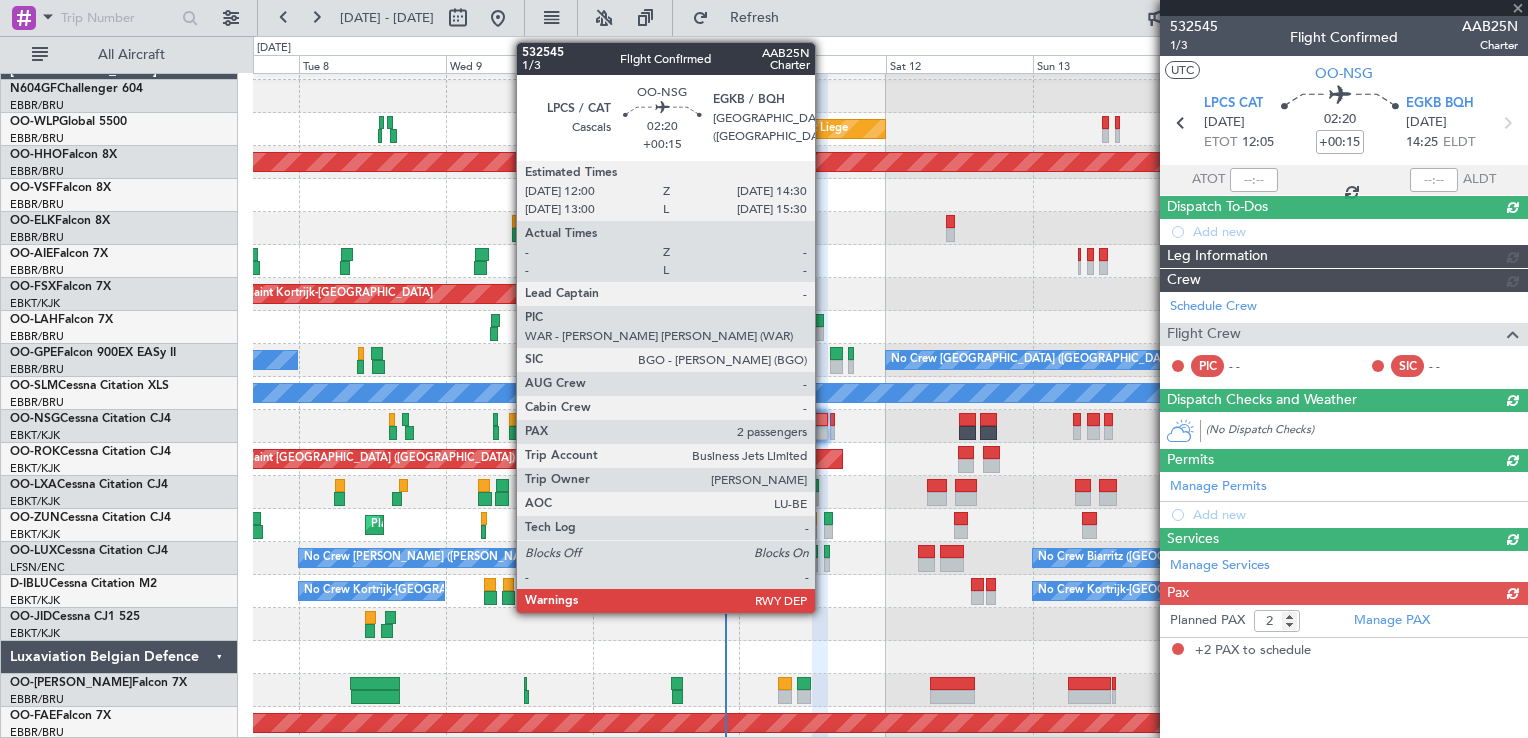 scroll, scrollTop: 0, scrollLeft: 0, axis: both 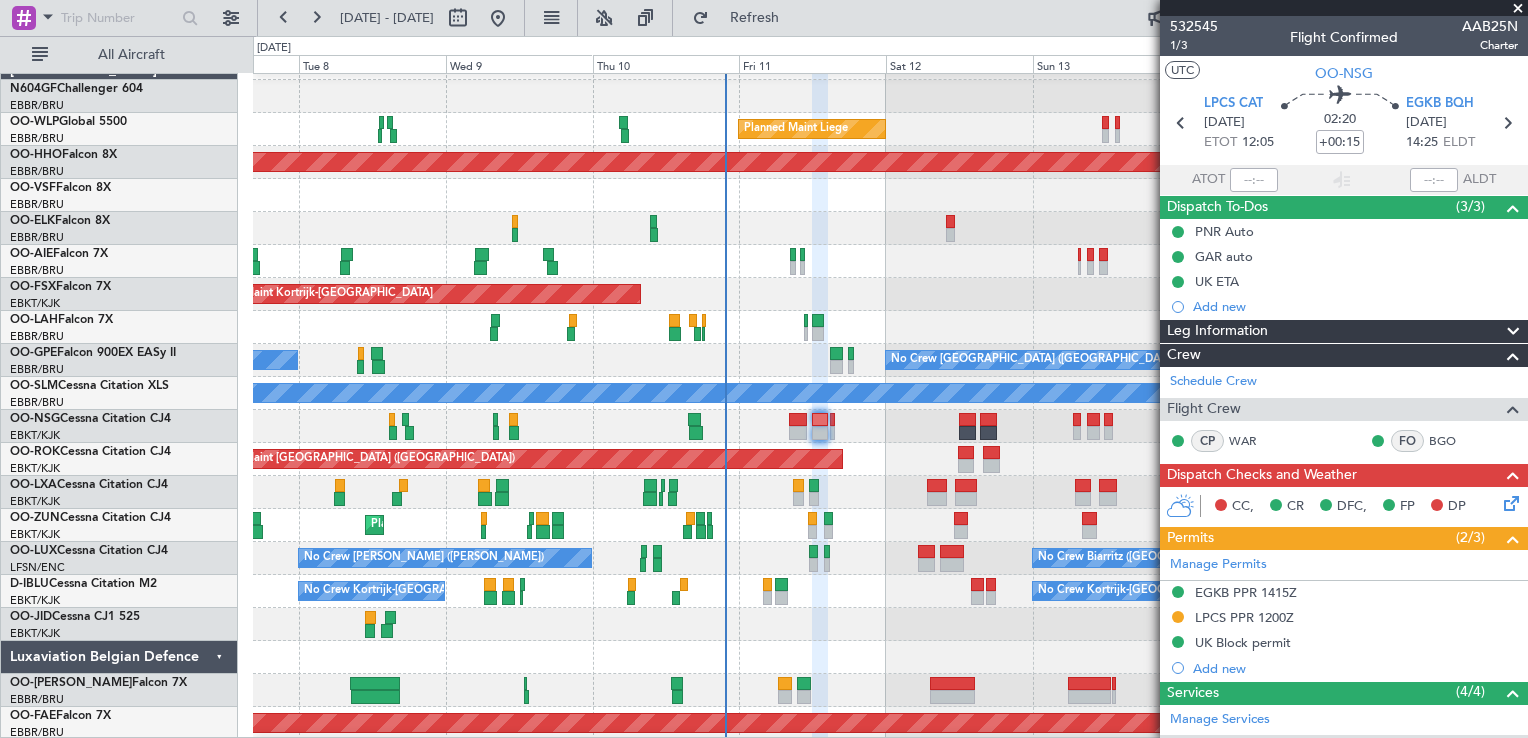 click on "LPCS PPR 1200Z" at bounding box center (1244, 617) 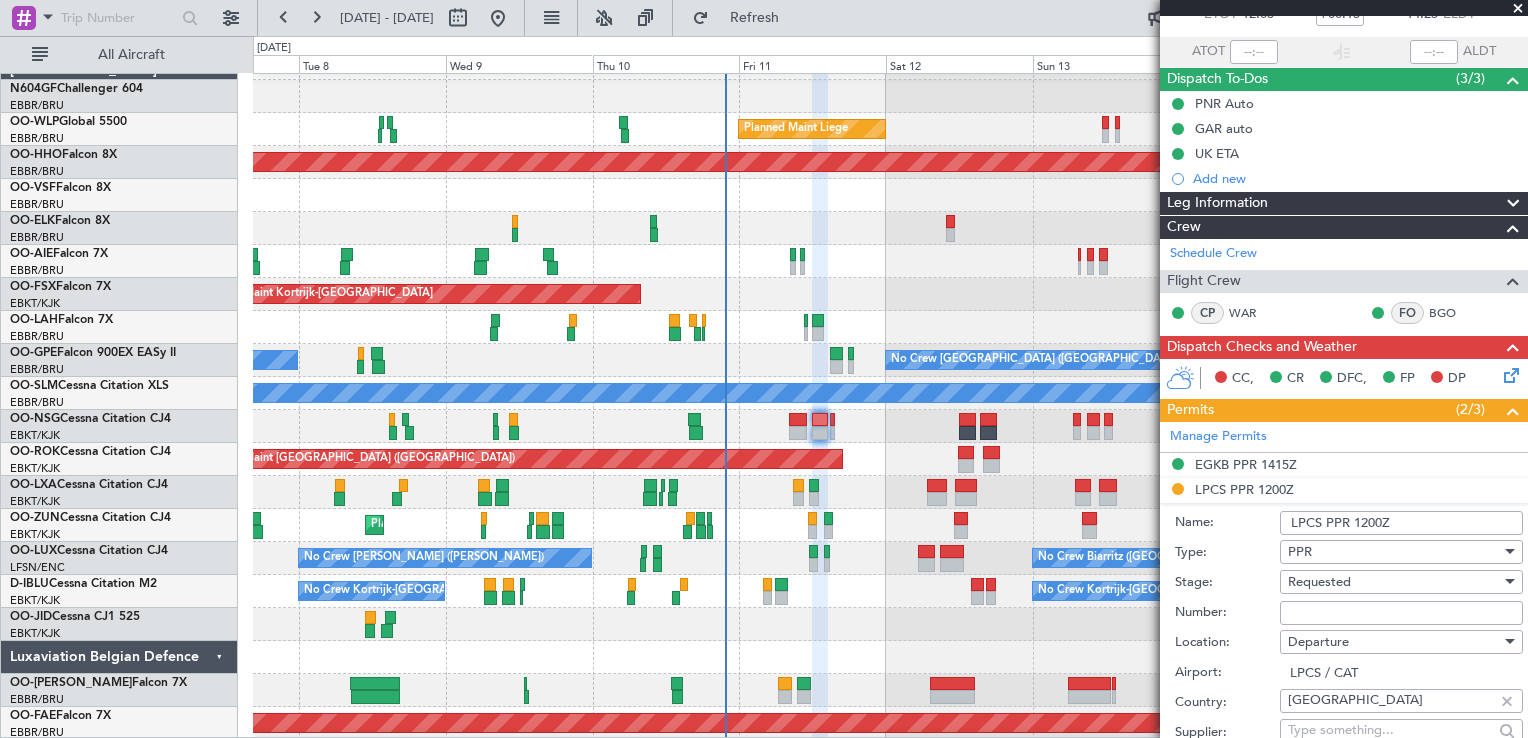scroll, scrollTop: 300, scrollLeft: 0, axis: vertical 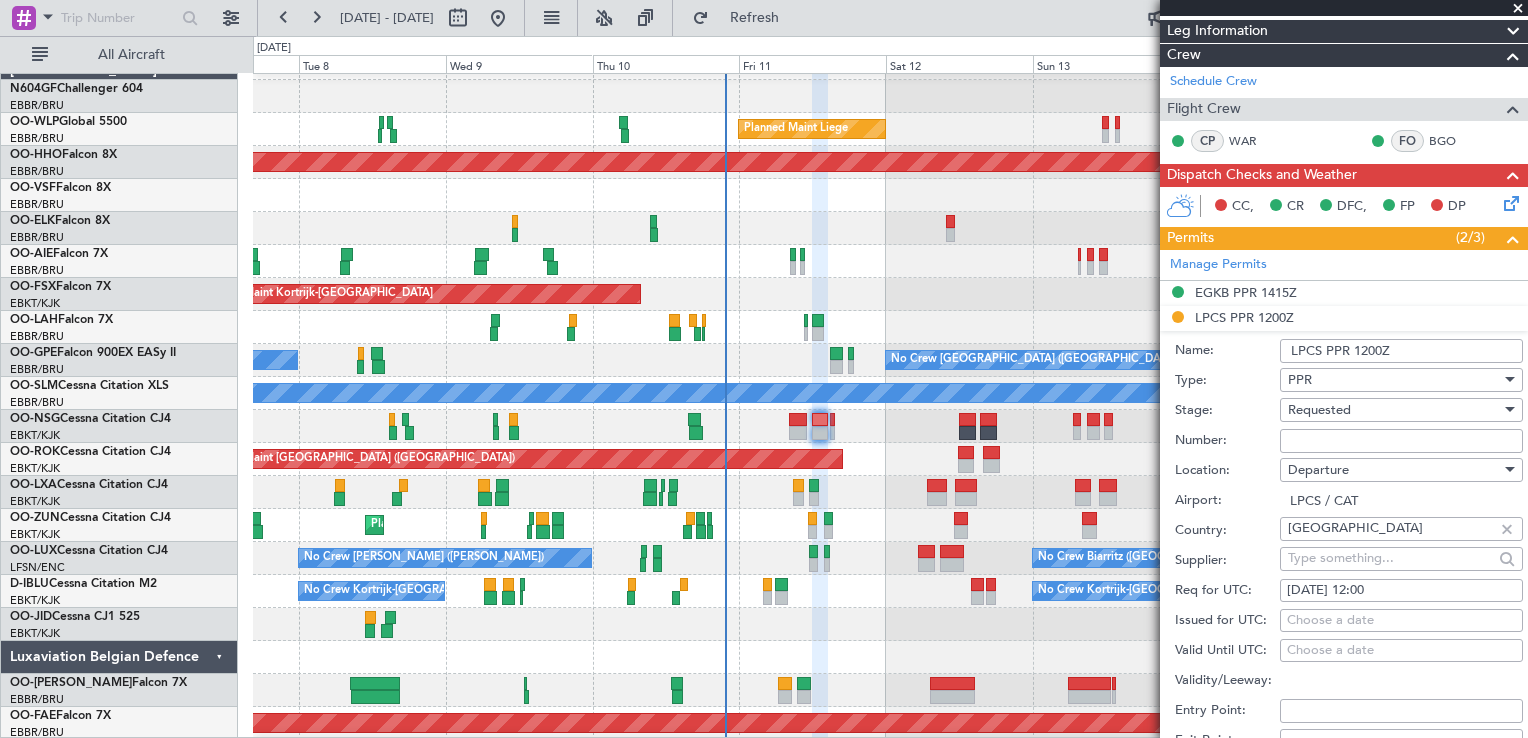 click on "Number:" at bounding box center [1401, 441] 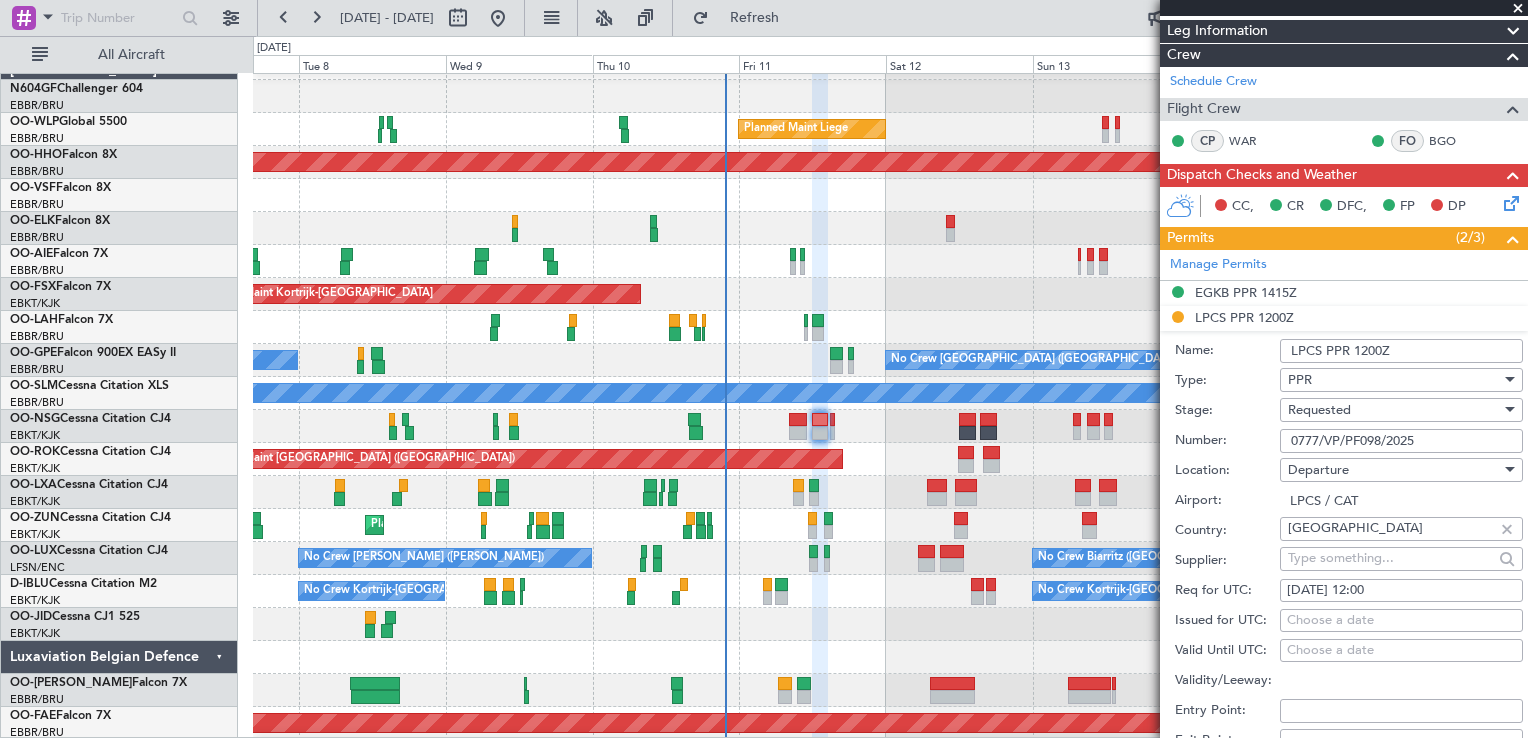 type on "0777/VP/PF098/2025" 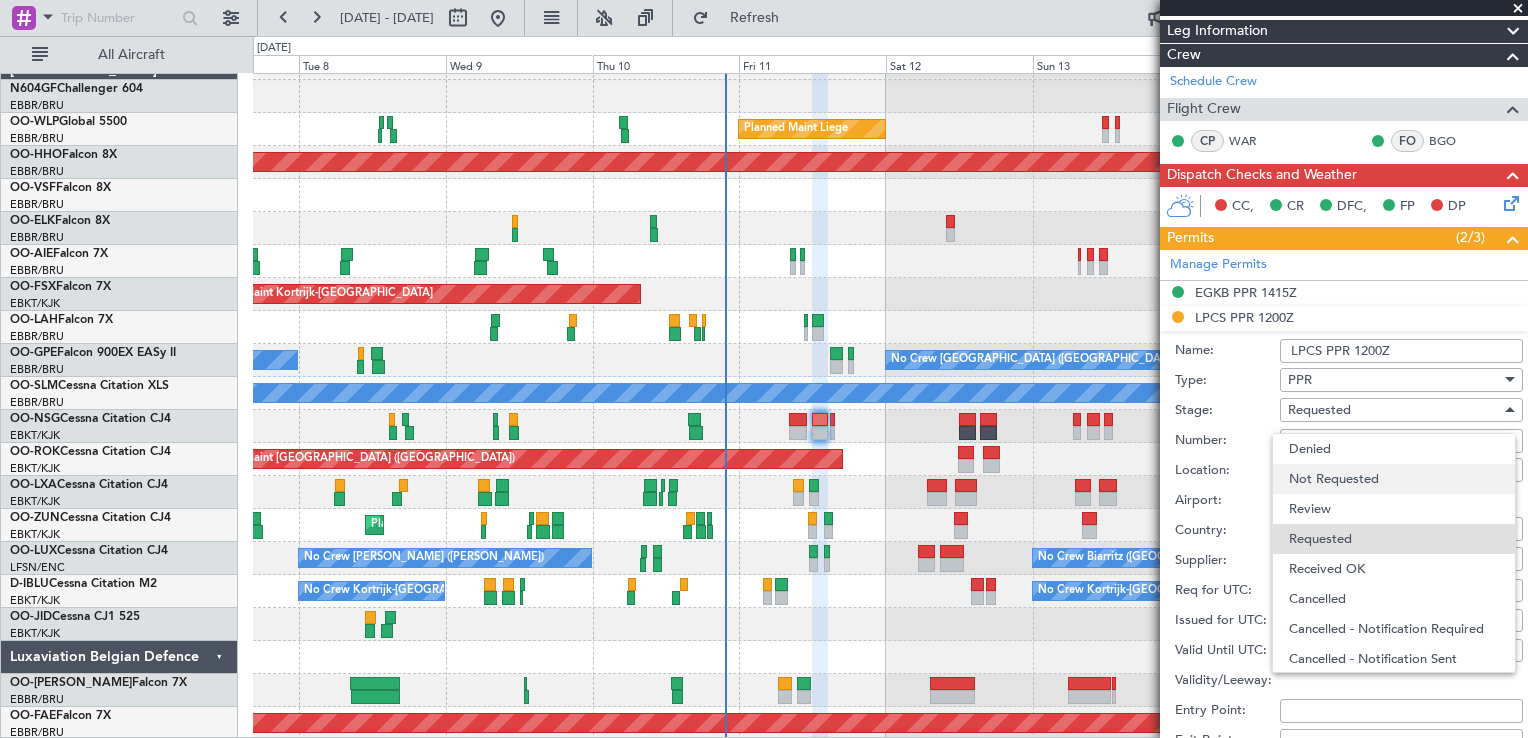scroll, scrollTop: 8, scrollLeft: 0, axis: vertical 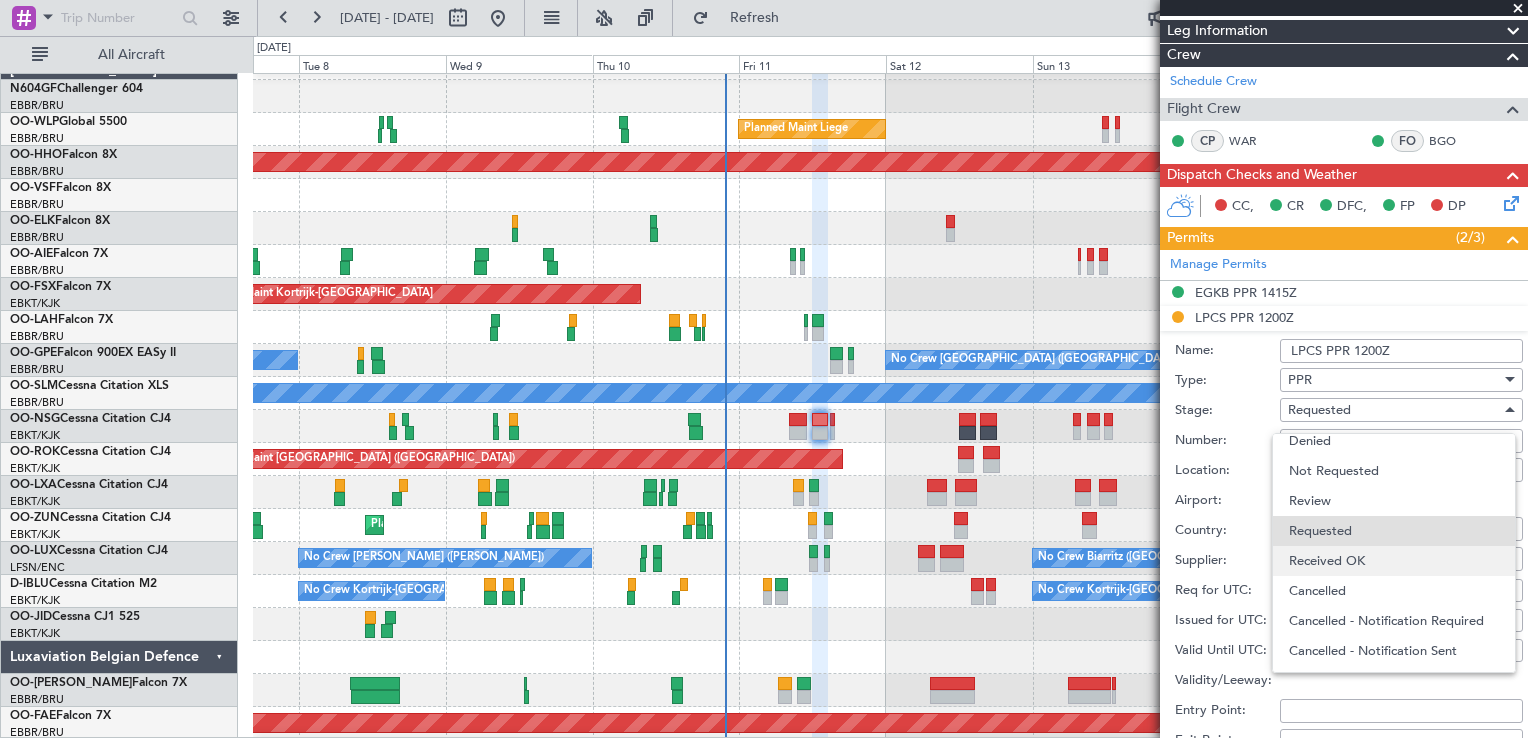 click on "Received OK" at bounding box center (1394, 561) 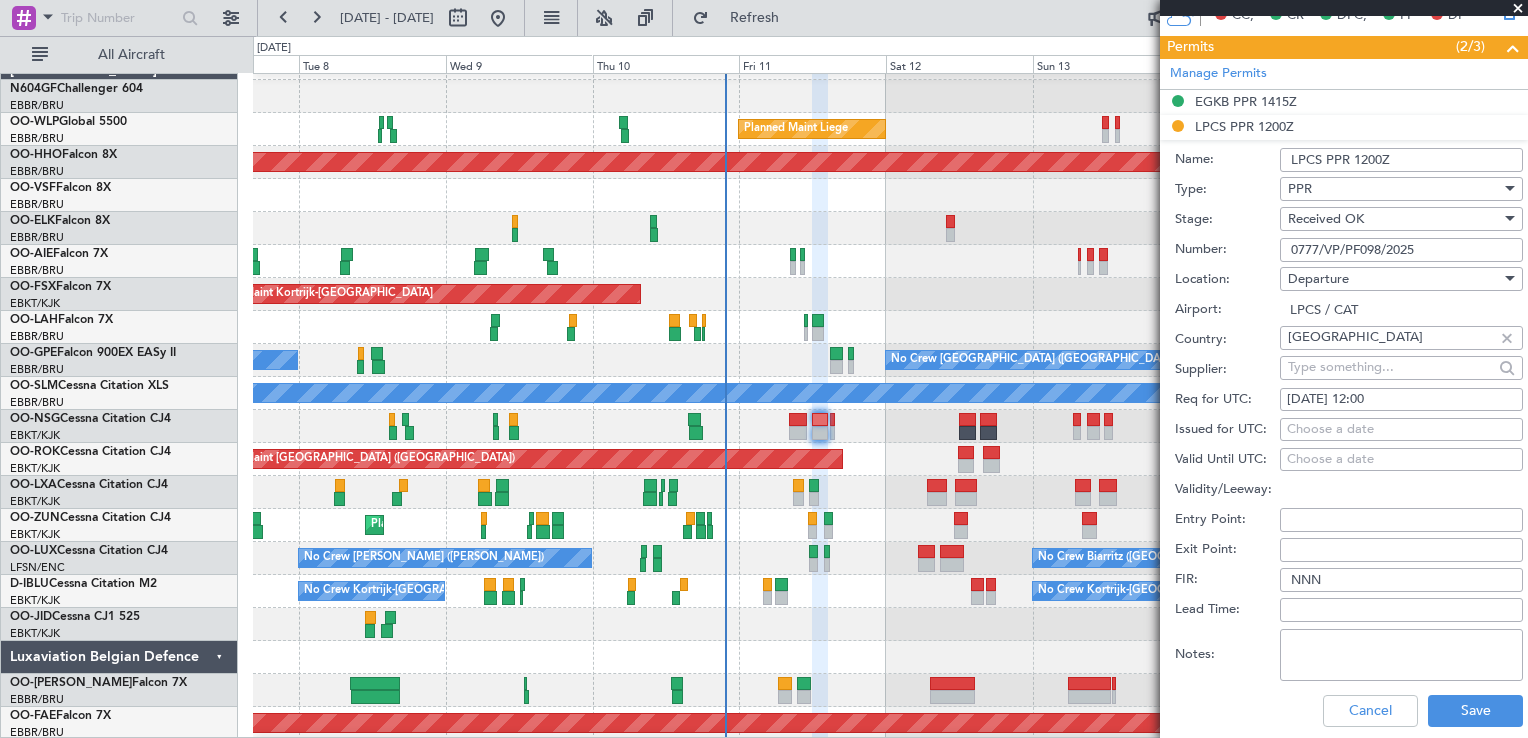 scroll, scrollTop: 600, scrollLeft: 0, axis: vertical 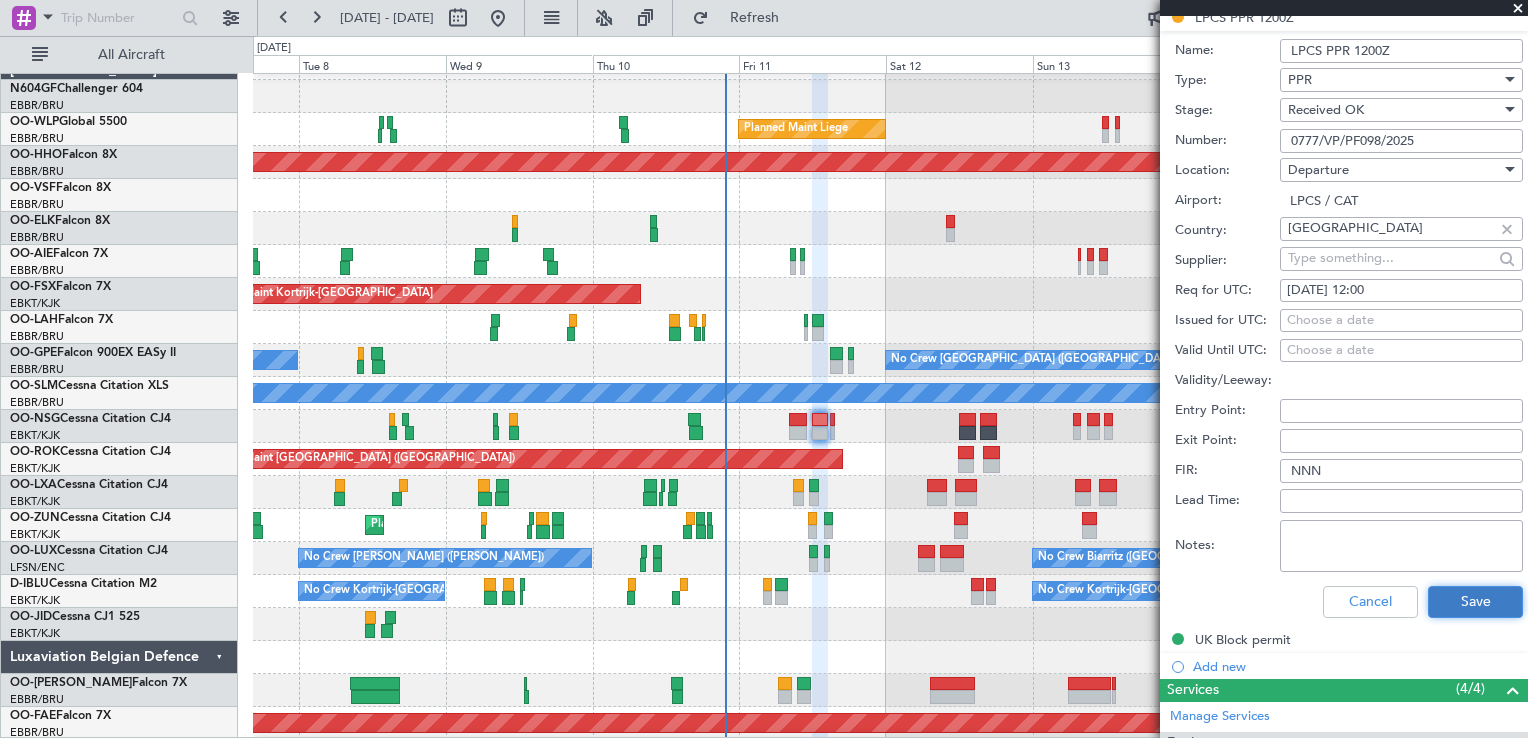 click on "Save" at bounding box center [1475, 602] 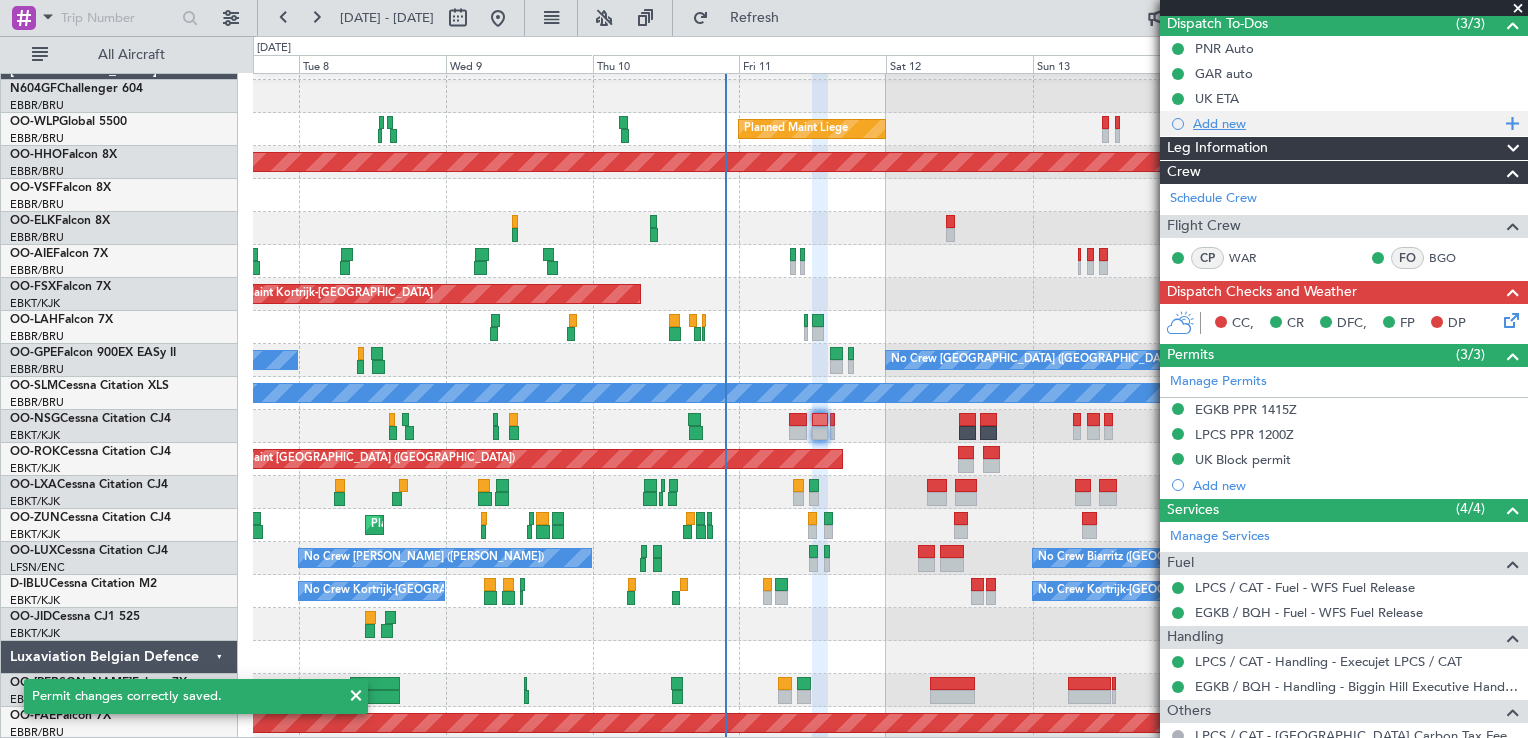 scroll, scrollTop: 36, scrollLeft: 0, axis: vertical 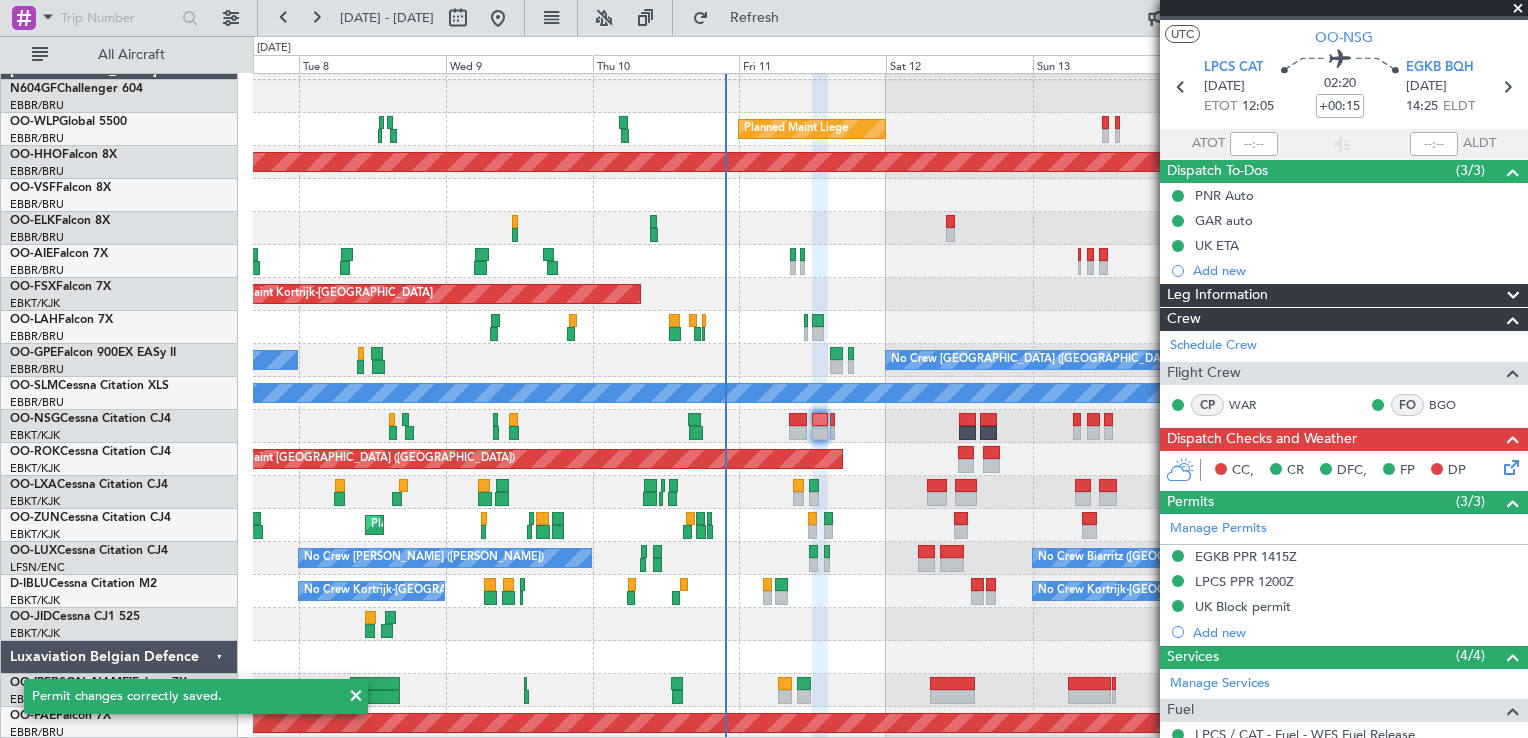 click at bounding box center [1518, 9] 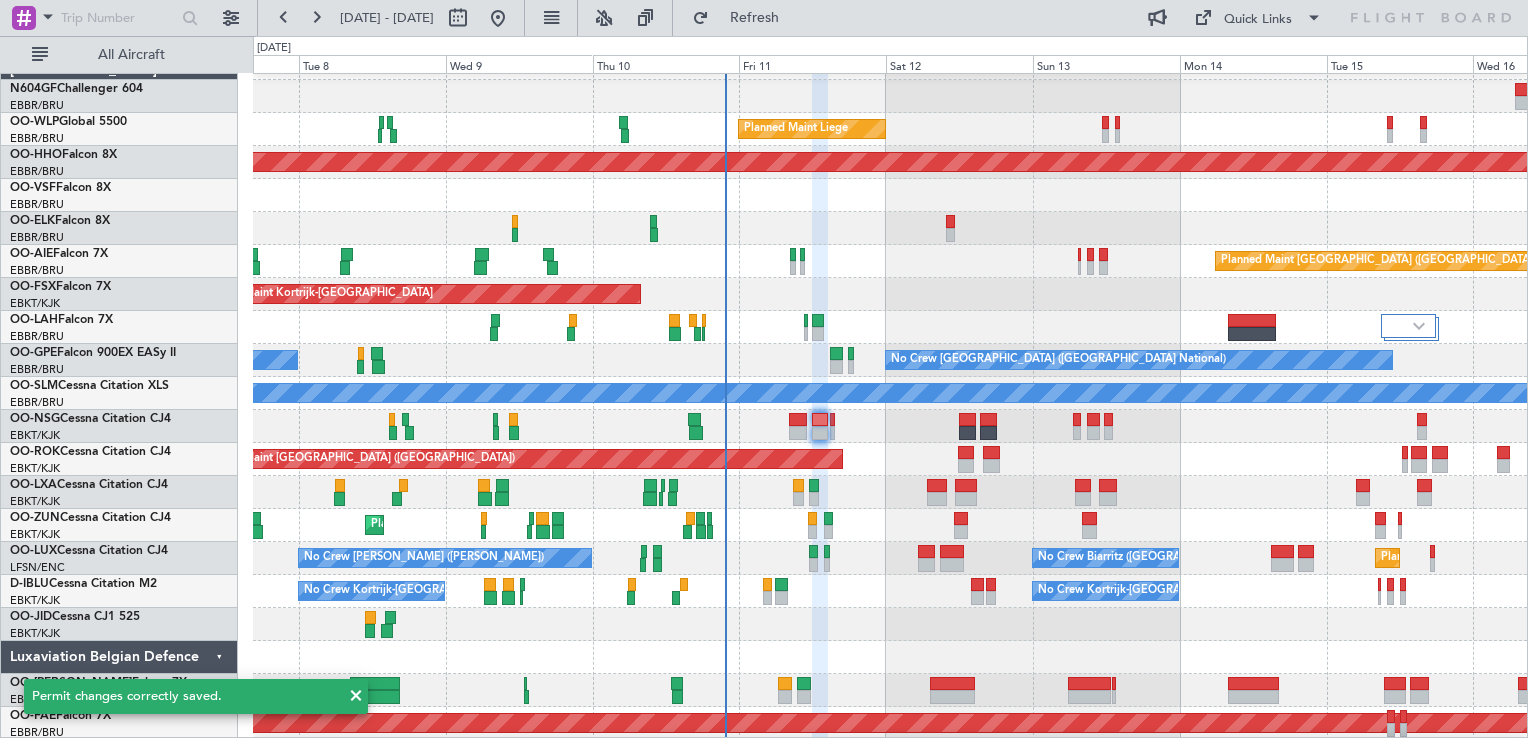type on "0" 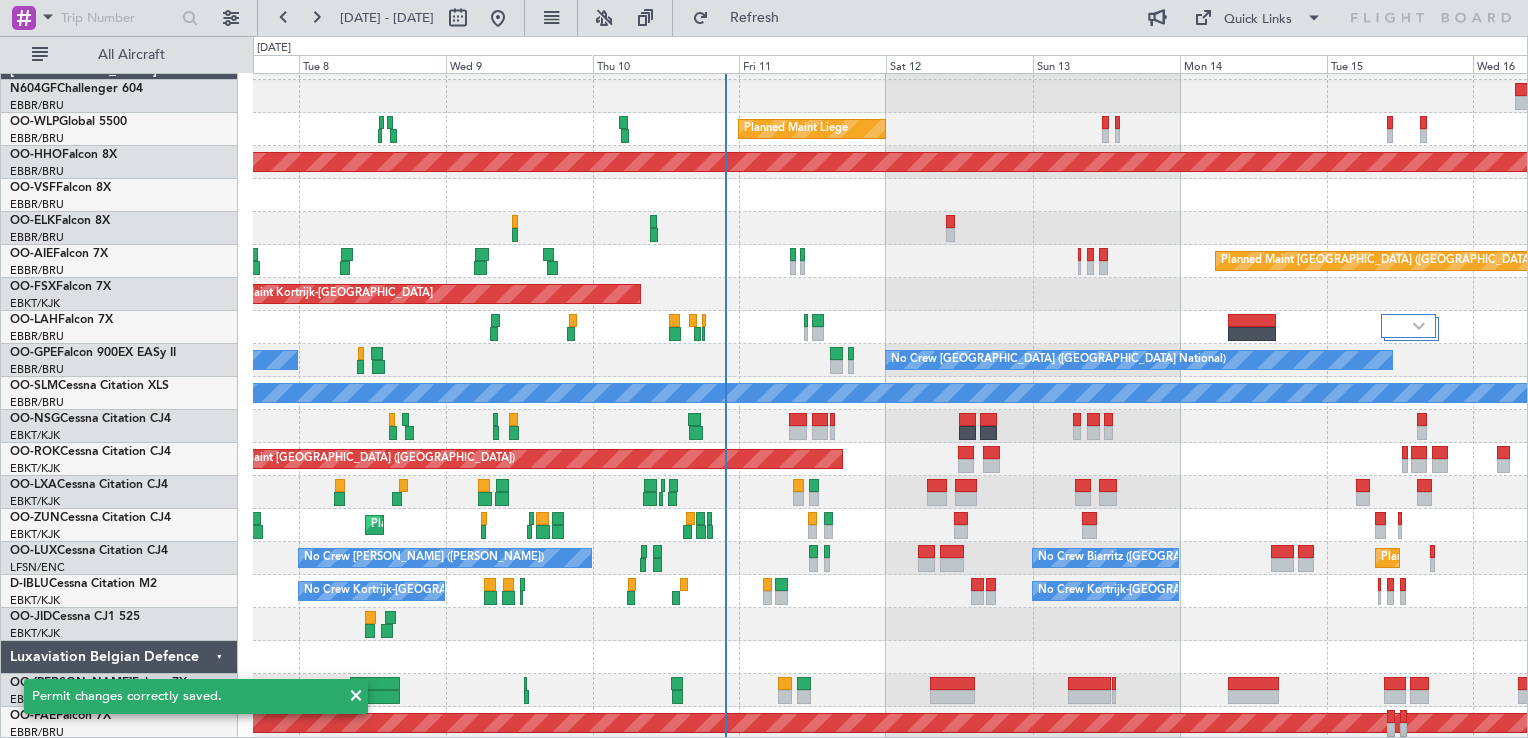 scroll, scrollTop: 0, scrollLeft: 0, axis: both 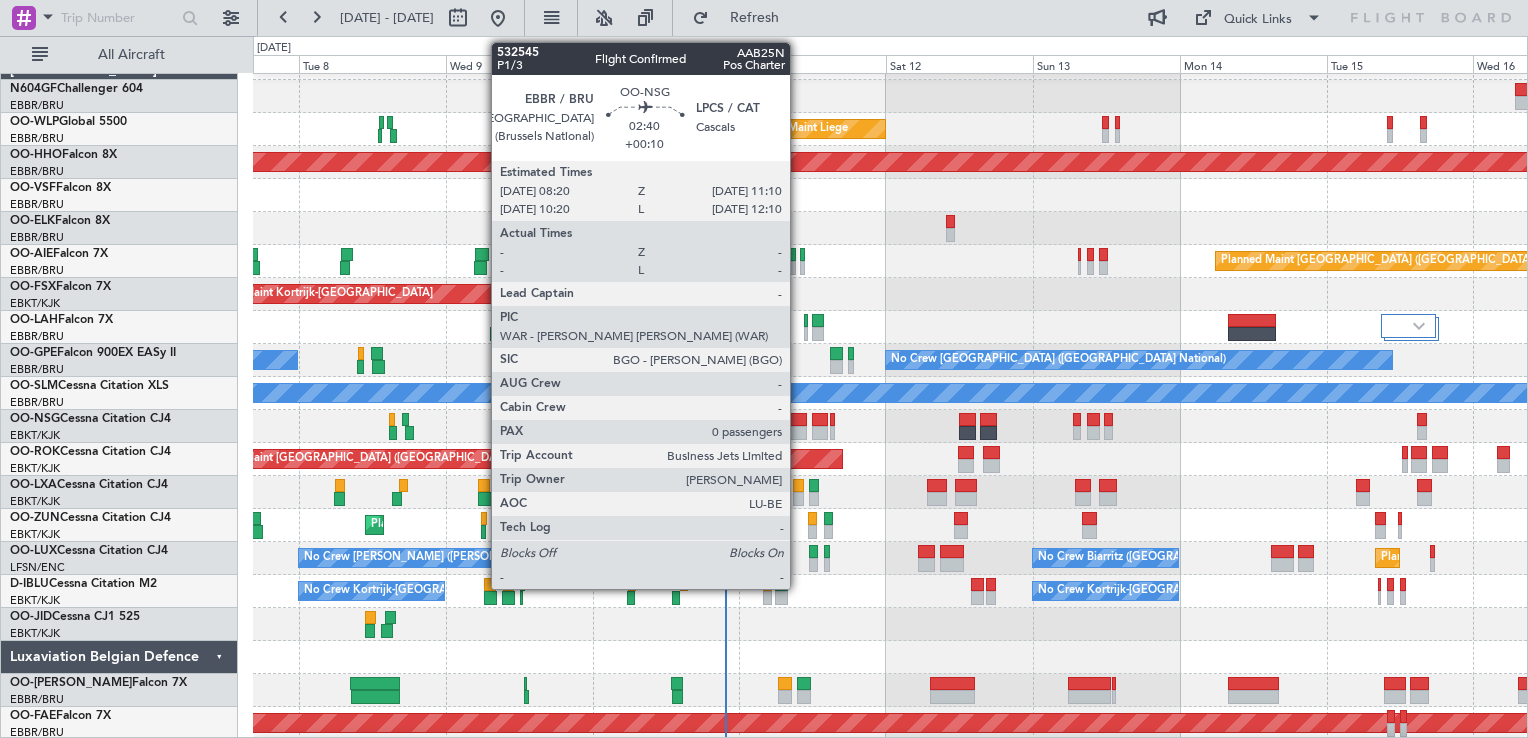 click 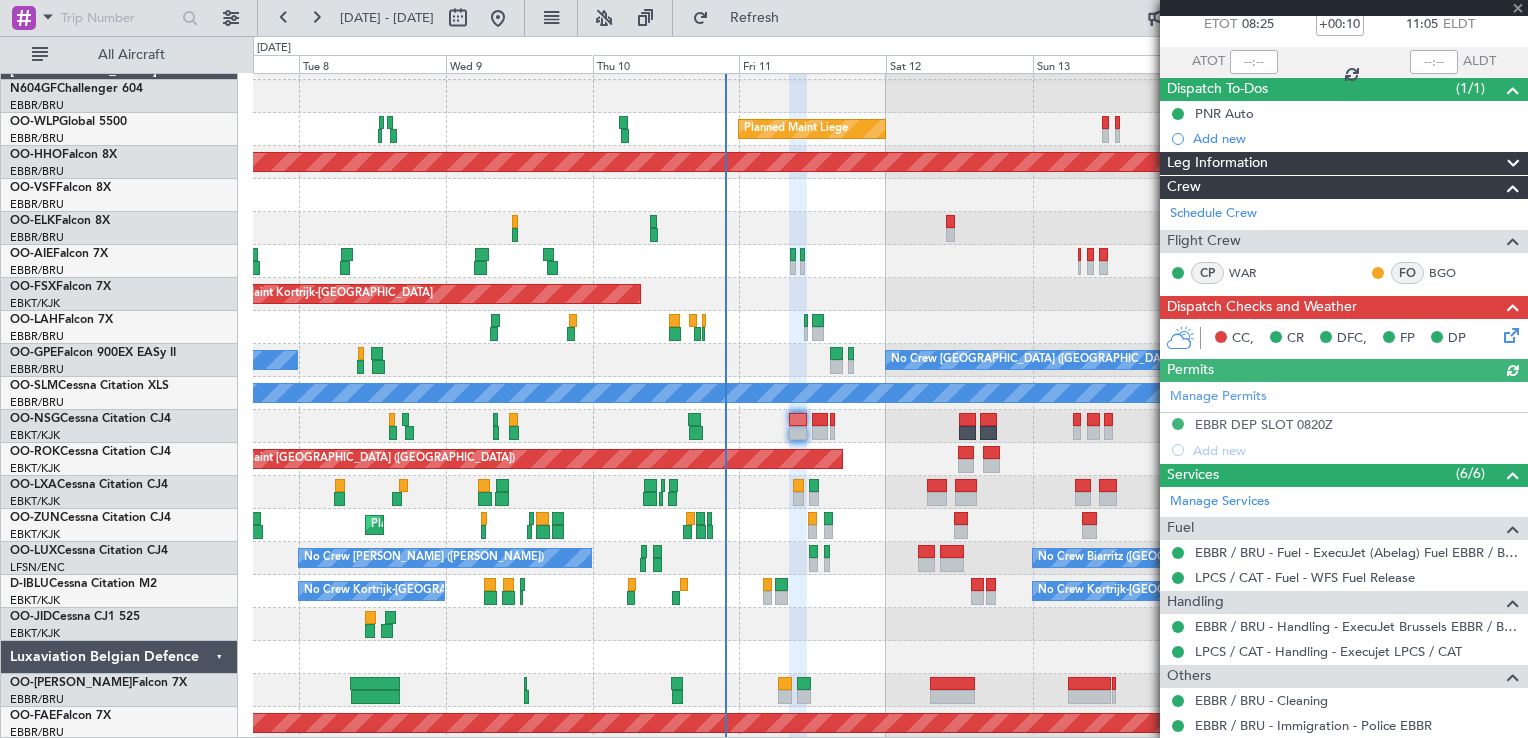 scroll, scrollTop: 0, scrollLeft: 0, axis: both 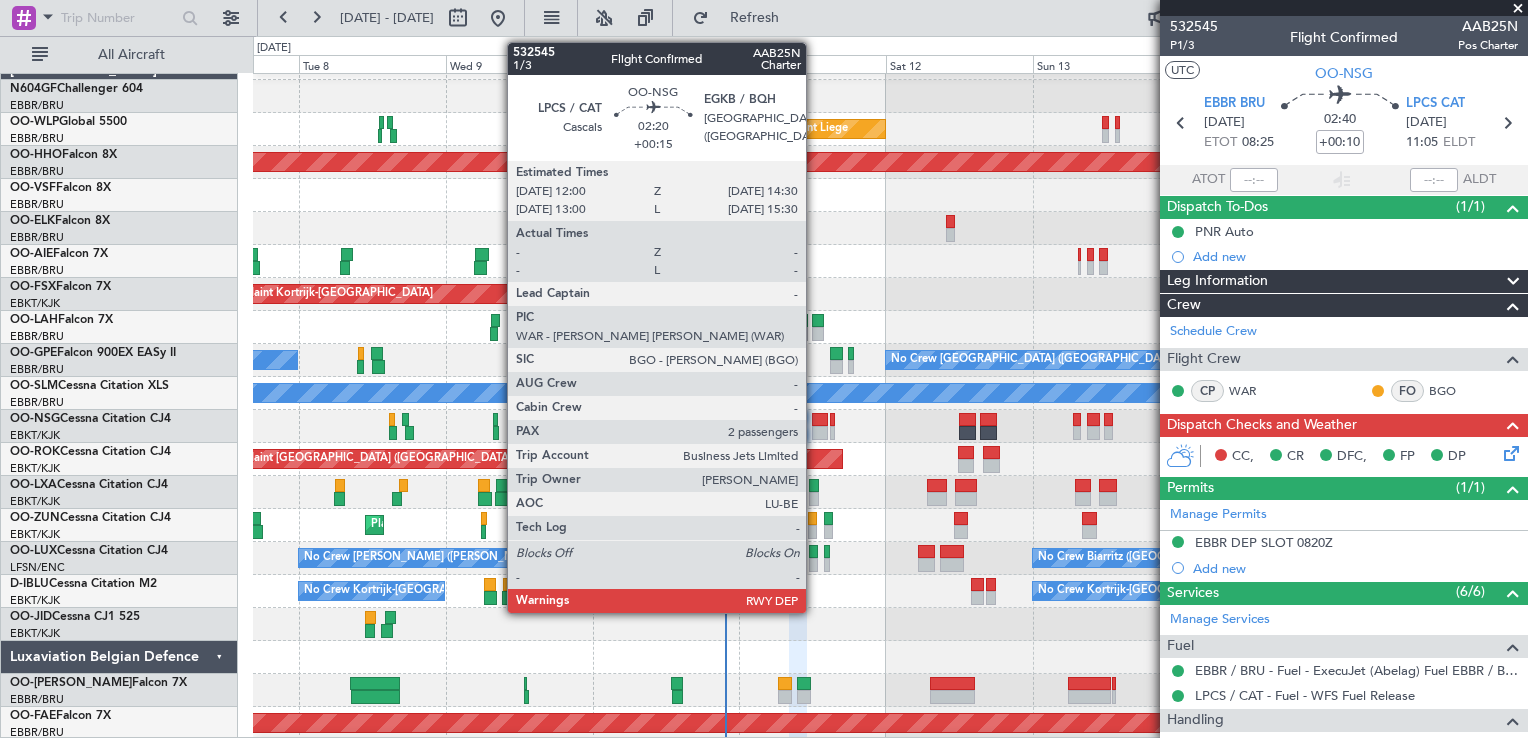 click 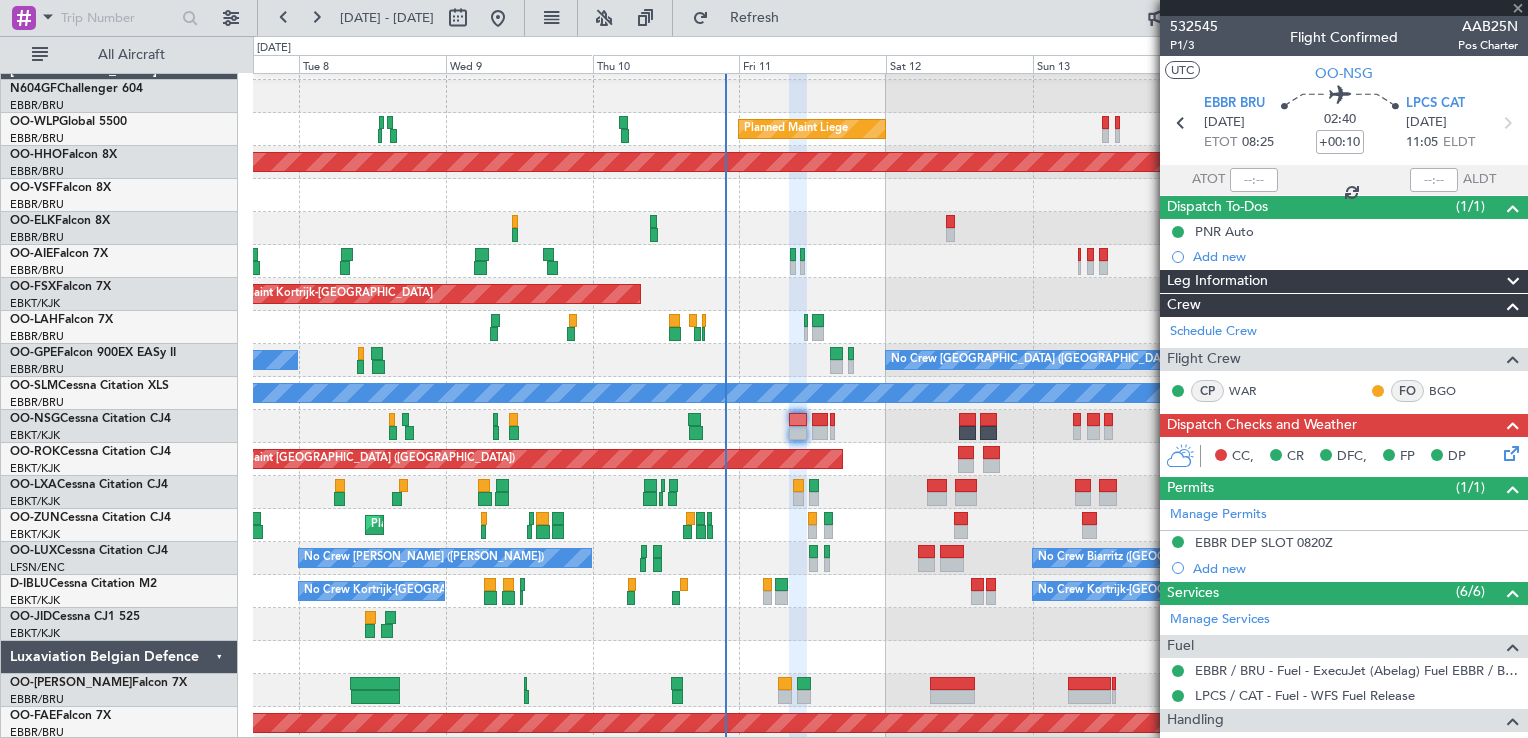 type on "+00:15" 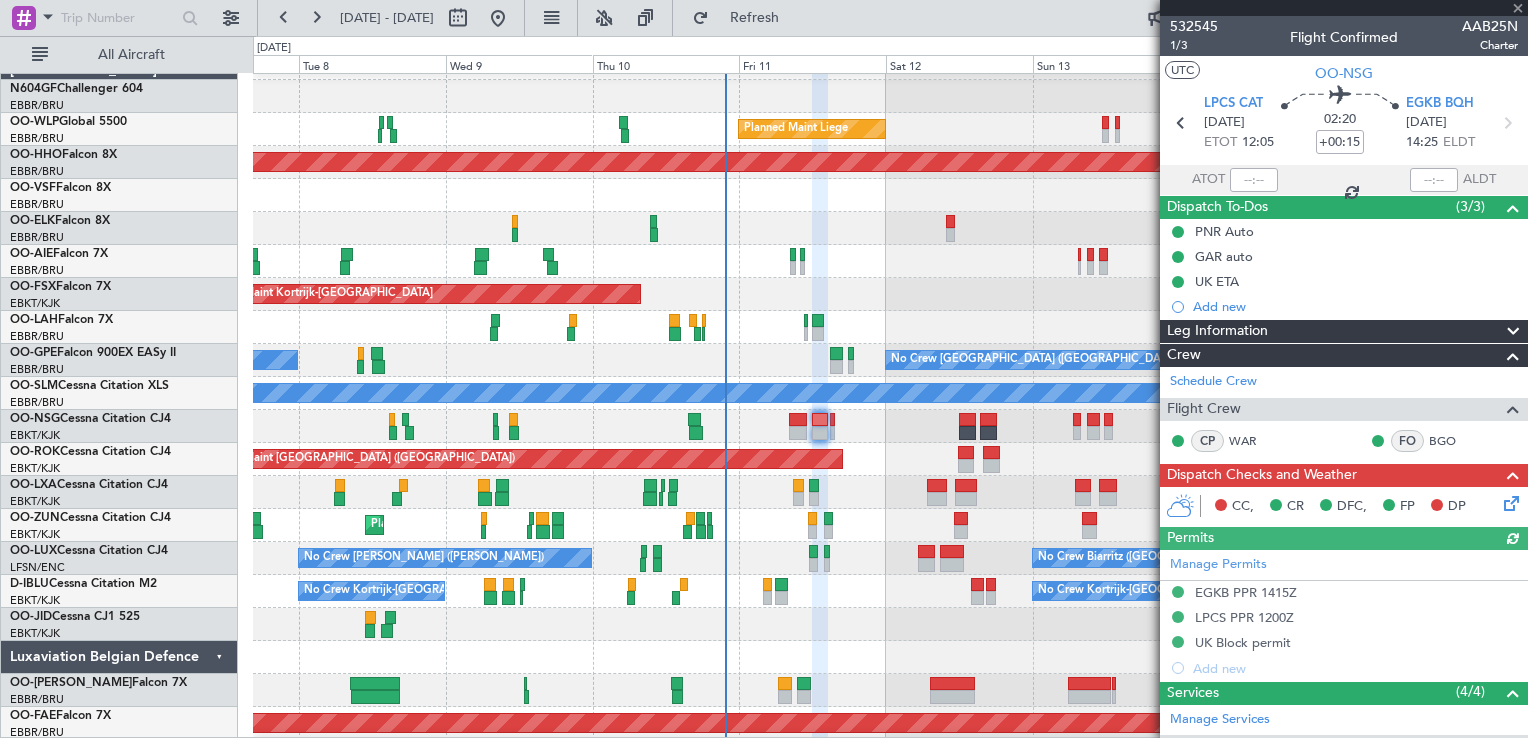 scroll, scrollTop: 300, scrollLeft: 0, axis: vertical 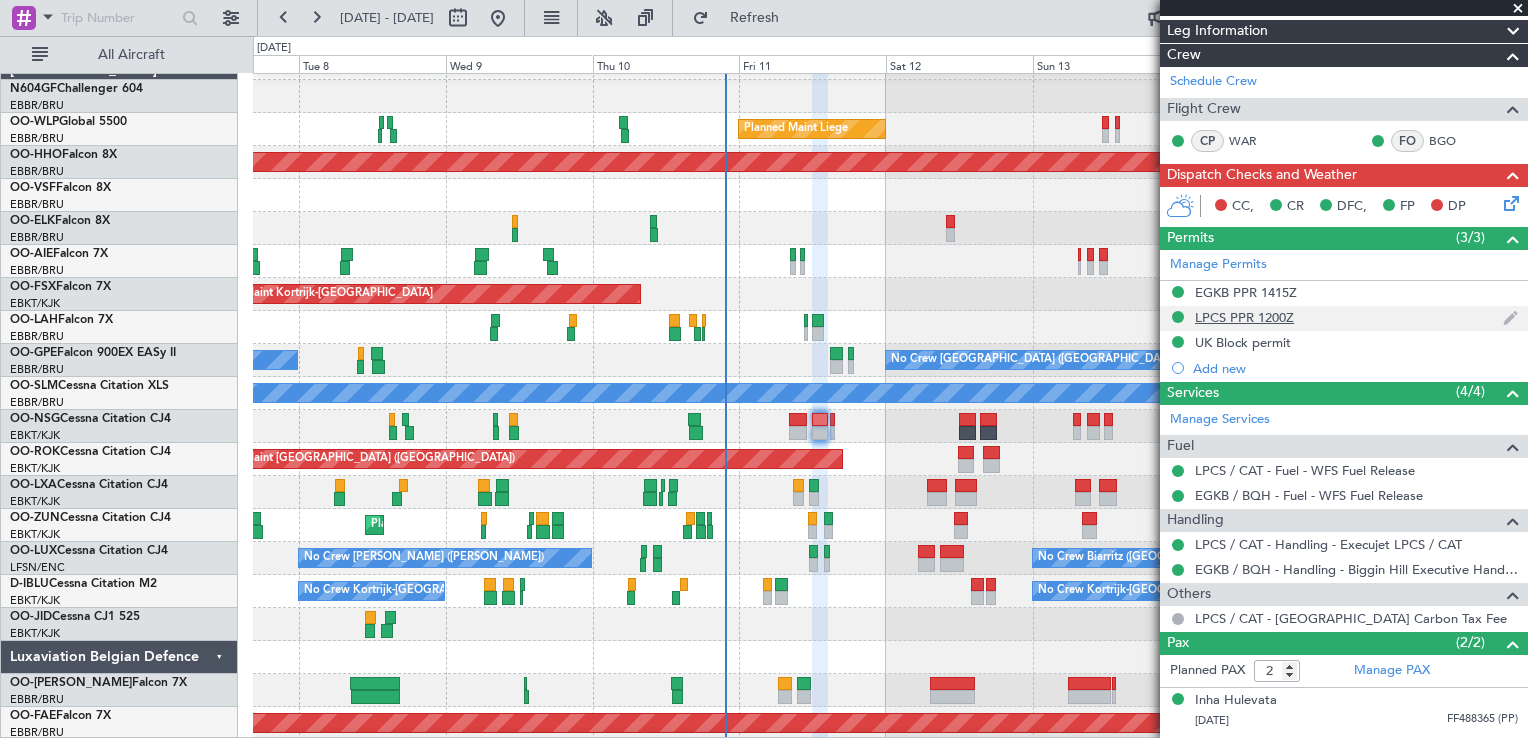 click on "LPCS PPR 1200Z" at bounding box center [1244, 317] 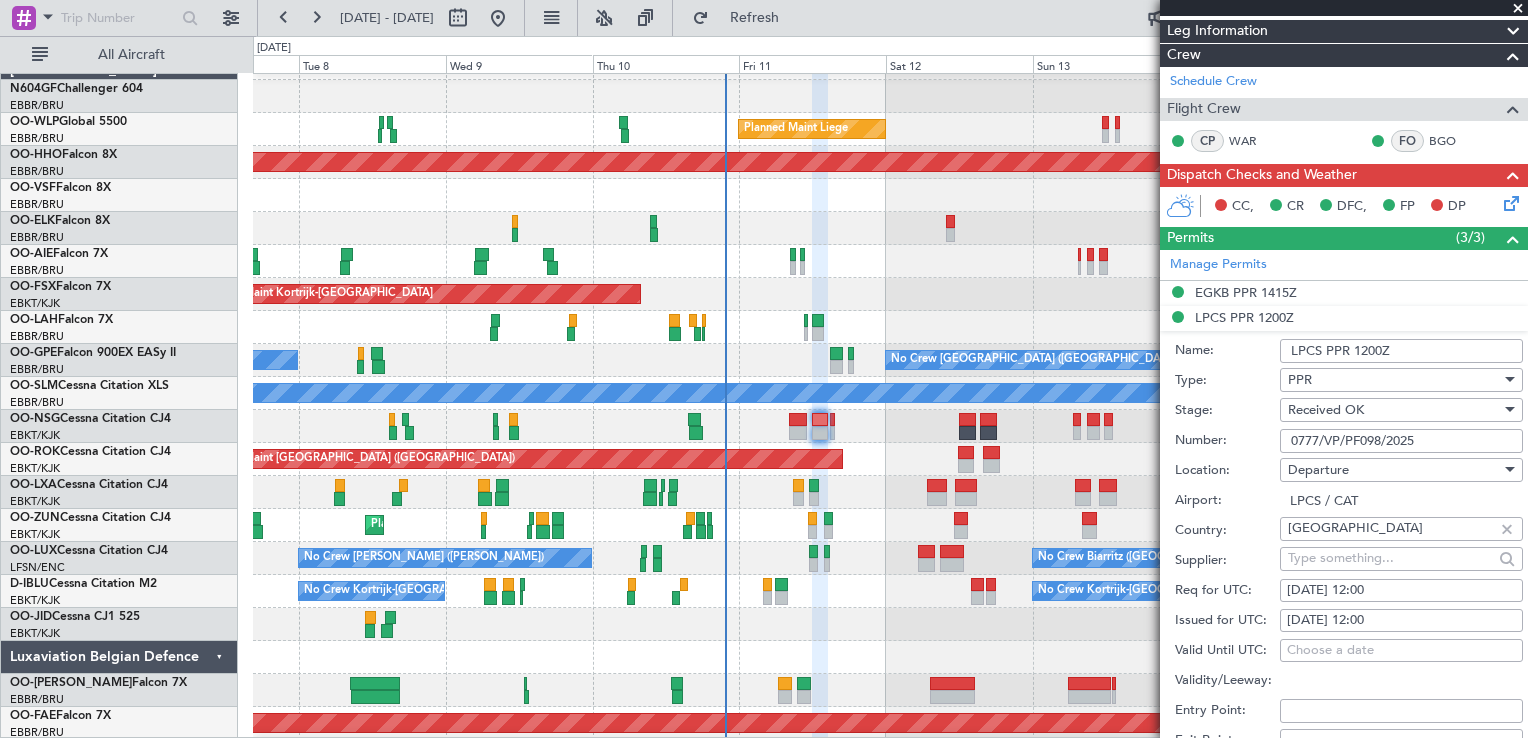 drag, startPoint x: 1420, startPoint y: 442, endPoint x: 1292, endPoint y: 438, distance: 128.06248 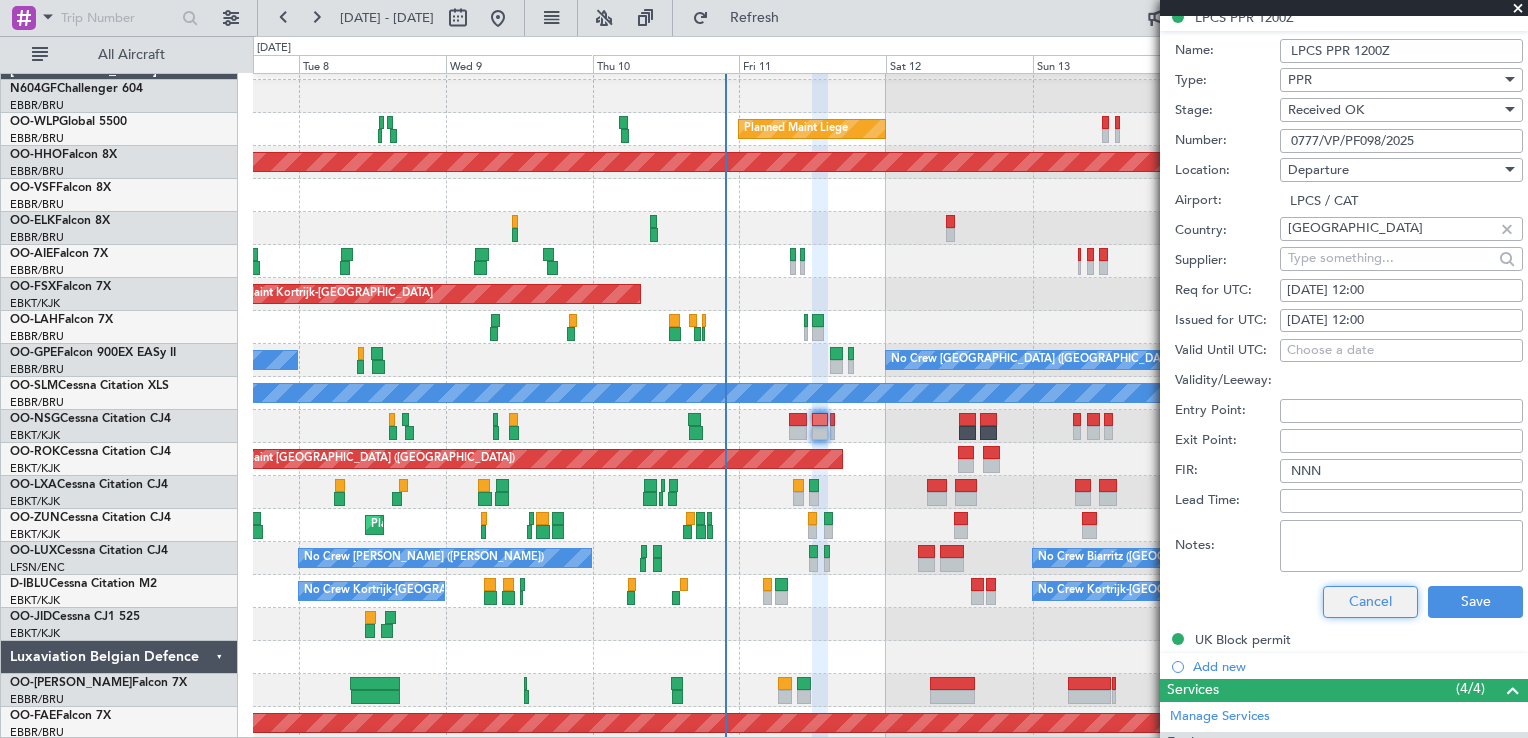 click on "Cancel" at bounding box center (1370, 602) 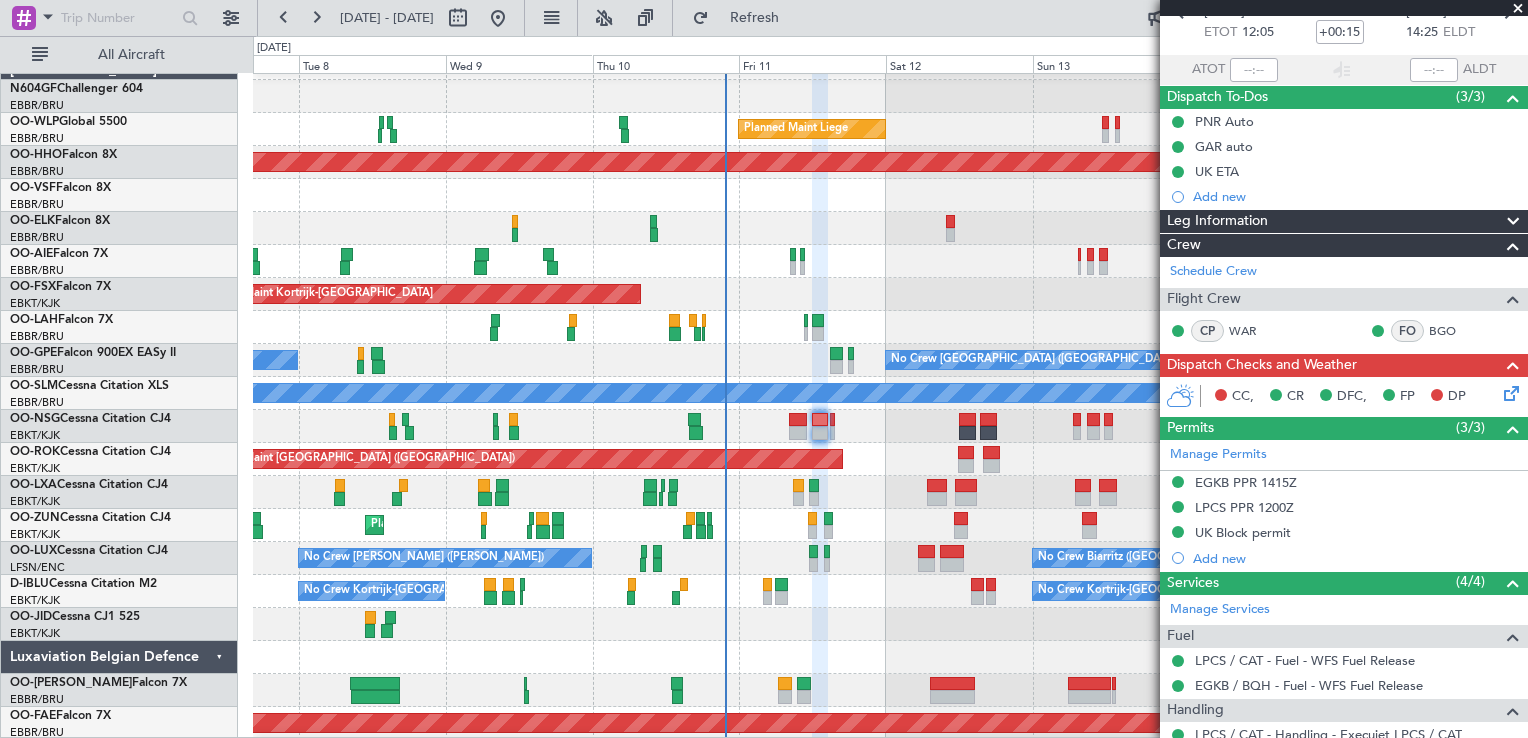 scroll, scrollTop: 36, scrollLeft: 0, axis: vertical 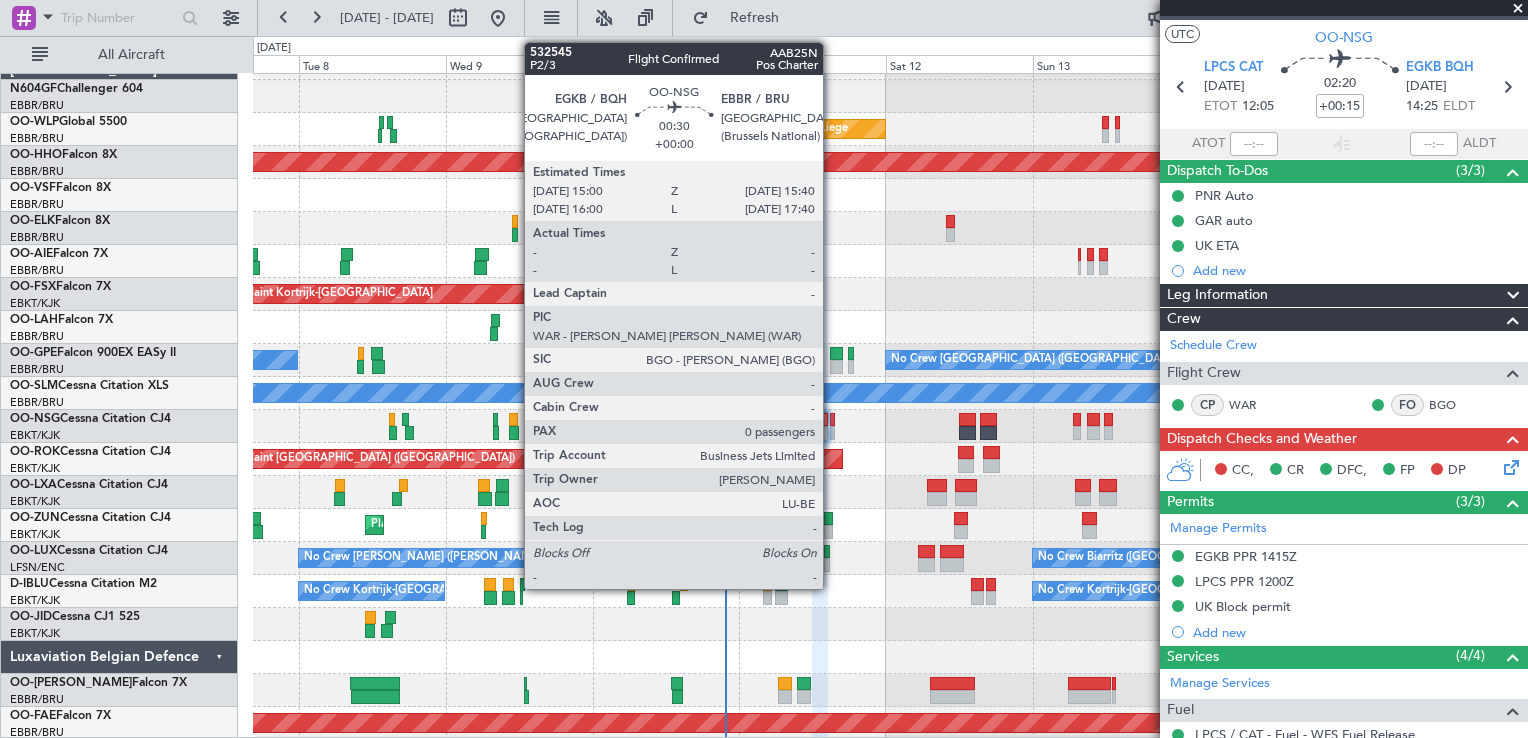 click 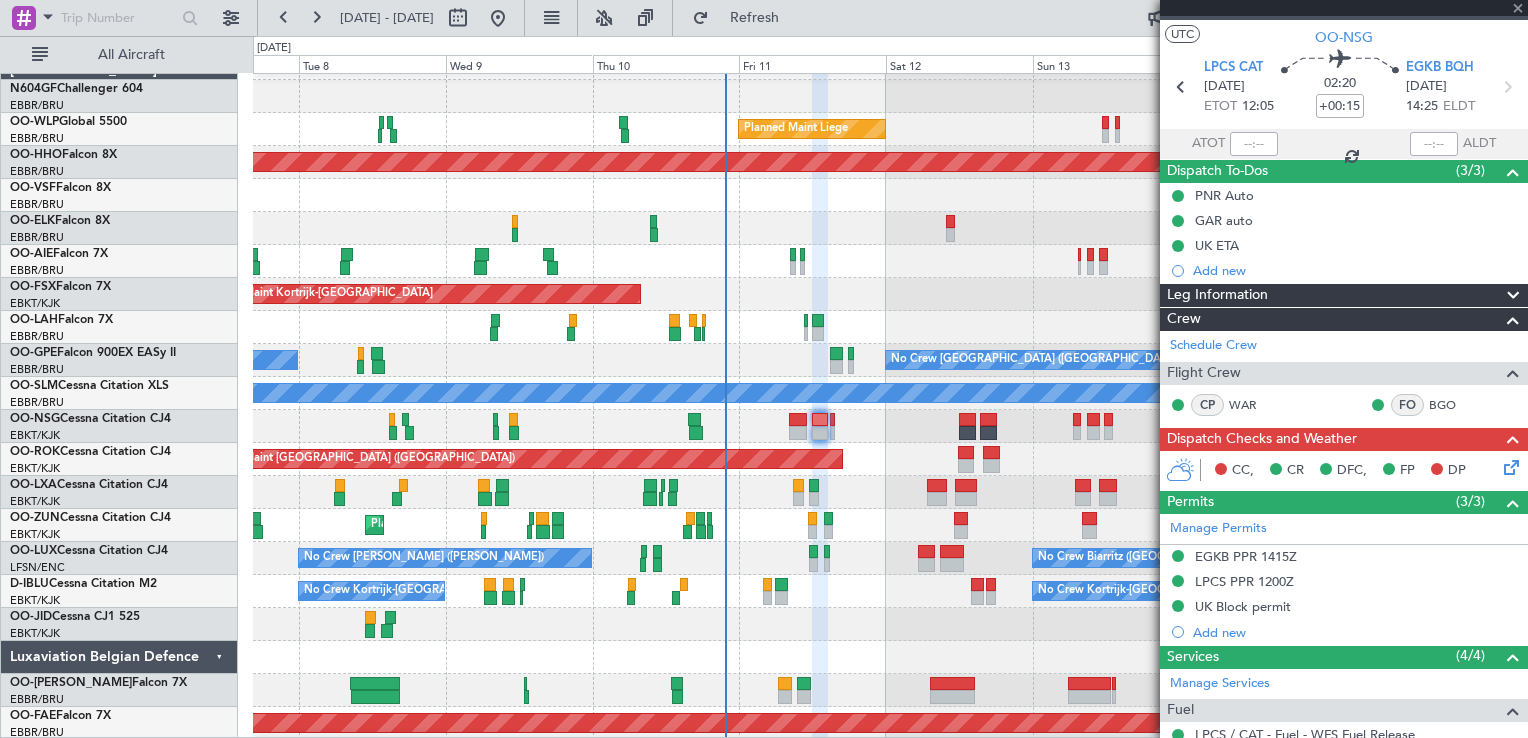 type 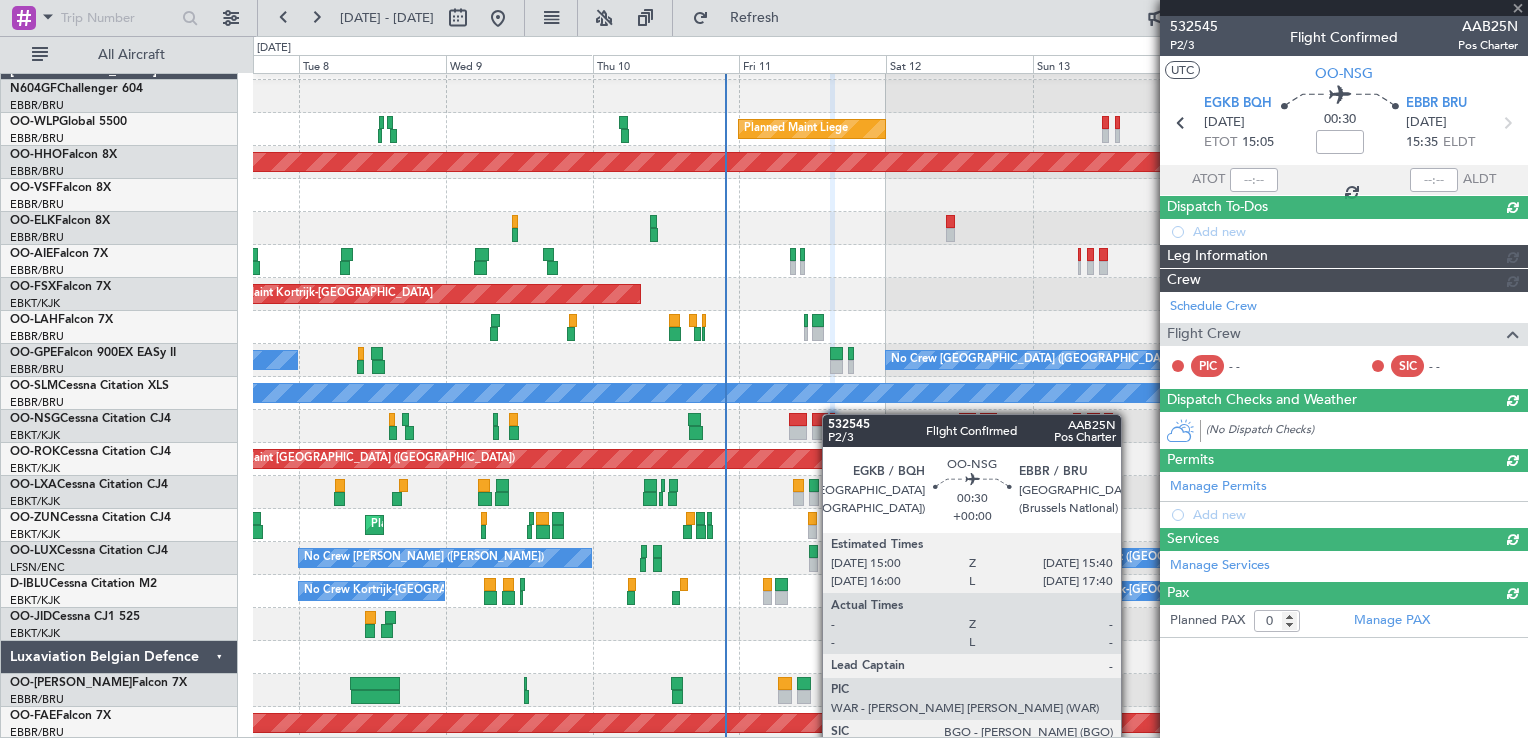 scroll, scrollTop: 0, scrollLeft: 0, axis: both 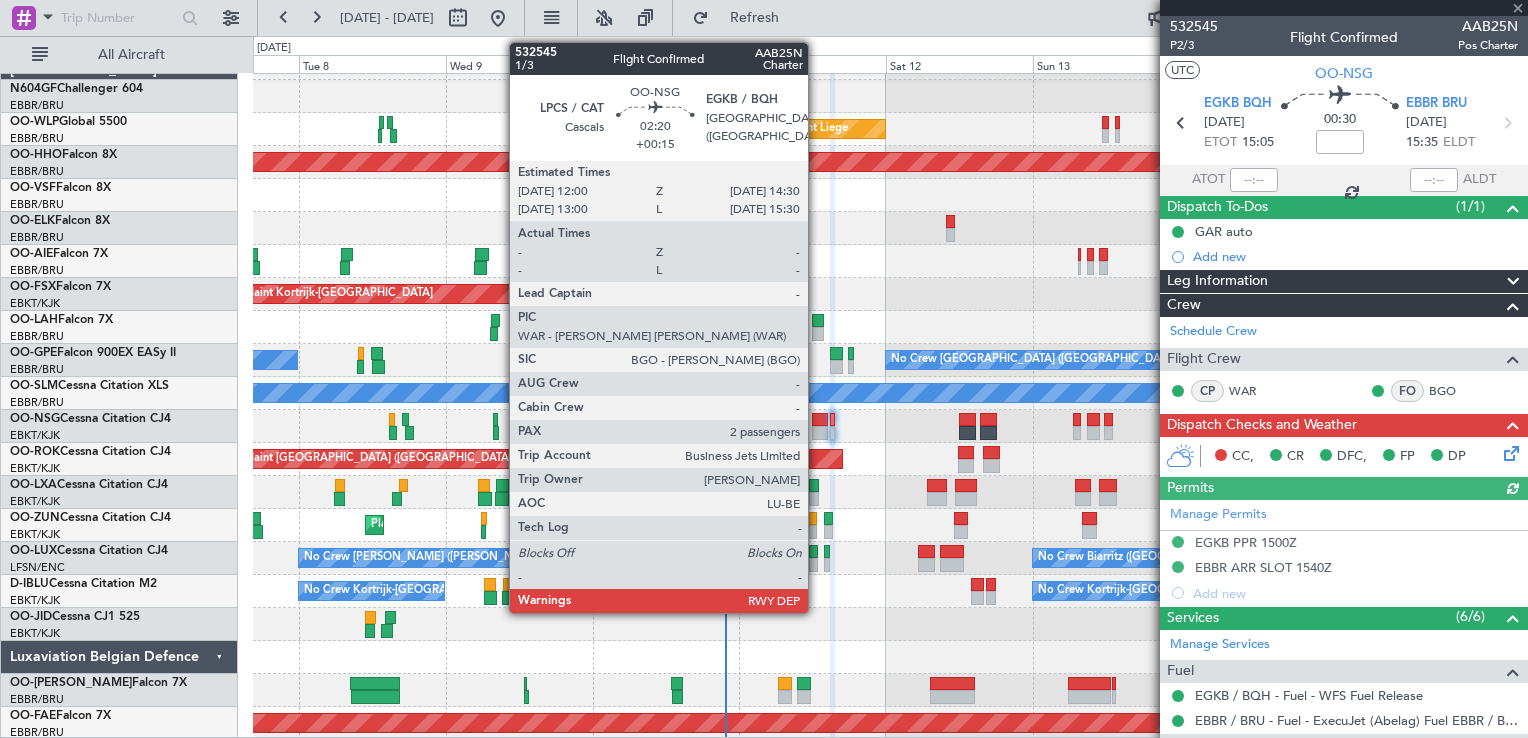 click 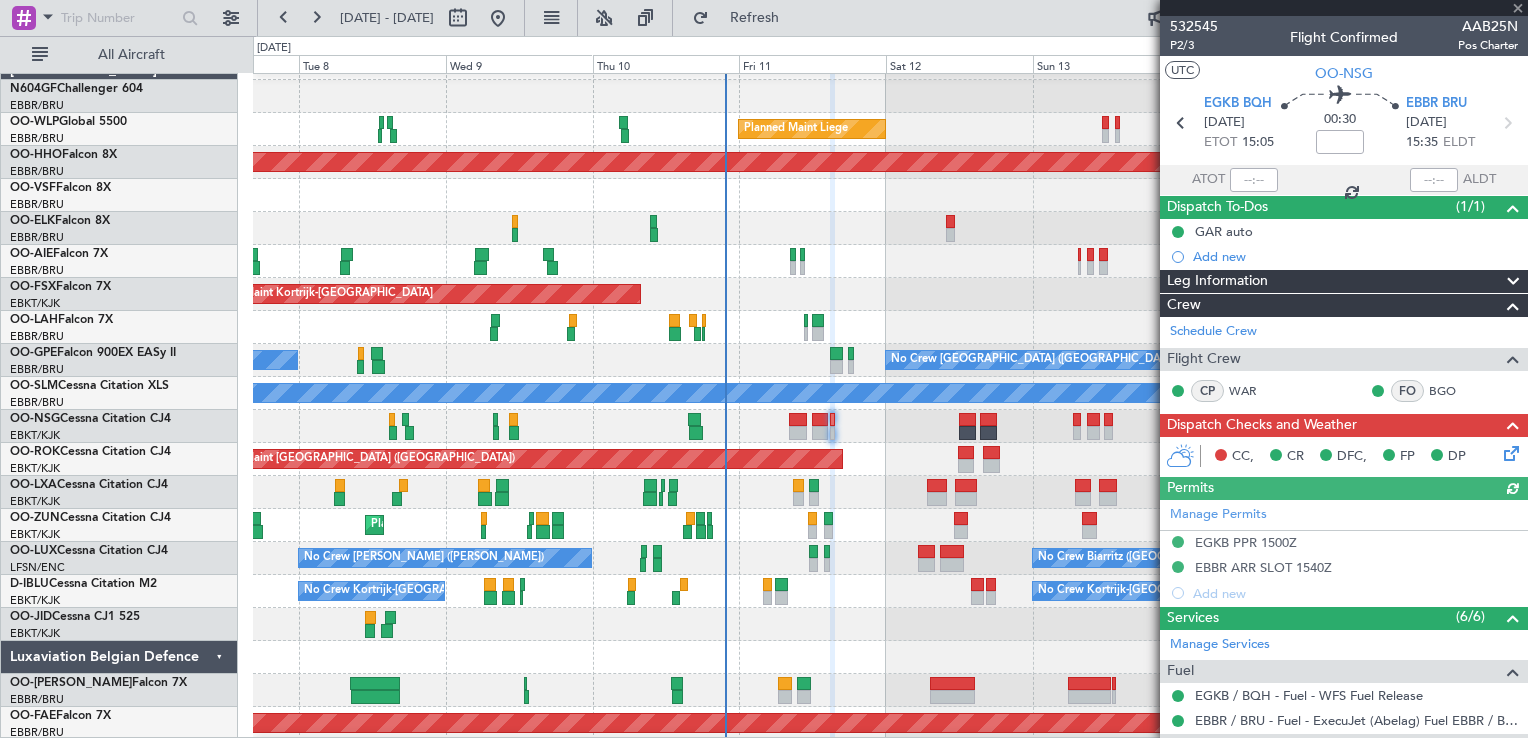 type on "+00:15" 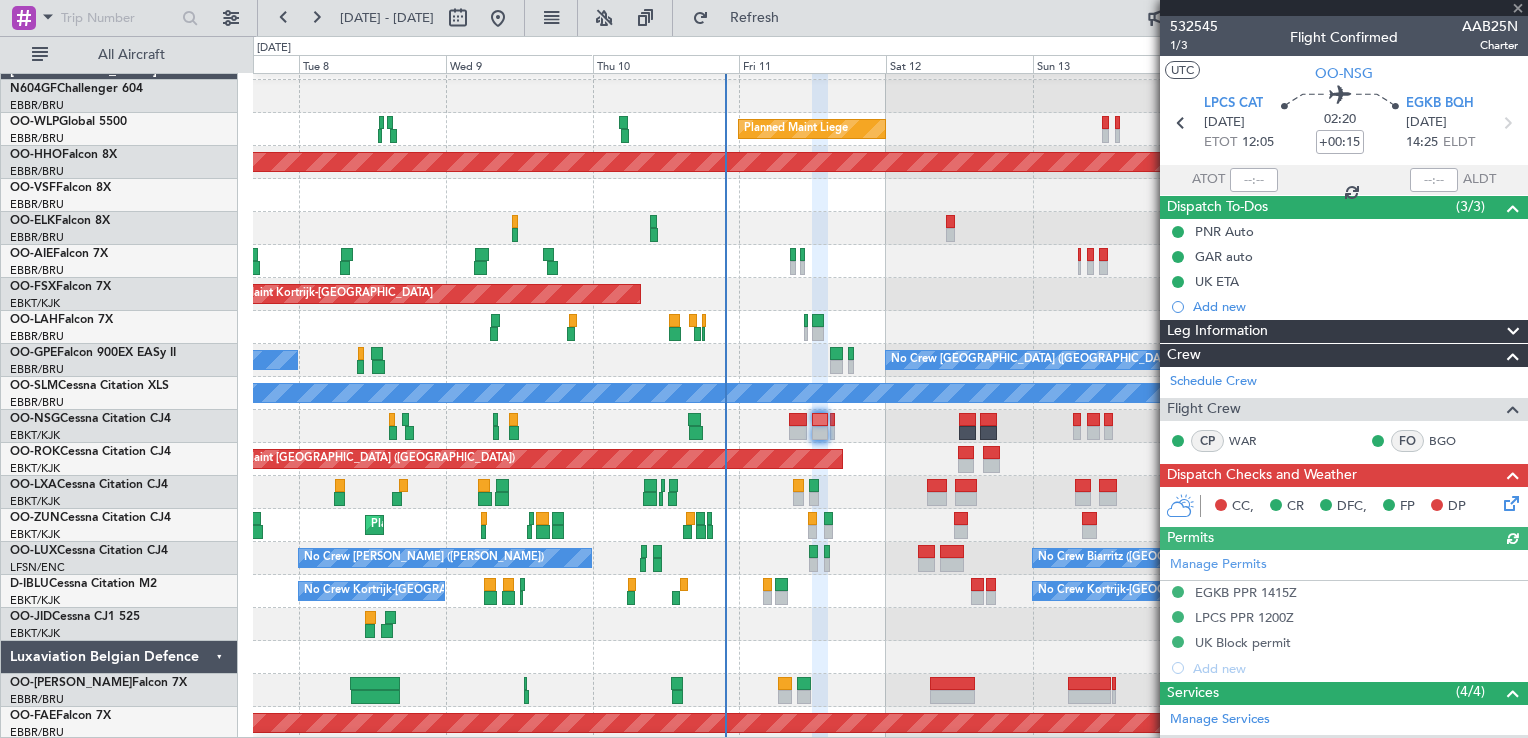 click 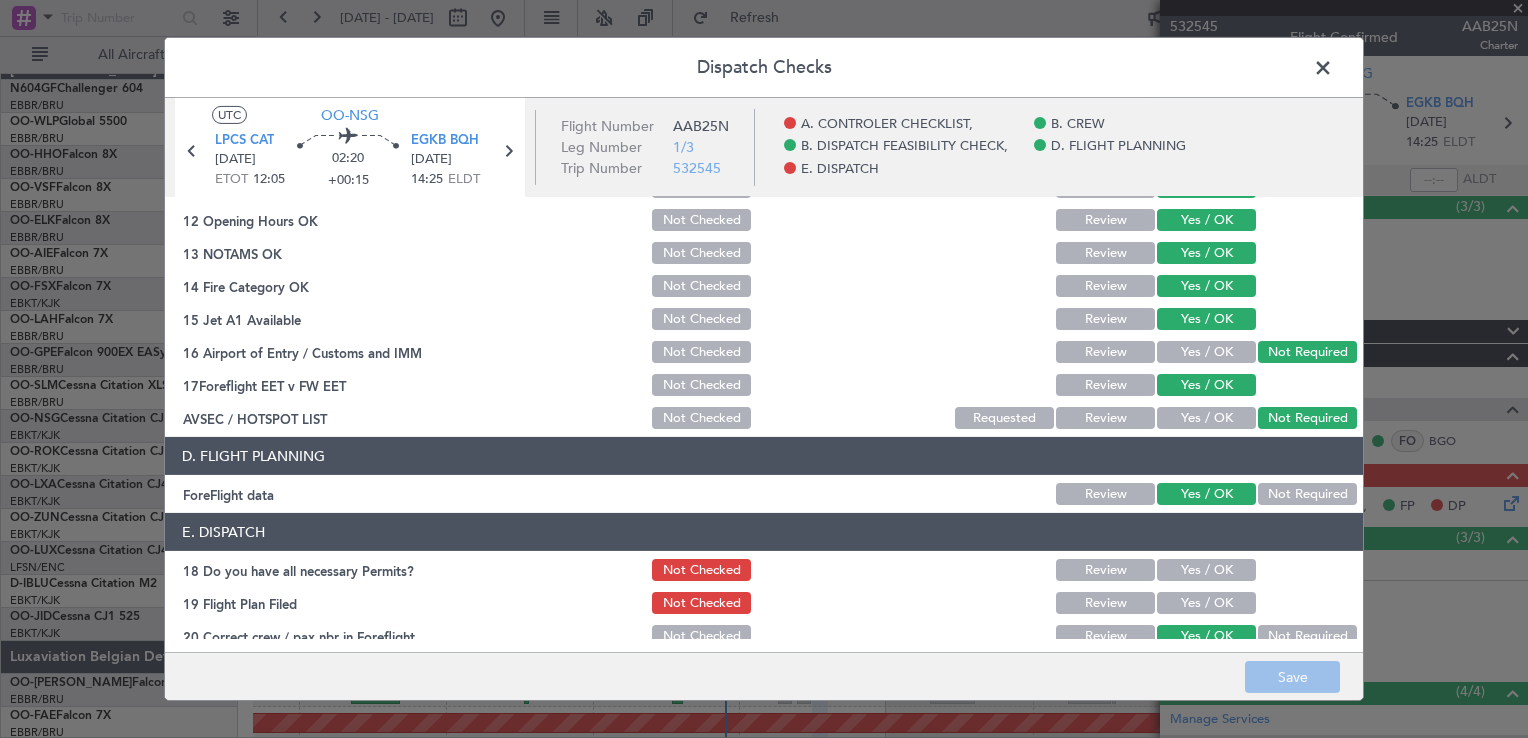 scroll, scrollTop: 564, scrollLeft: 0, axis: vertical 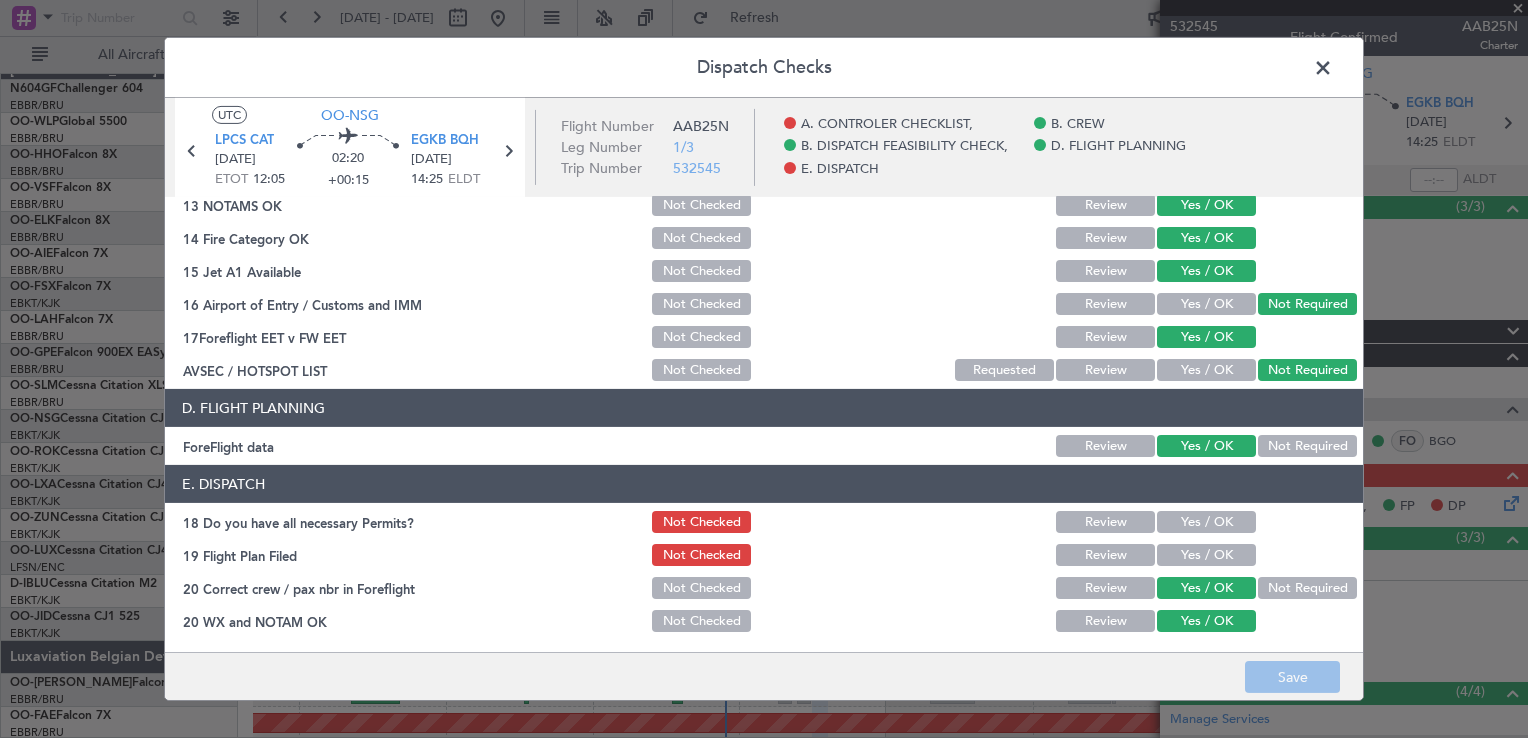 click on "Yes / OK" 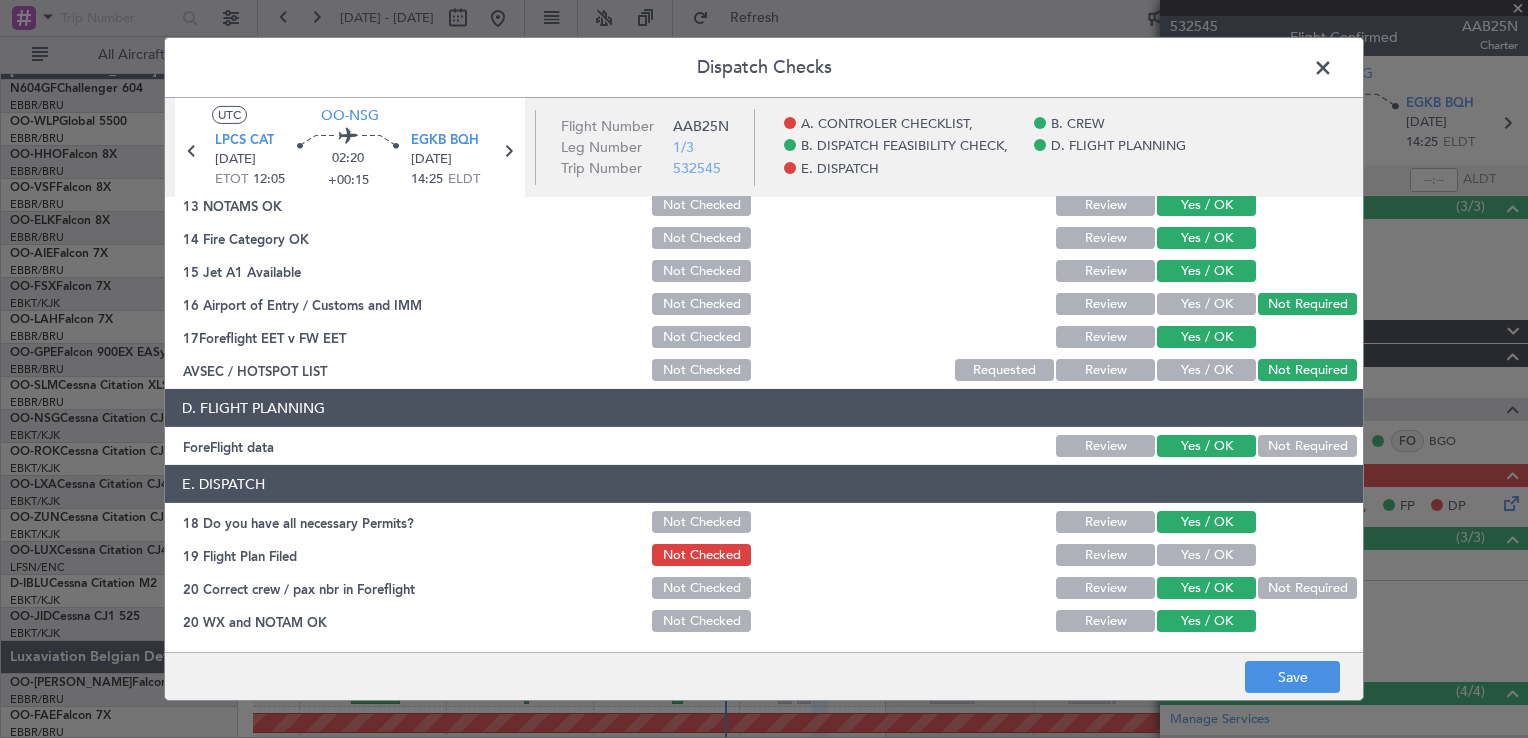 click on "Yes / OK" 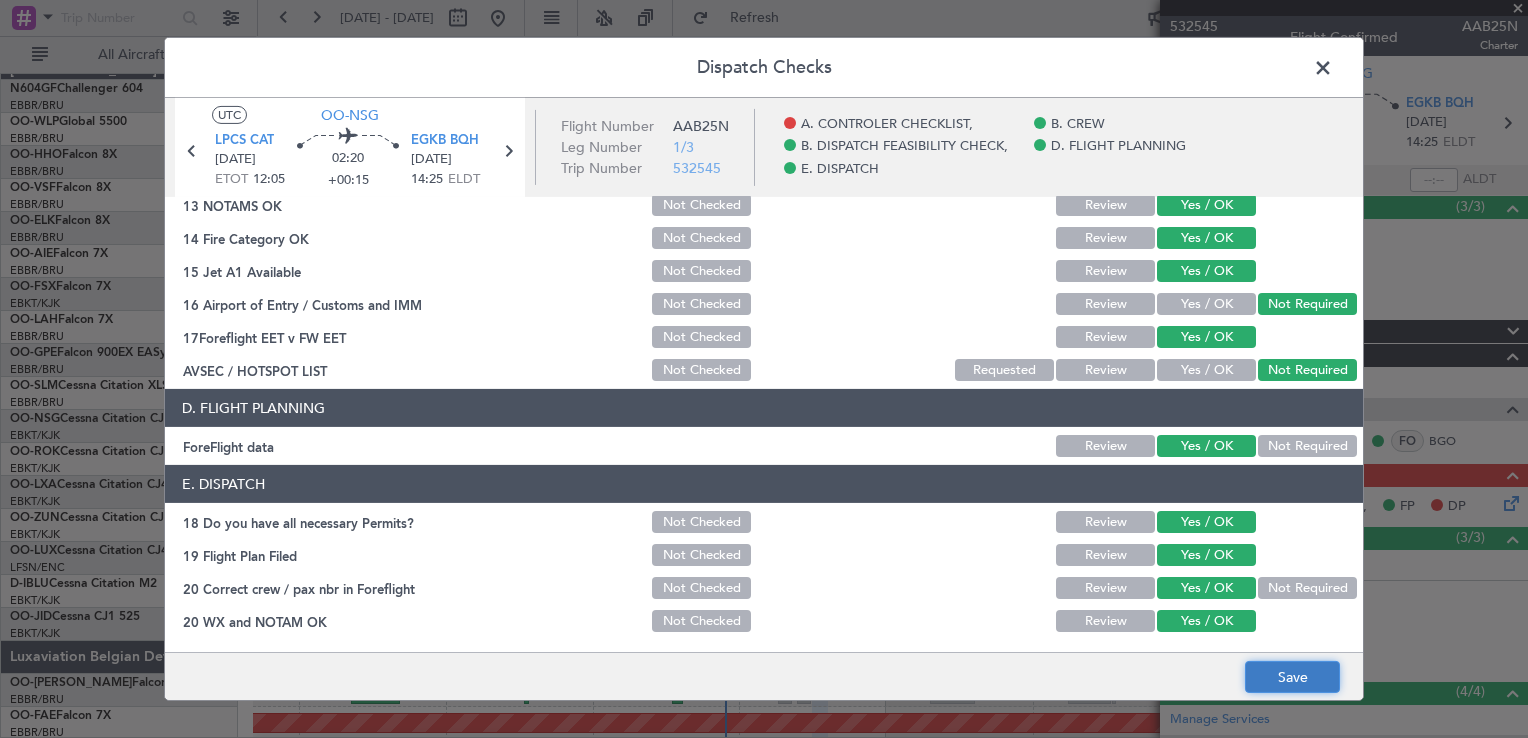 click on "Save" 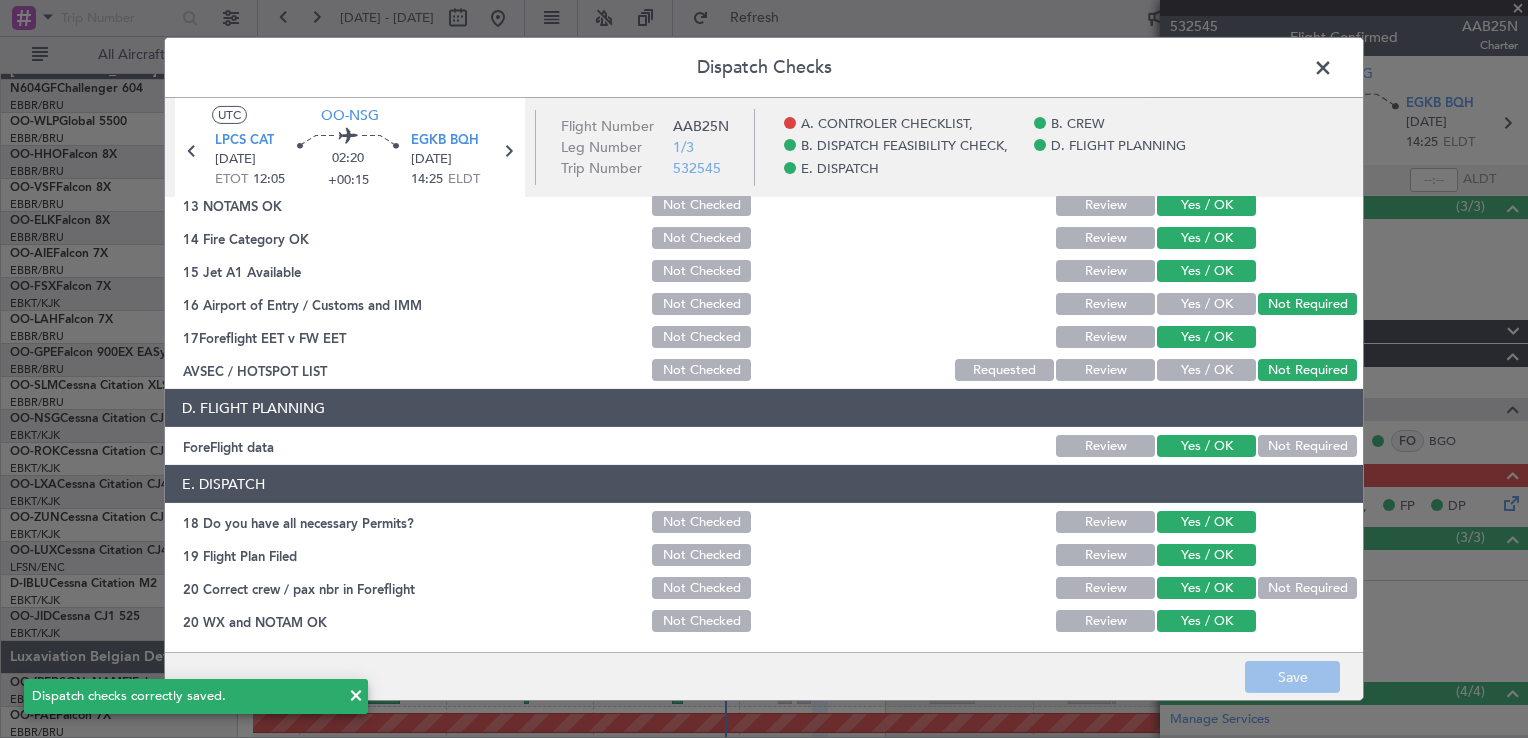 click 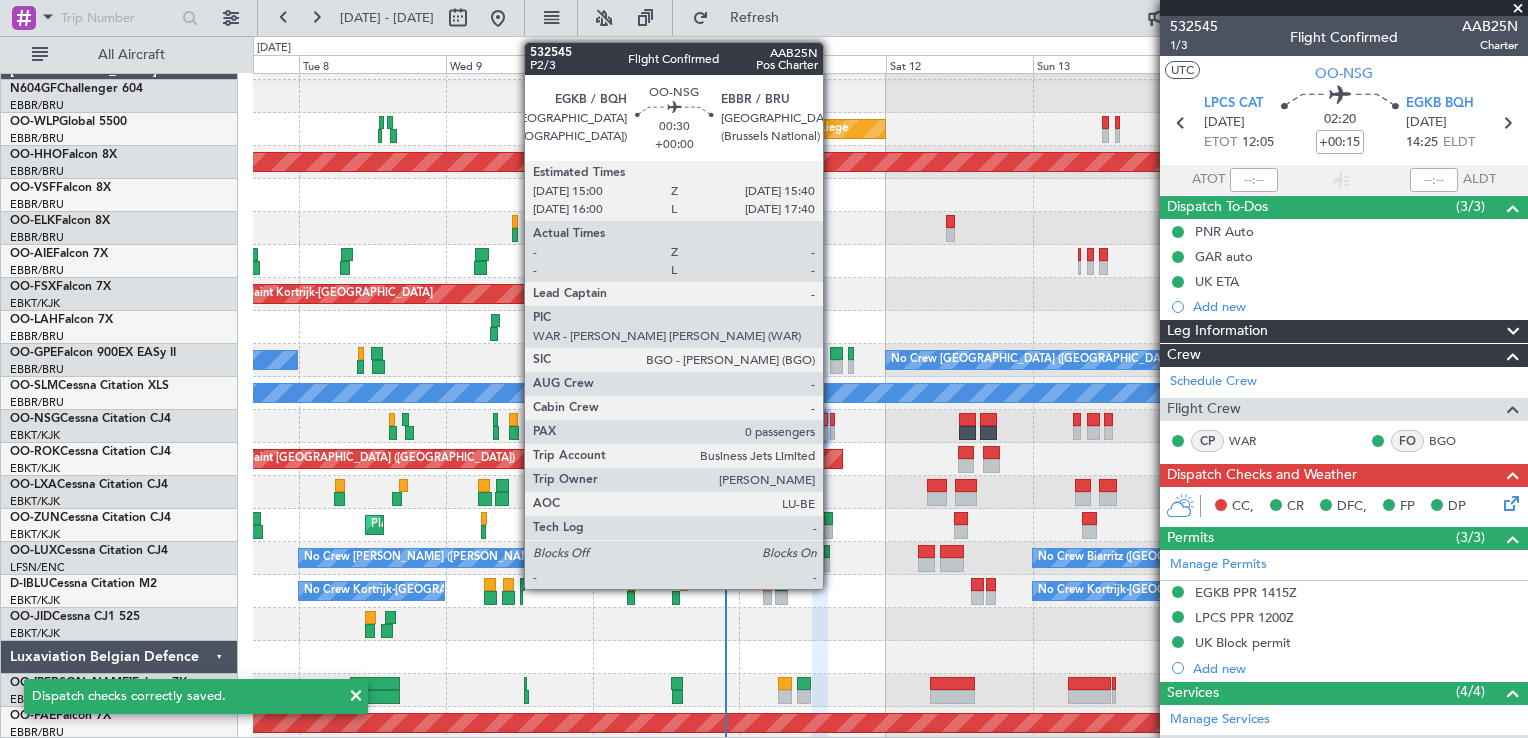click 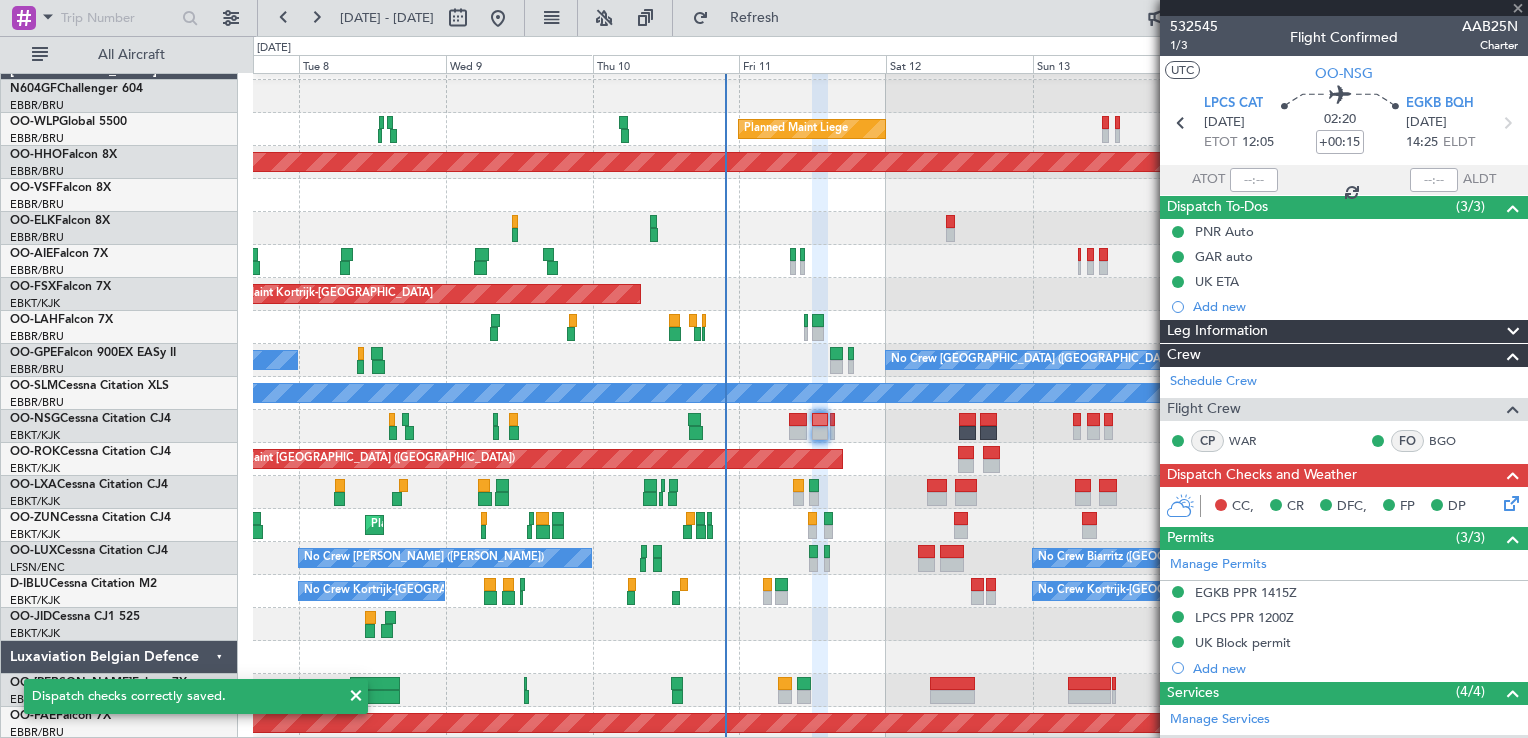 type 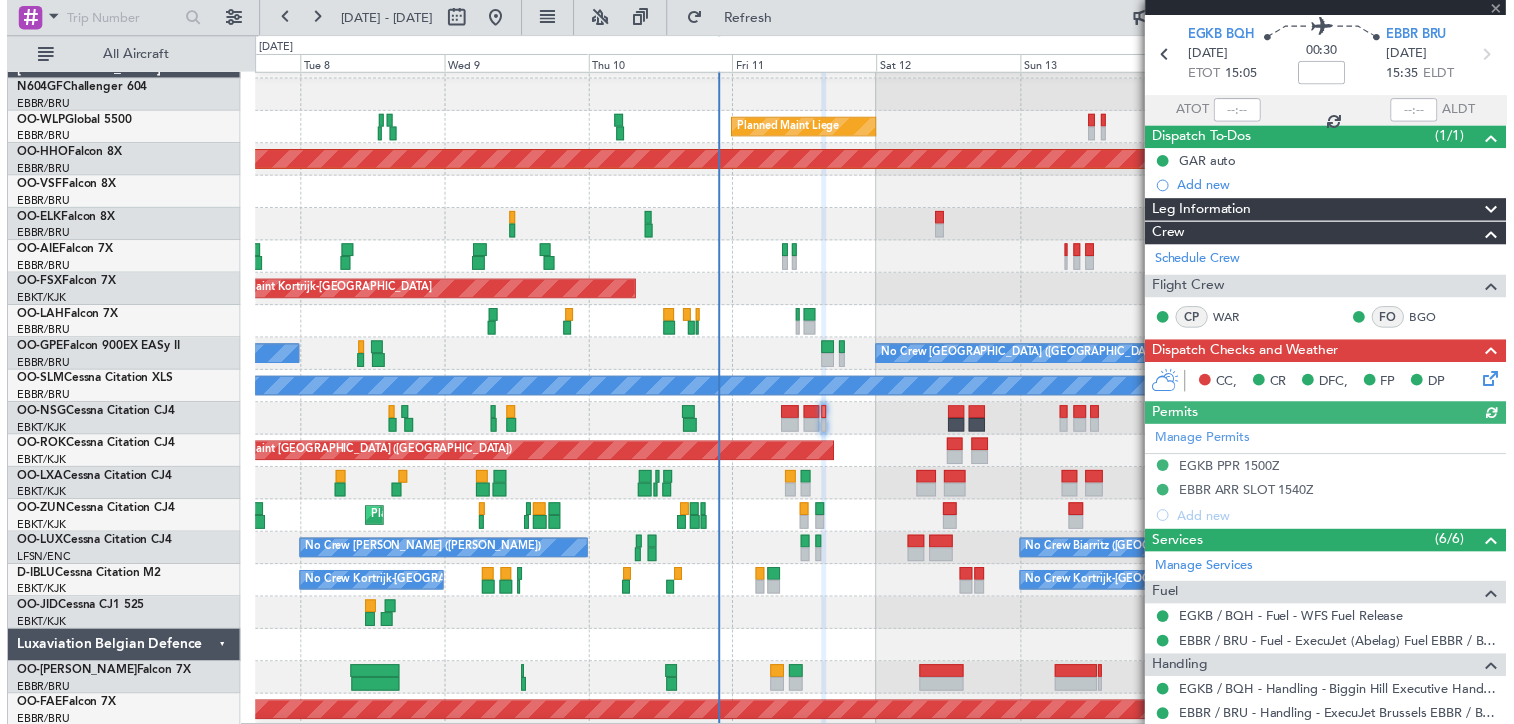 scroll, scrollTop: 0, scrollLeft: 0, axis: both 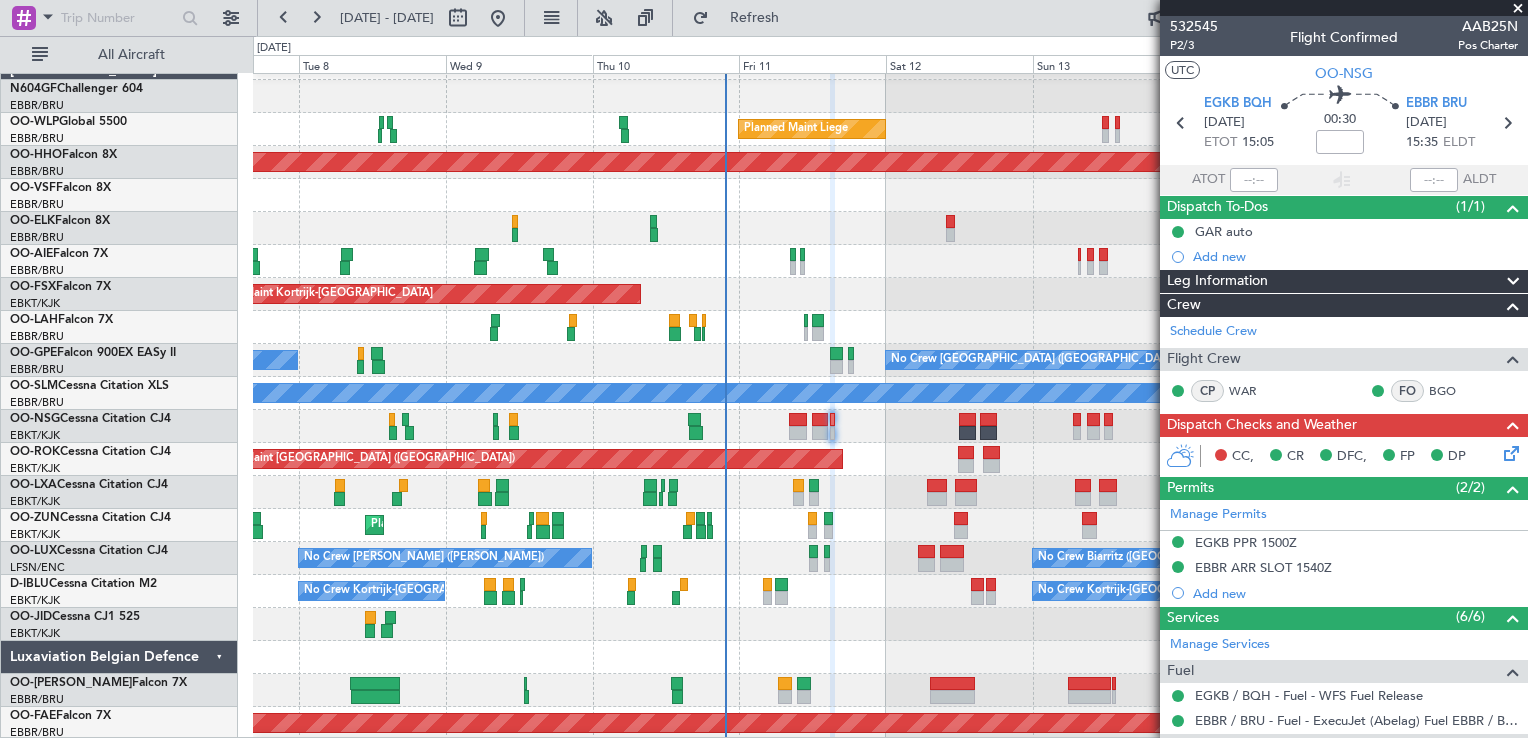 click 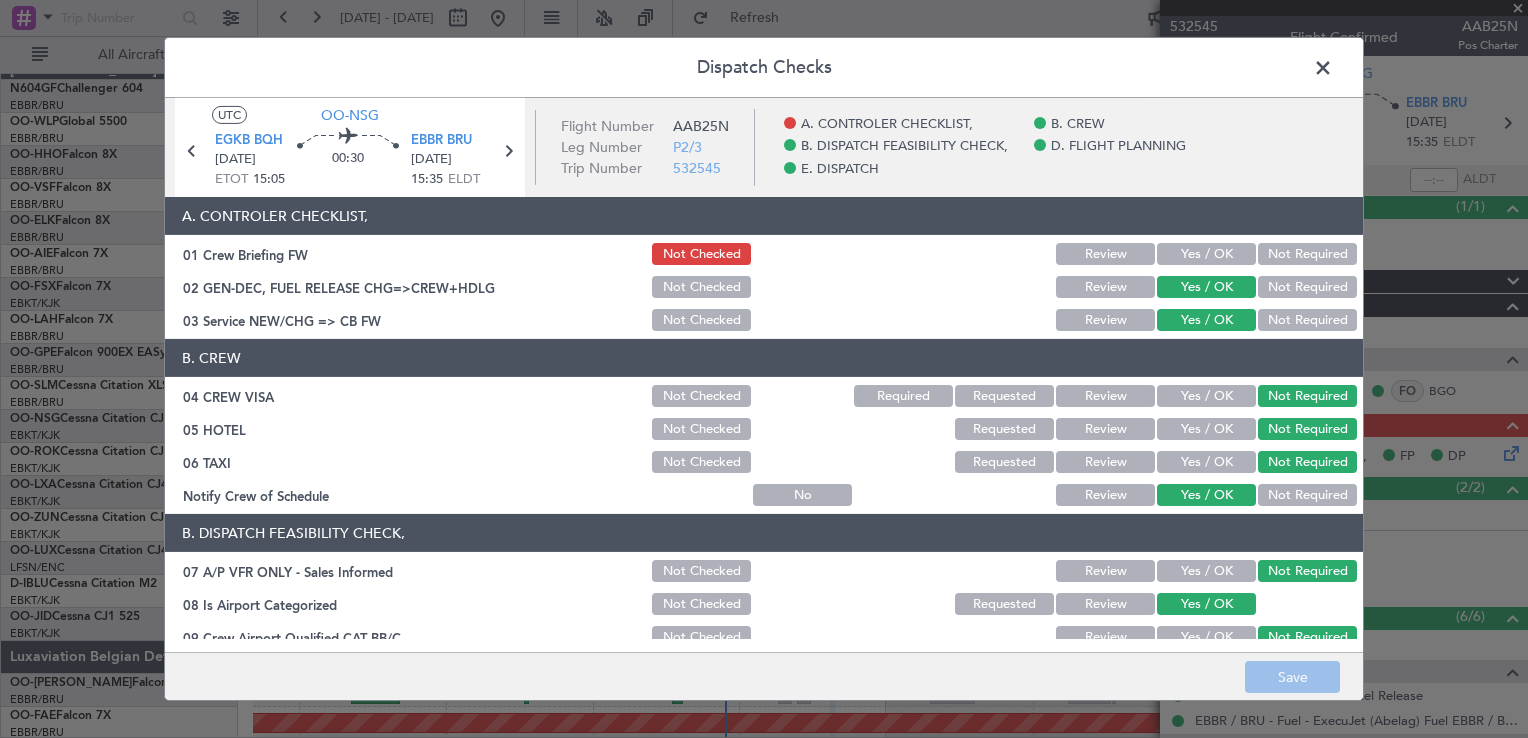 click 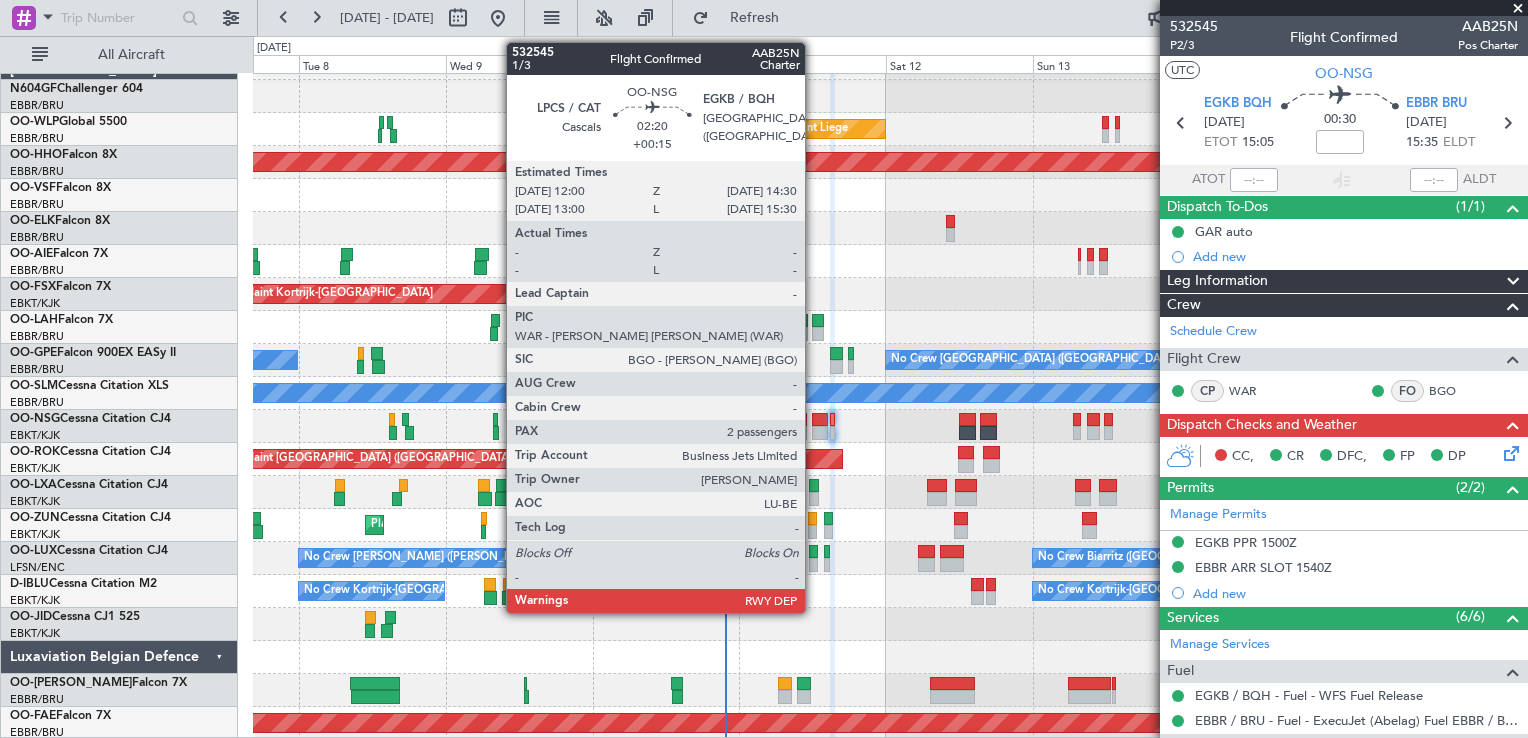 click 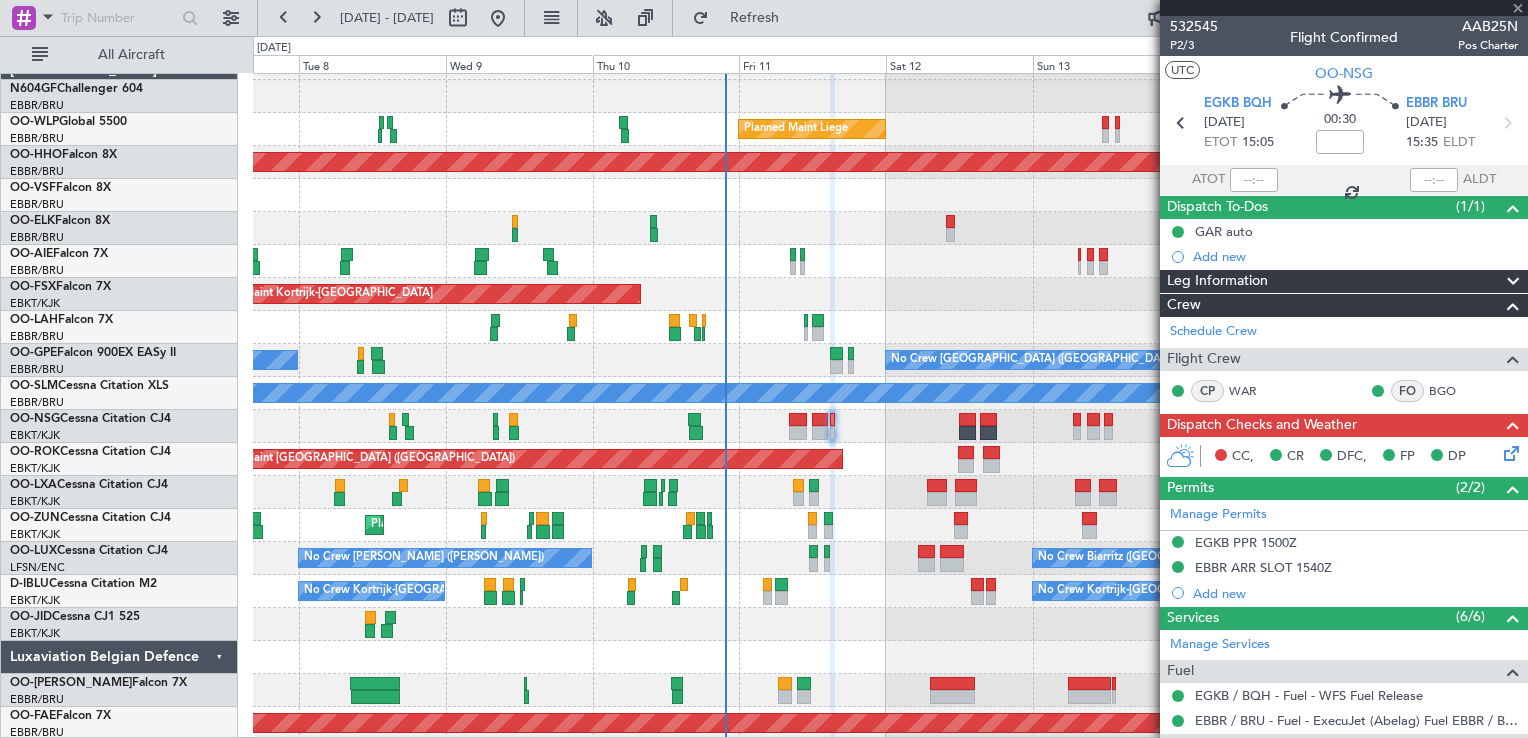 type on "+00:15" 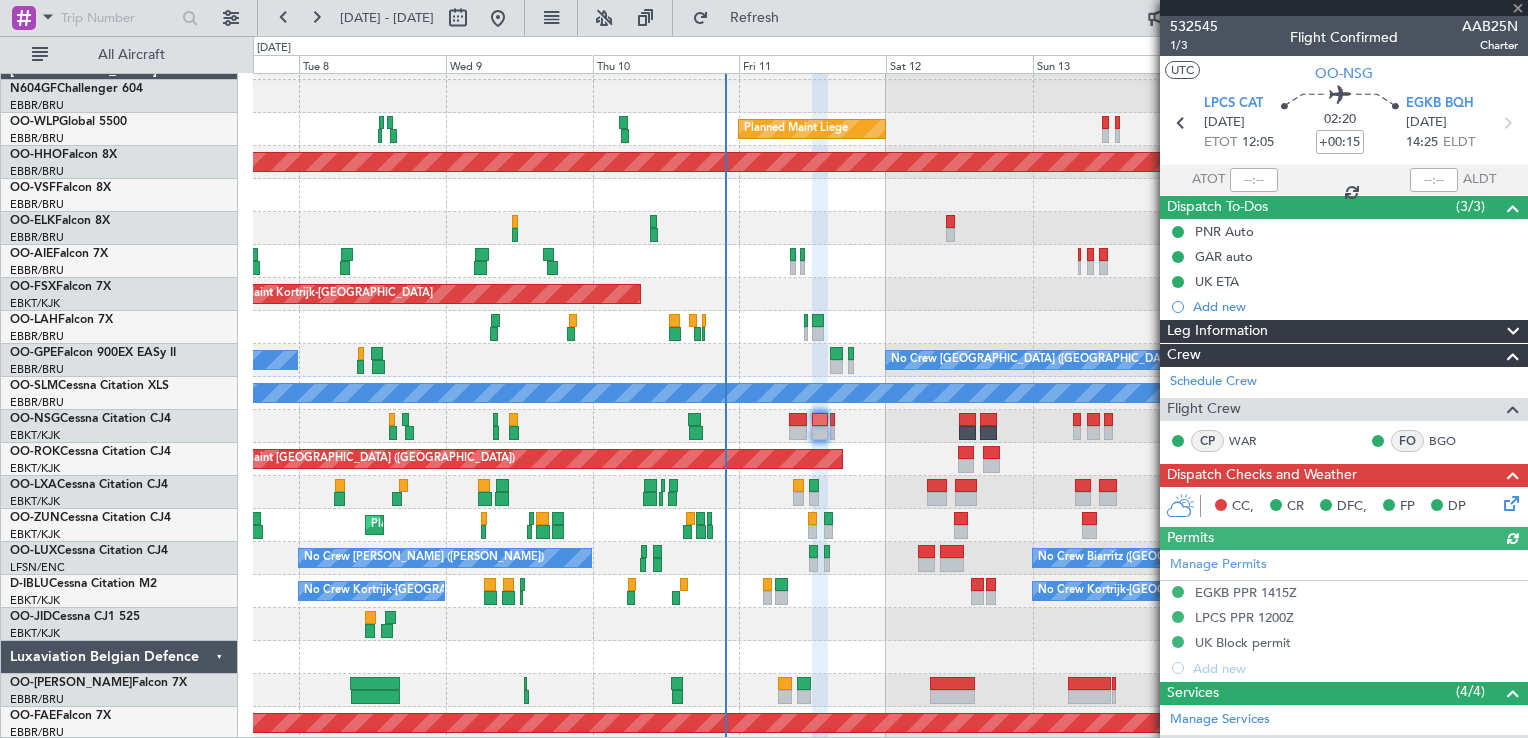 click 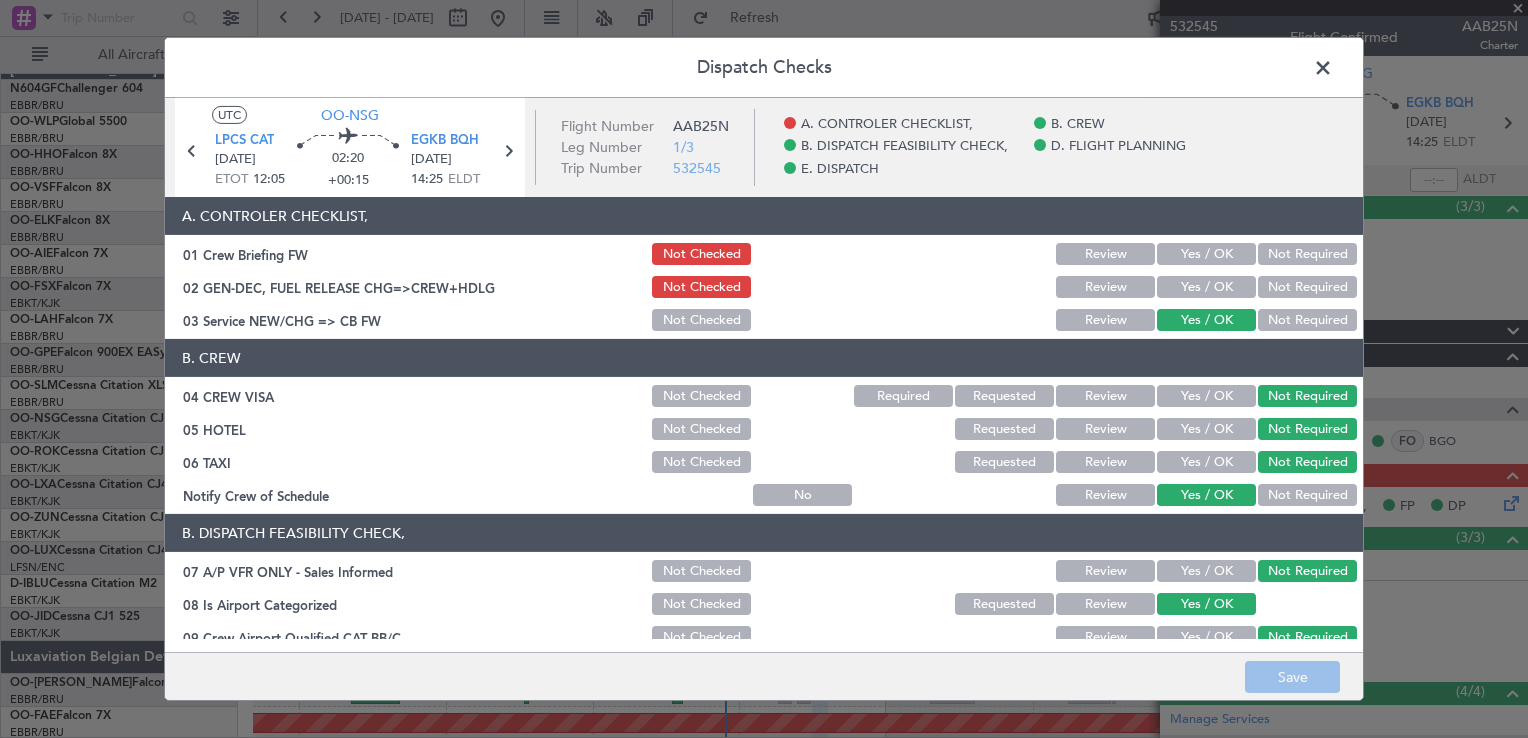 click on "Yes / OK" 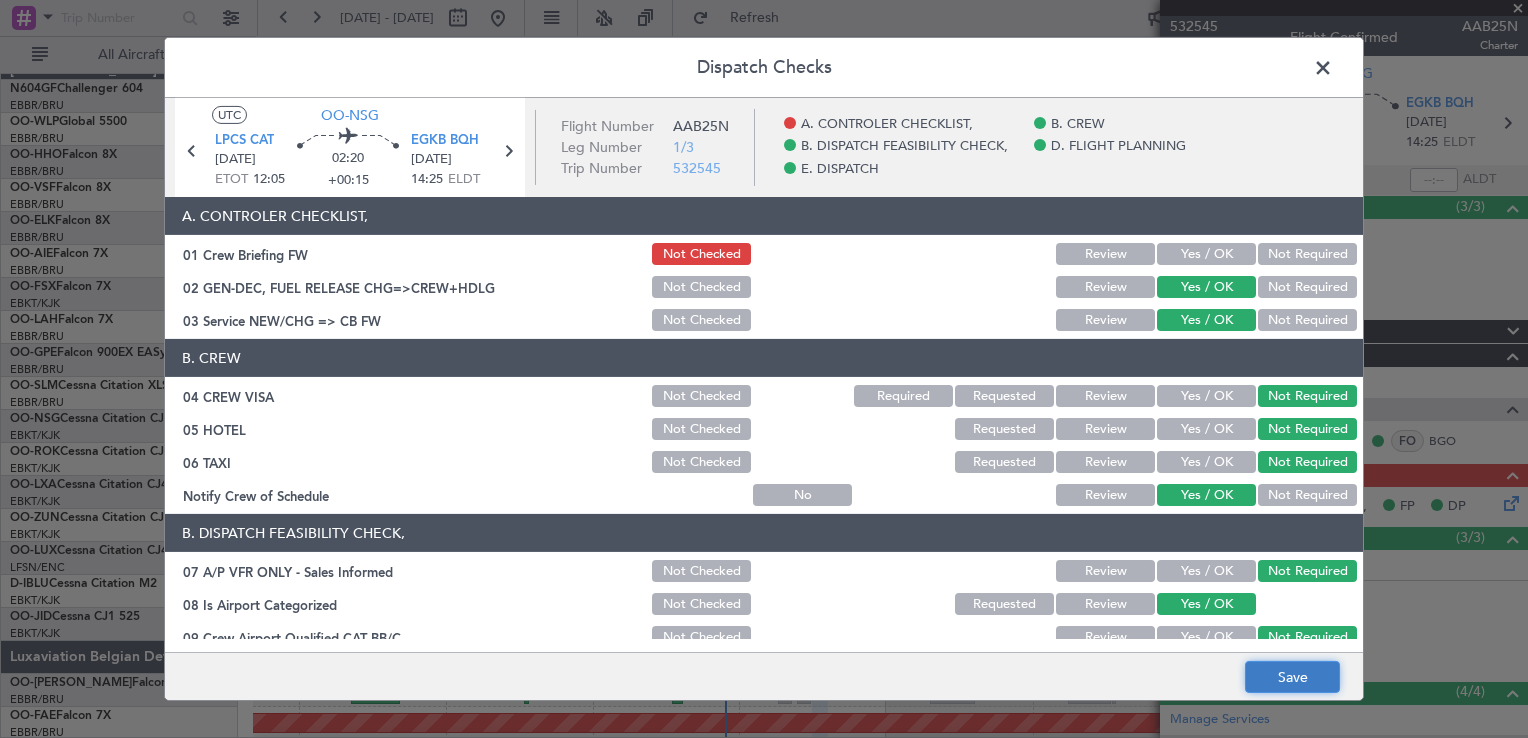 click on "Save" 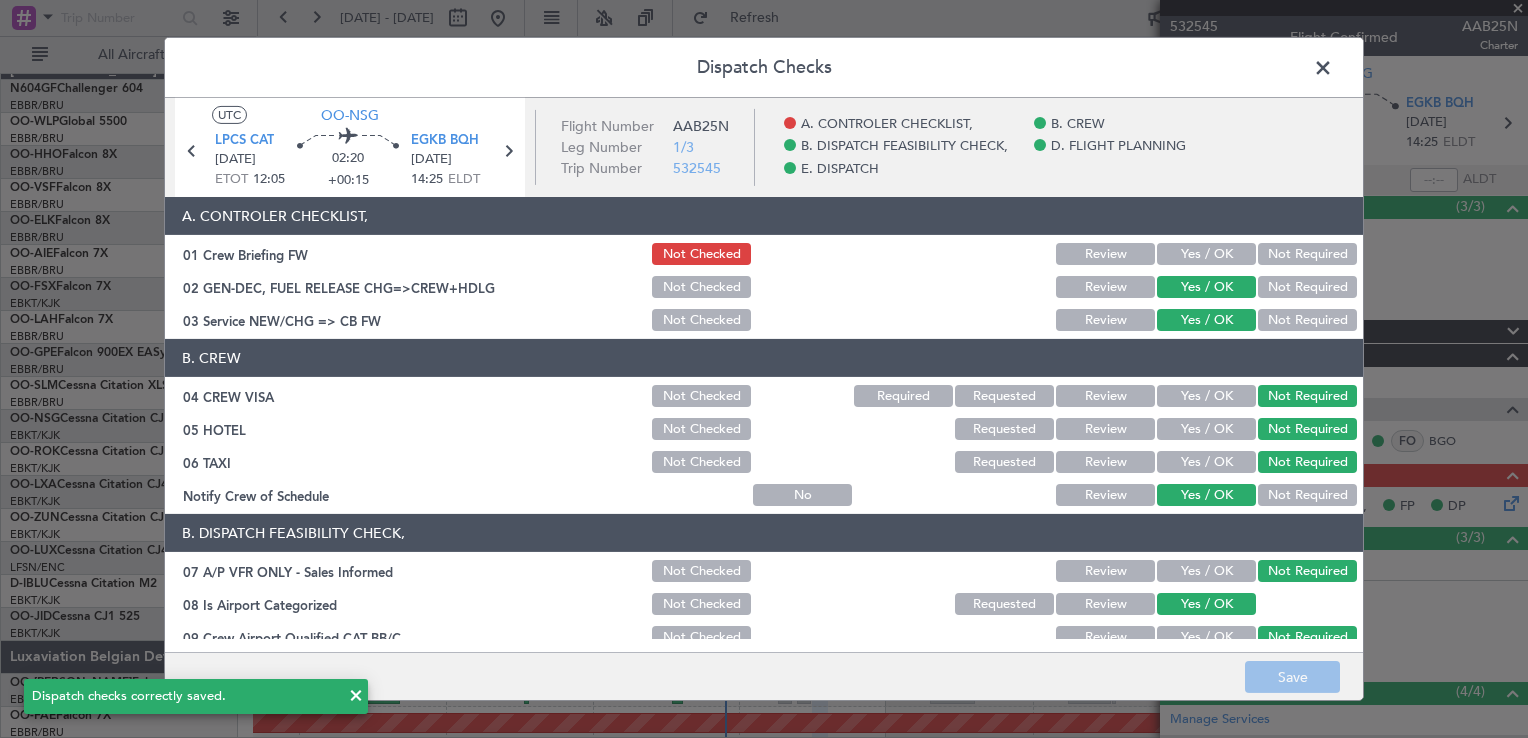 click 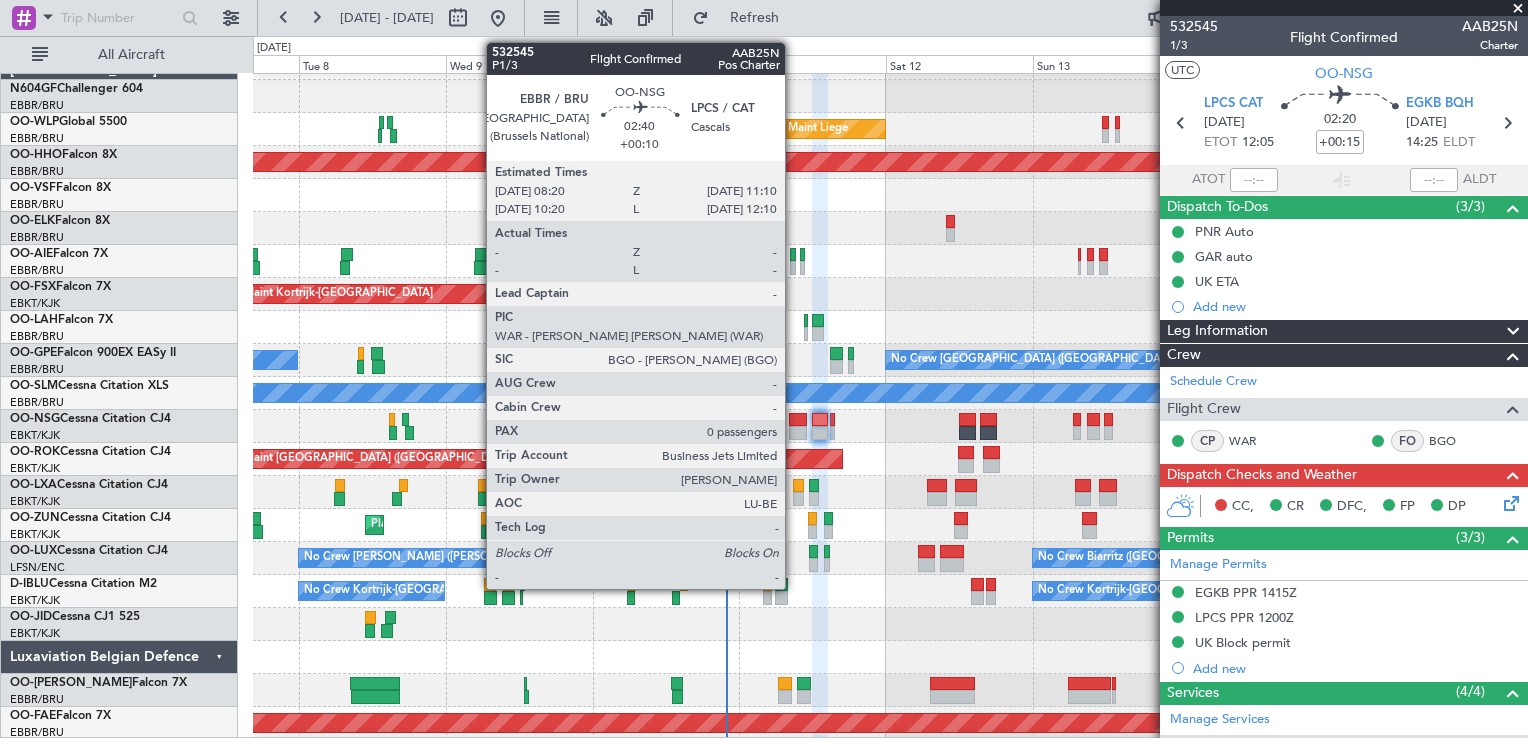 click 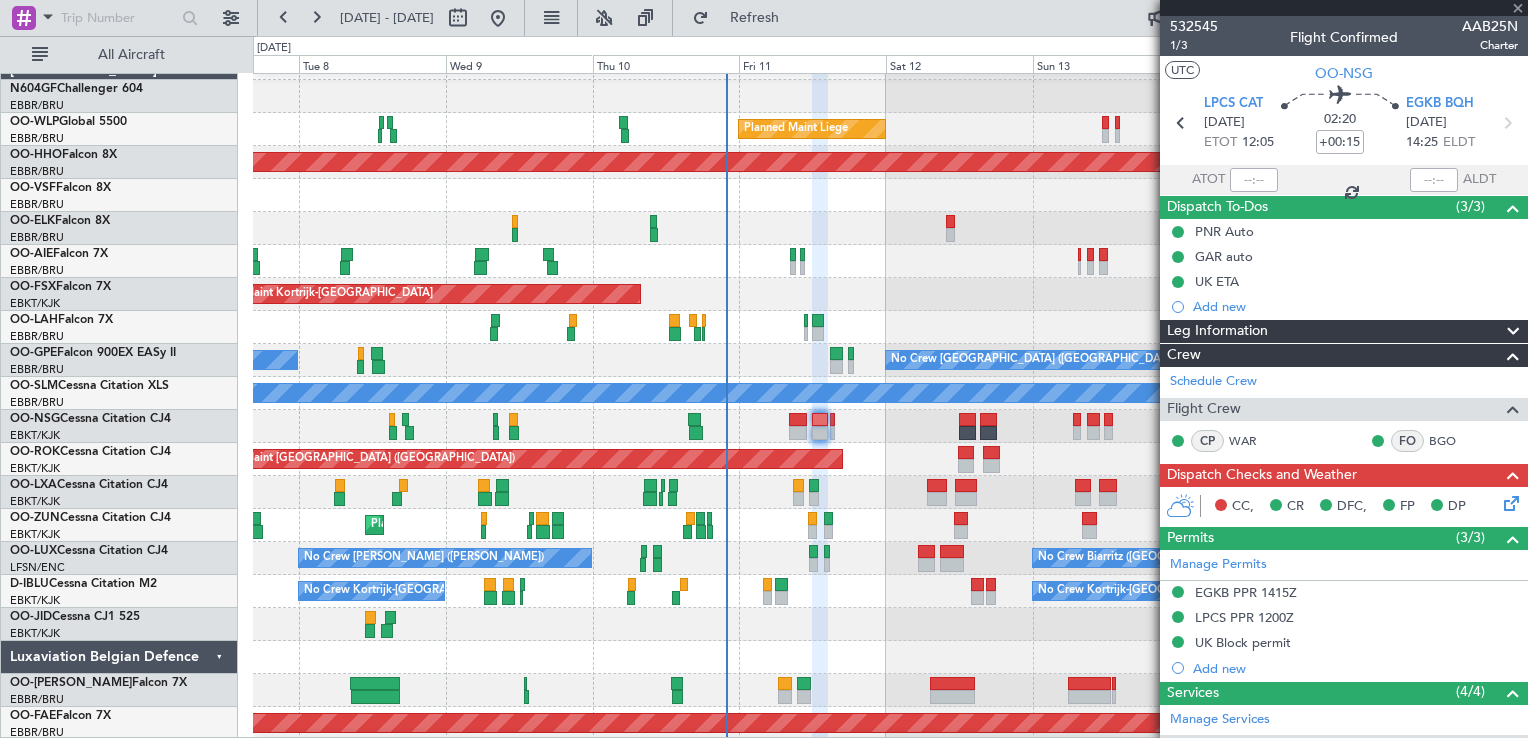 type on "+00:10" 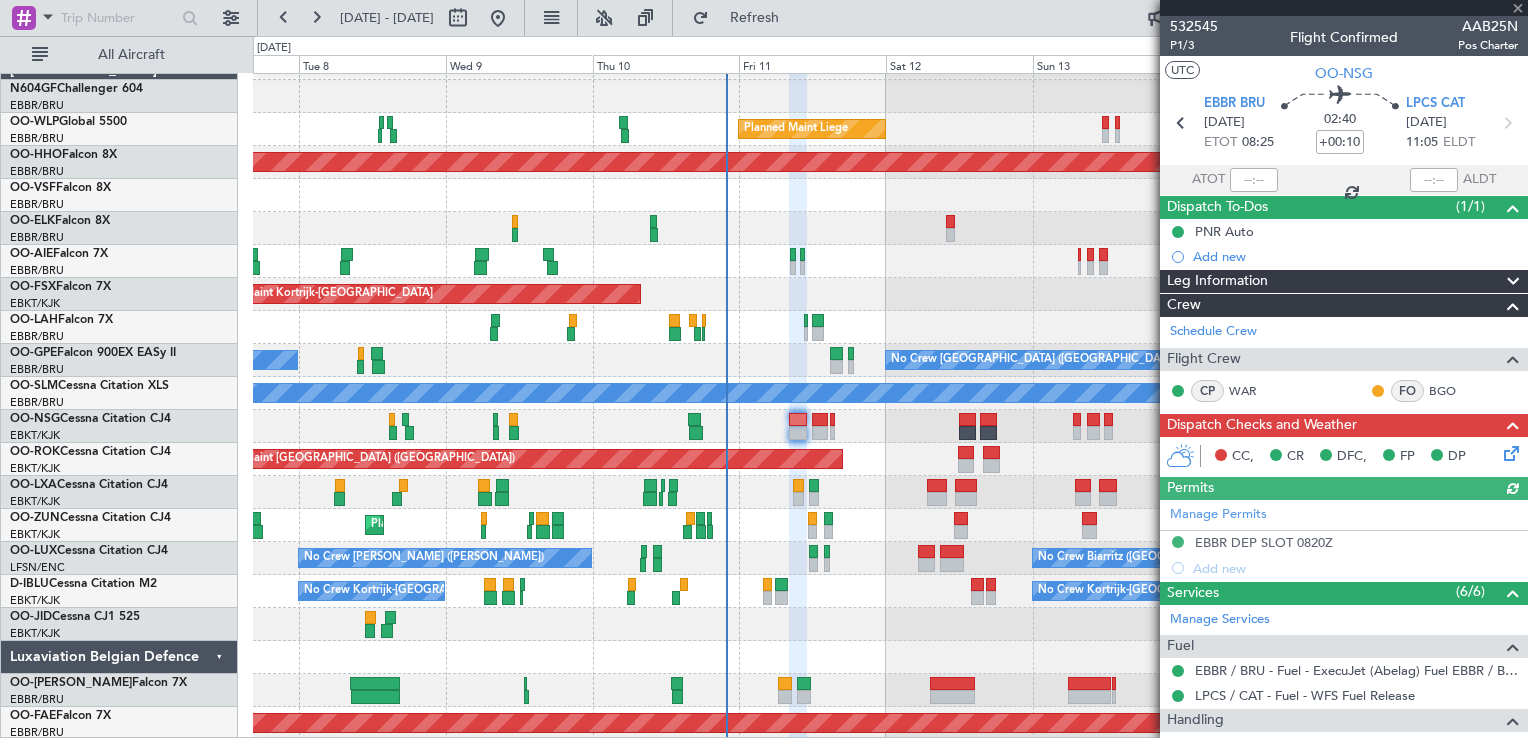 click 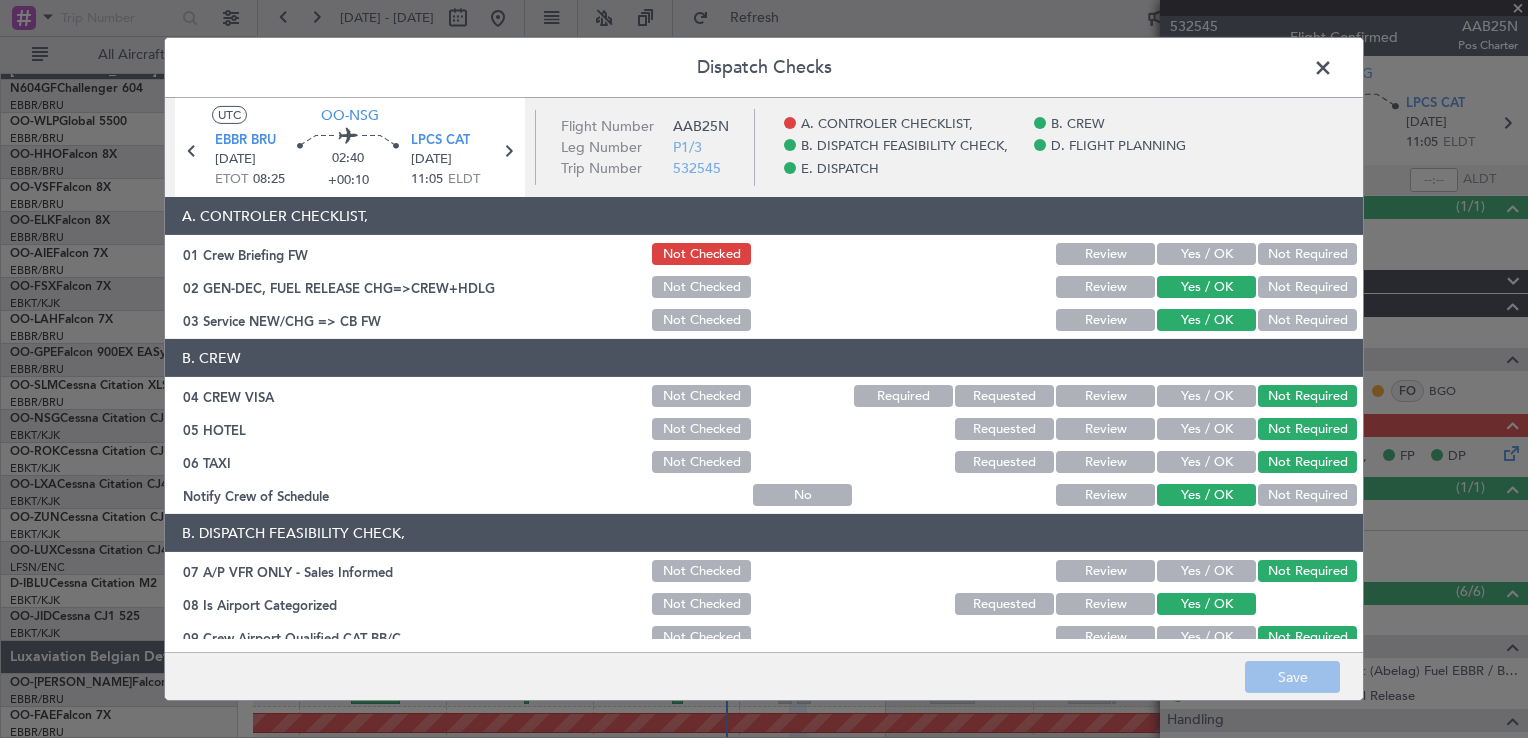 click 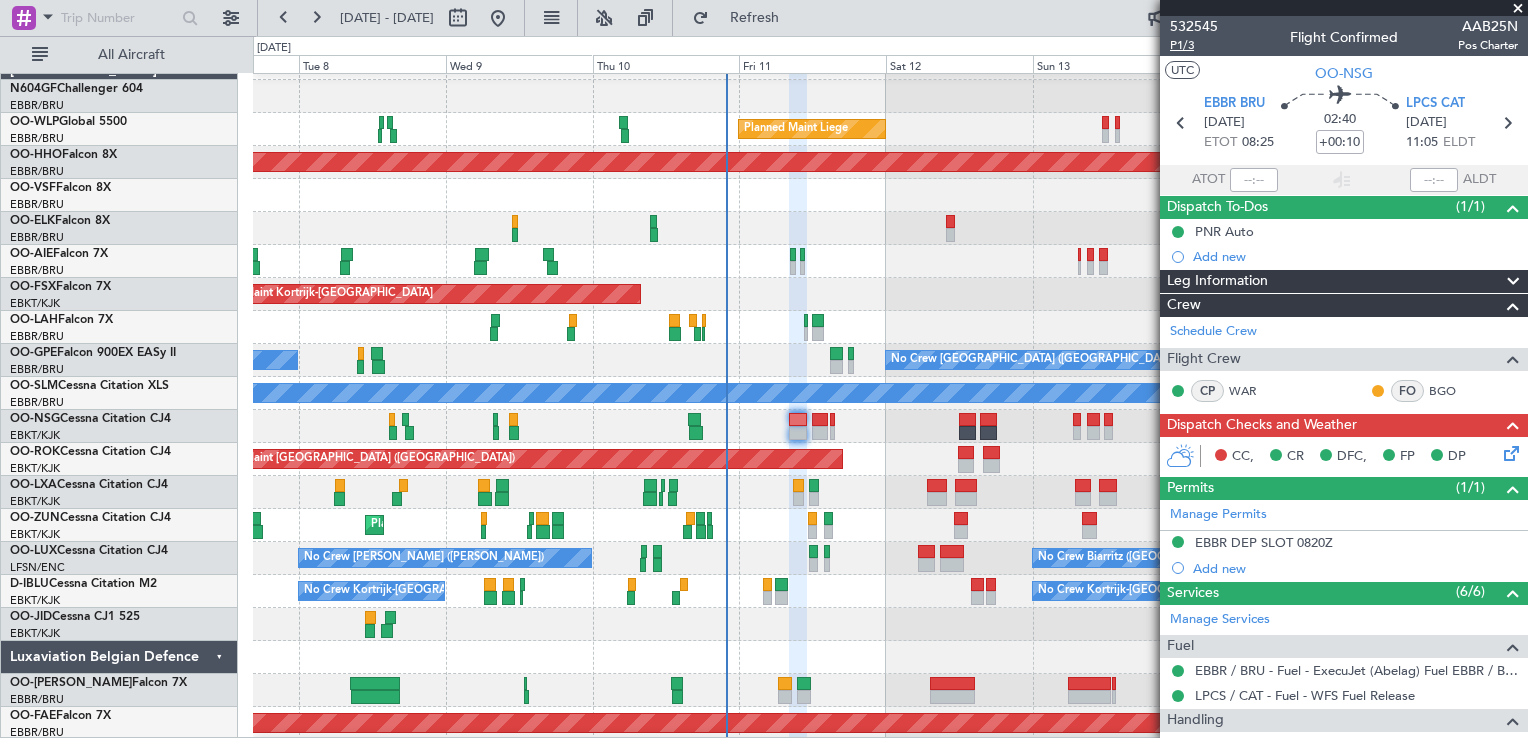 click on "P1/3" at bounding box center [1194, 45] 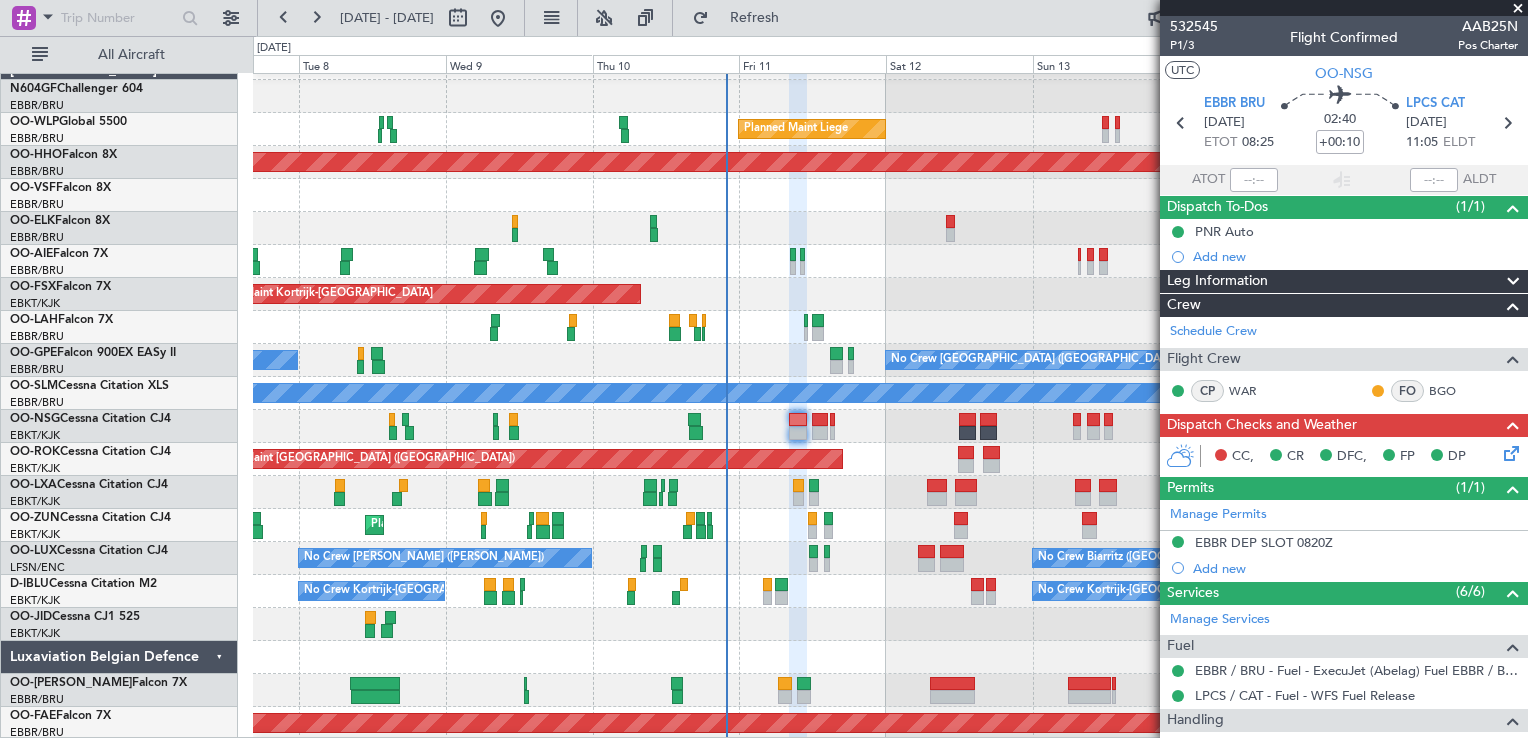 click 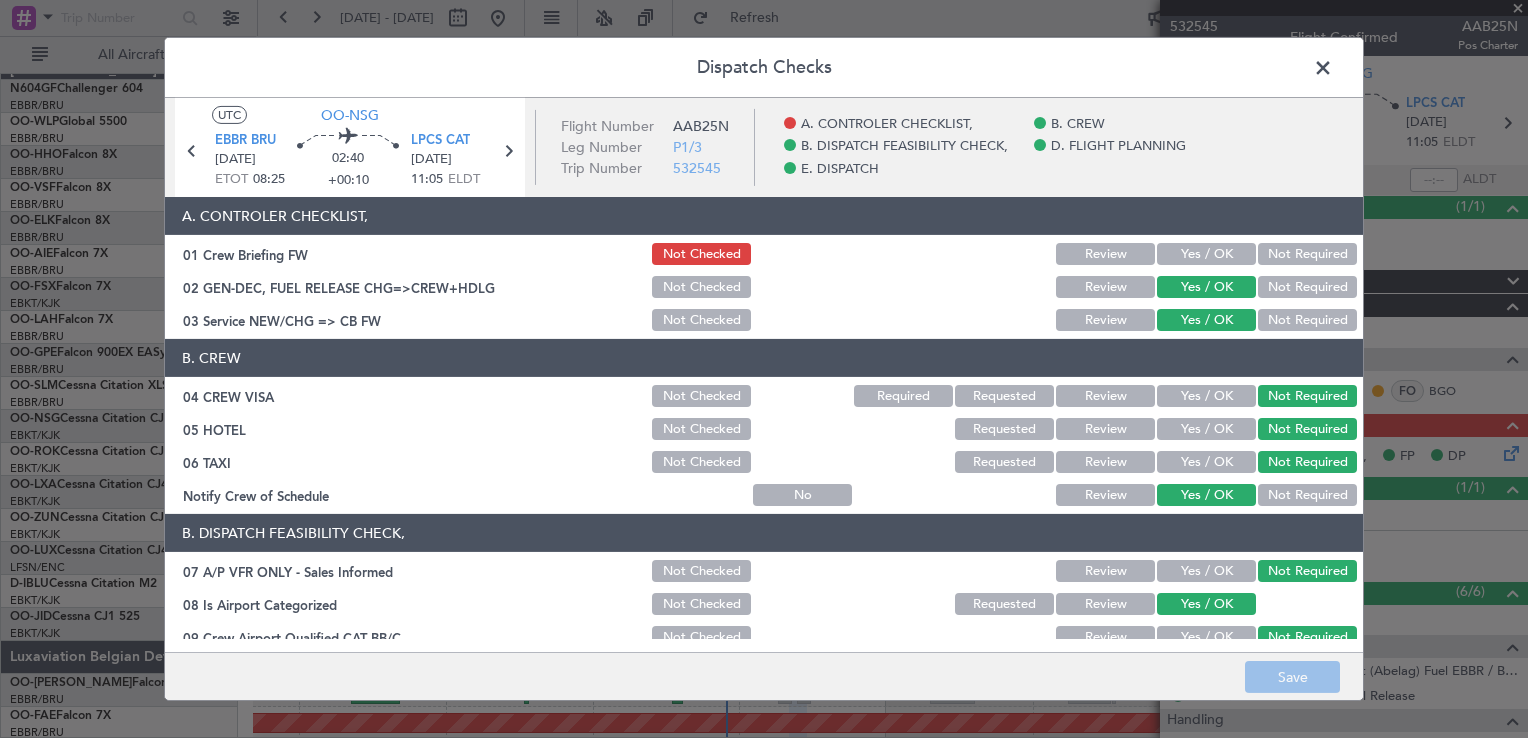 click on "Yes / OK" 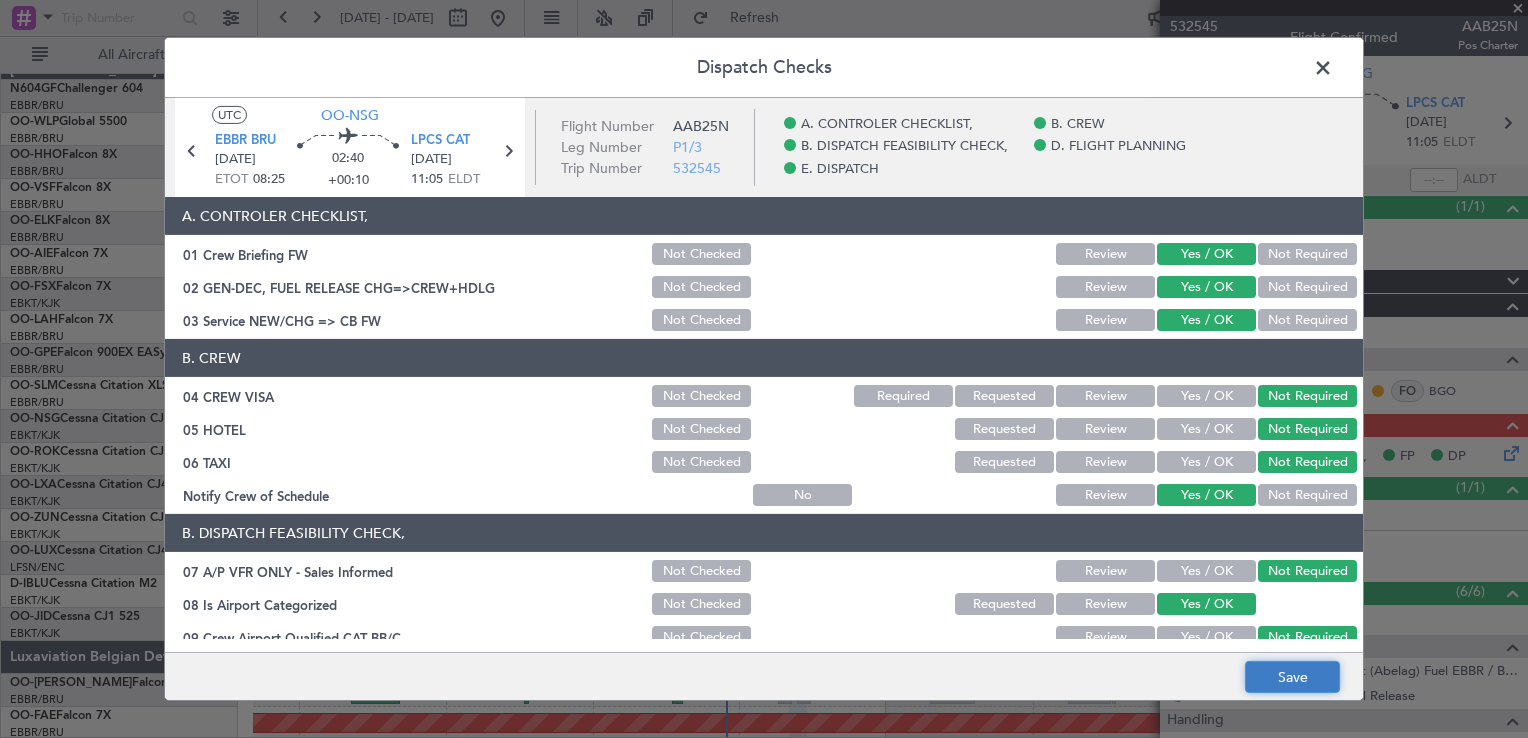 click on "Save" 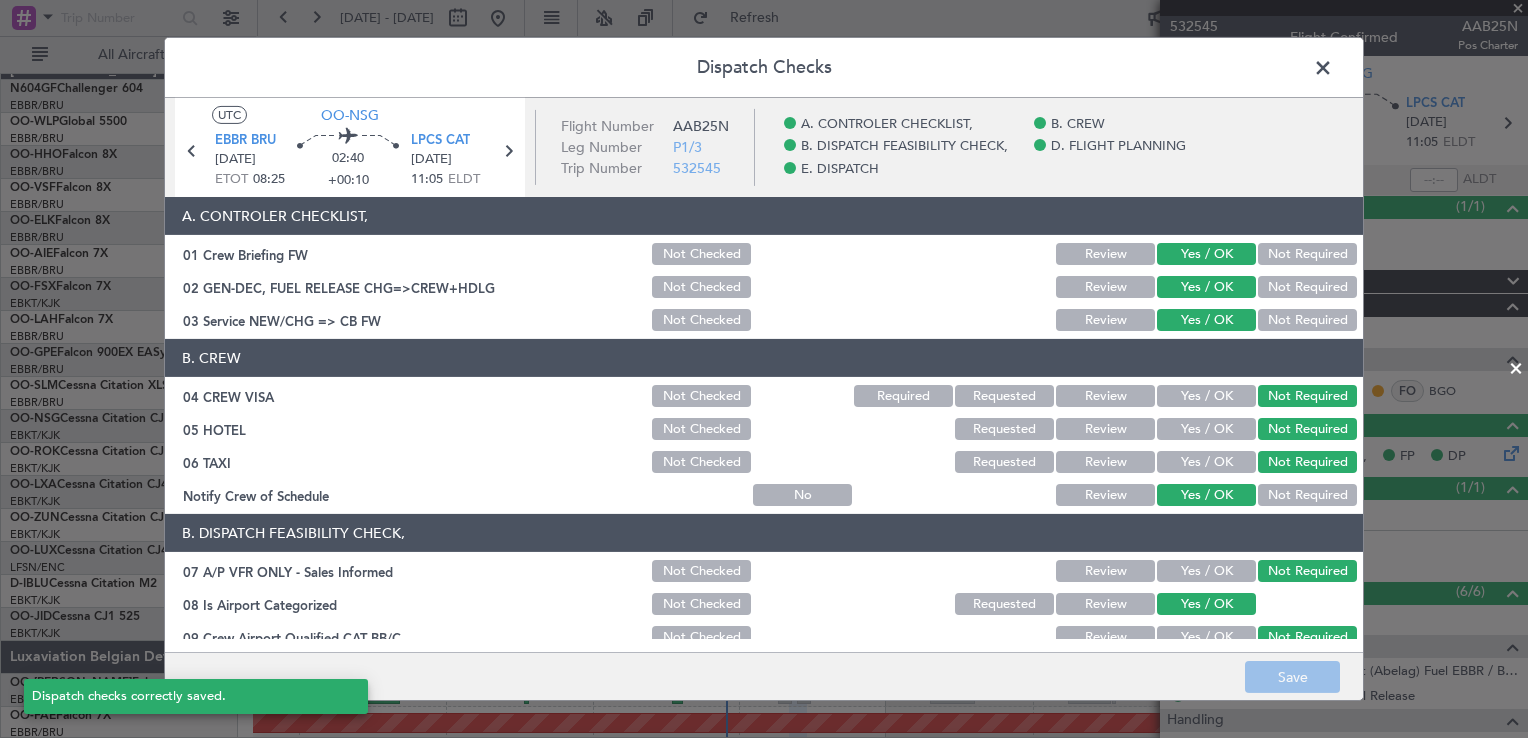 click 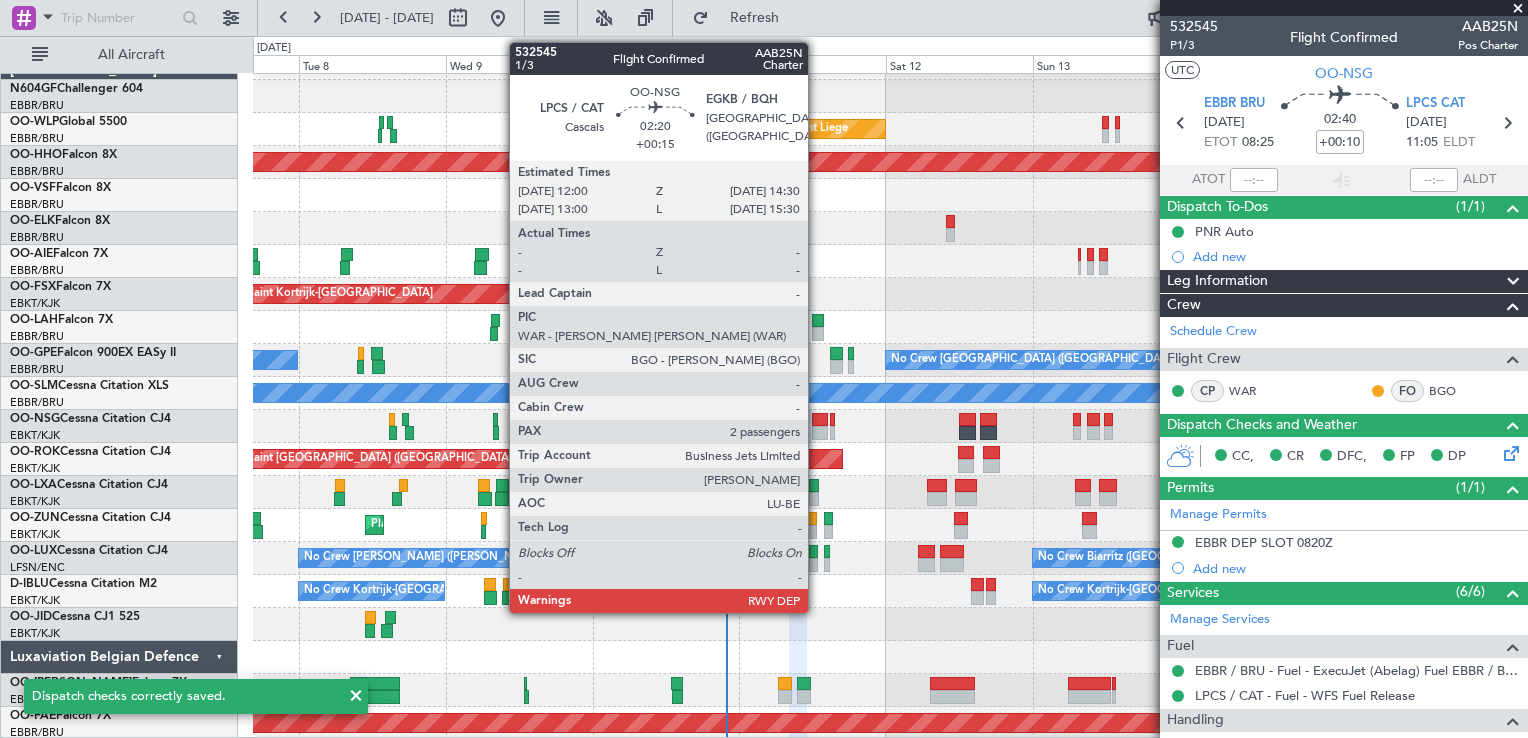 click 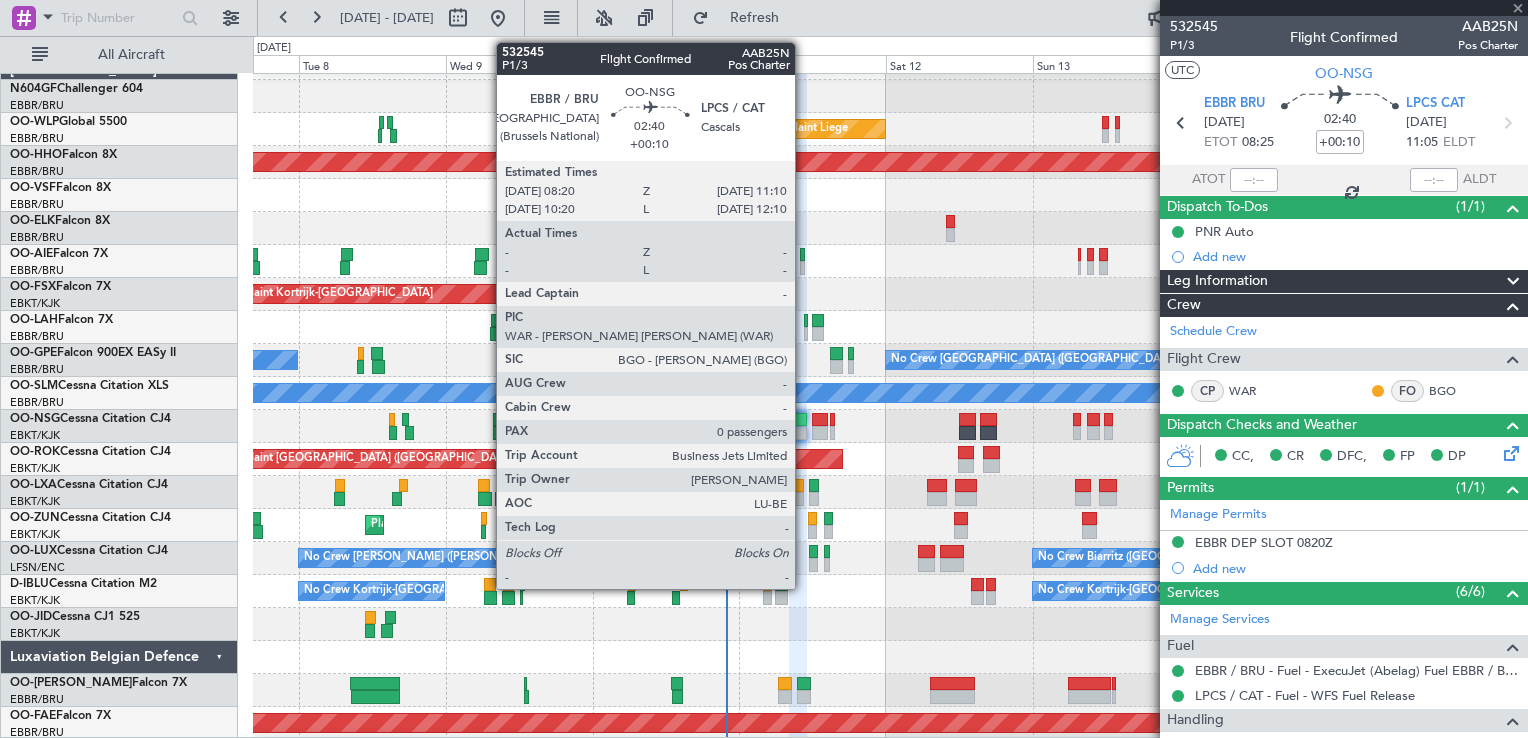 type on "+00:15" 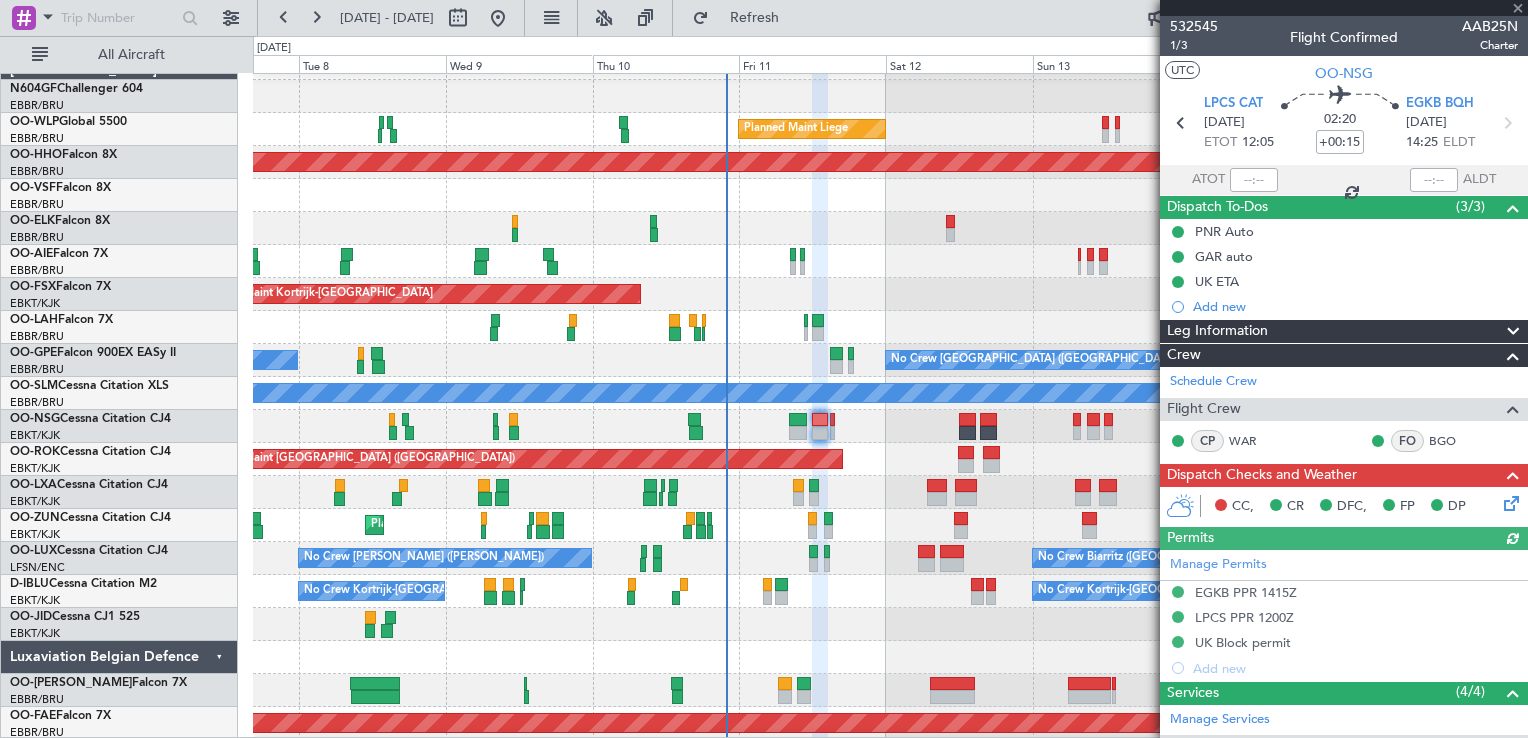 click 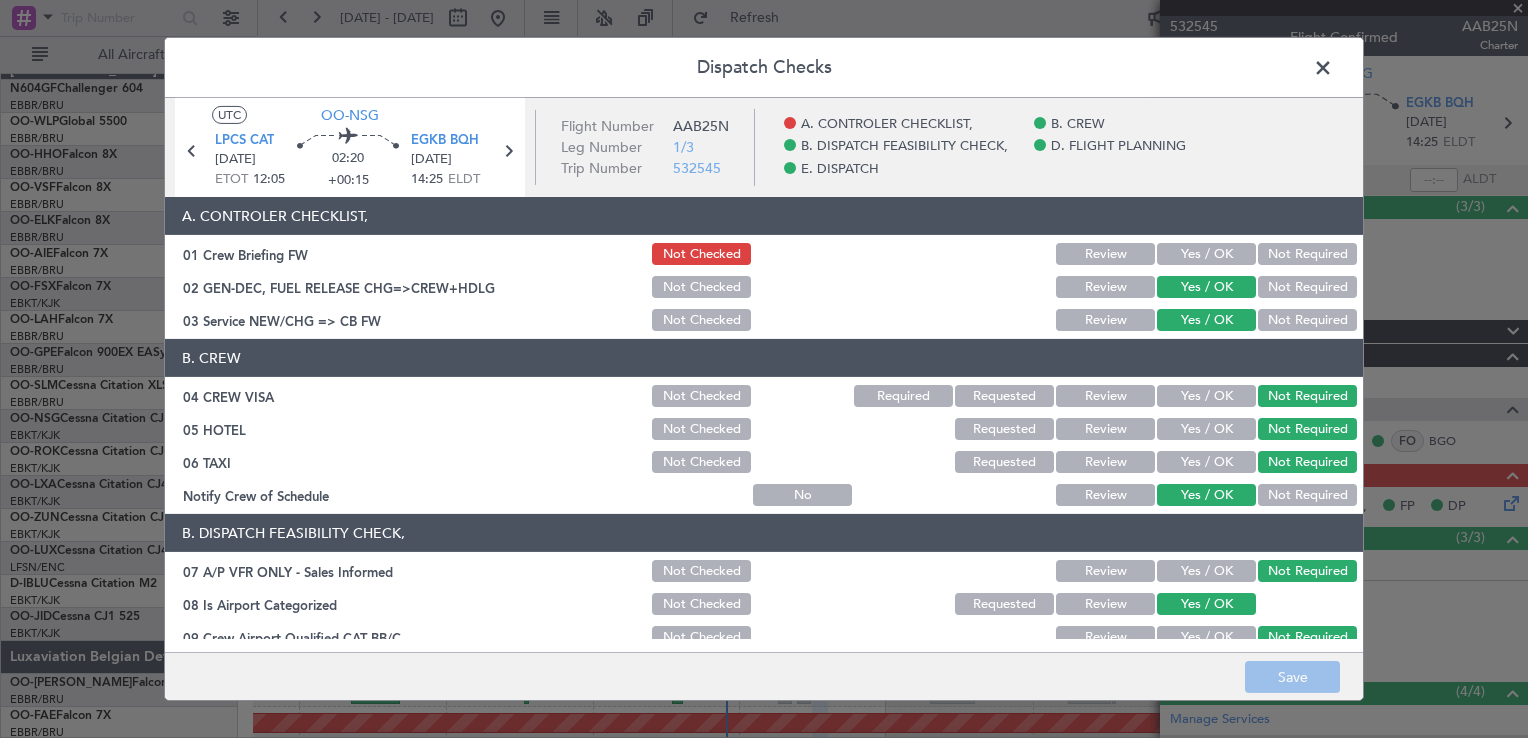 click on "Yes / OK" 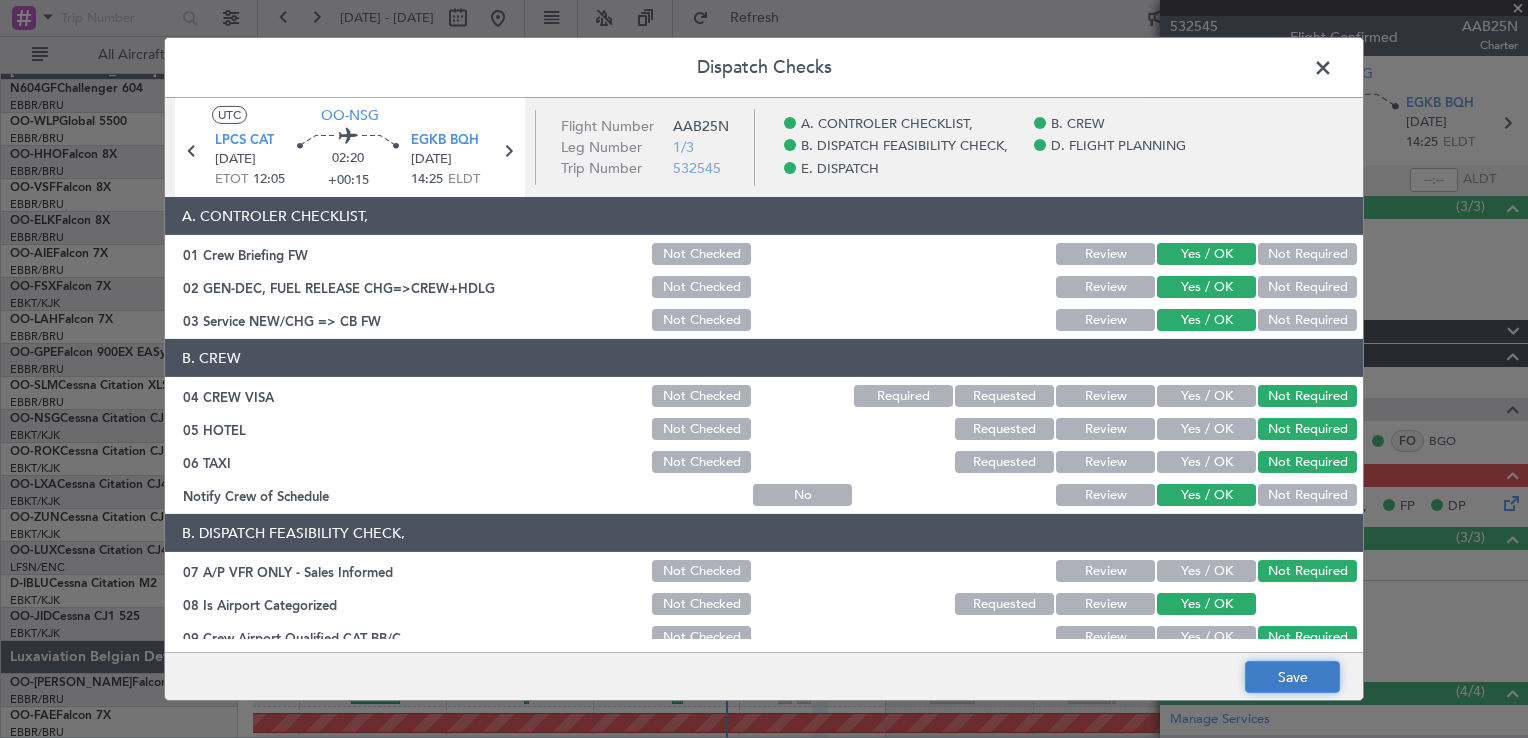 click on "Save" 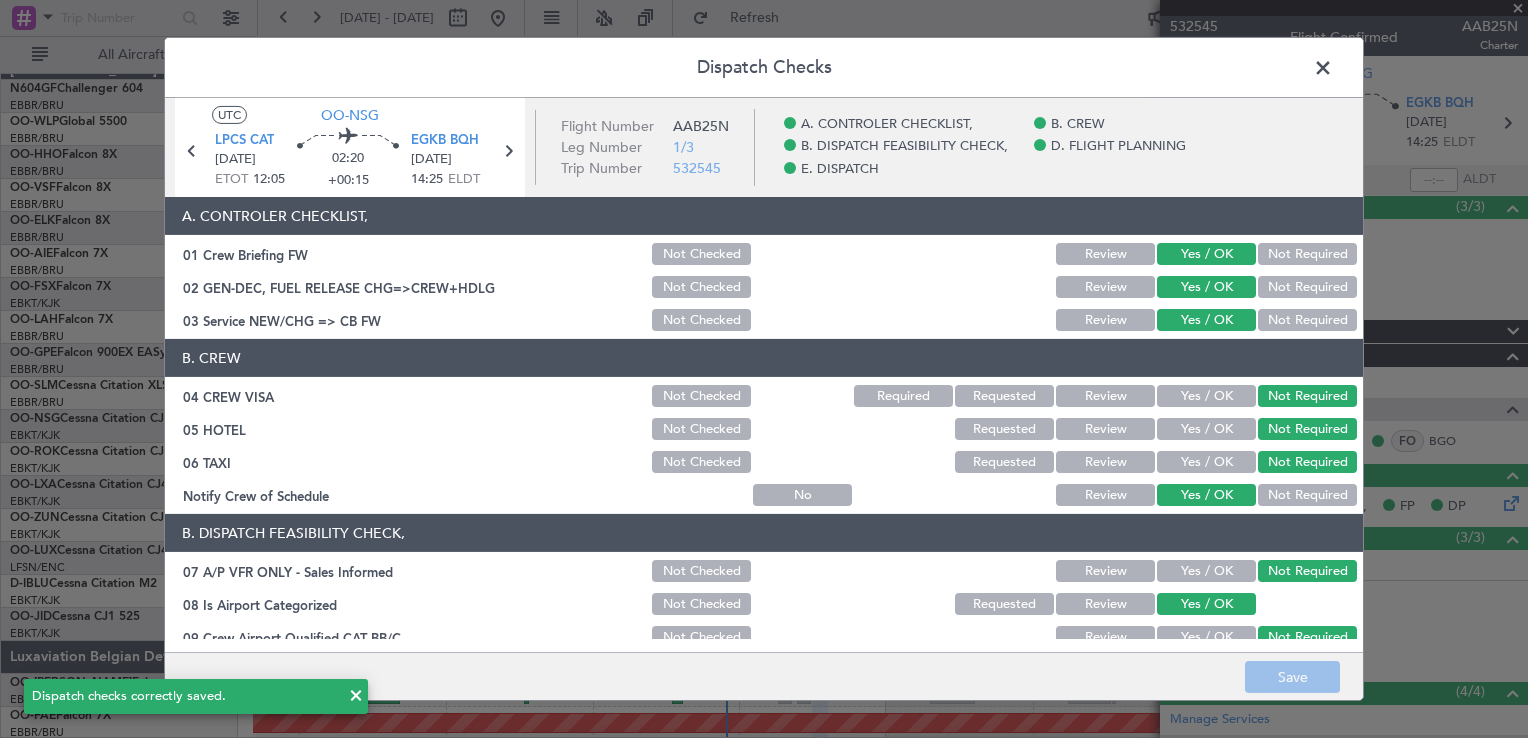 click 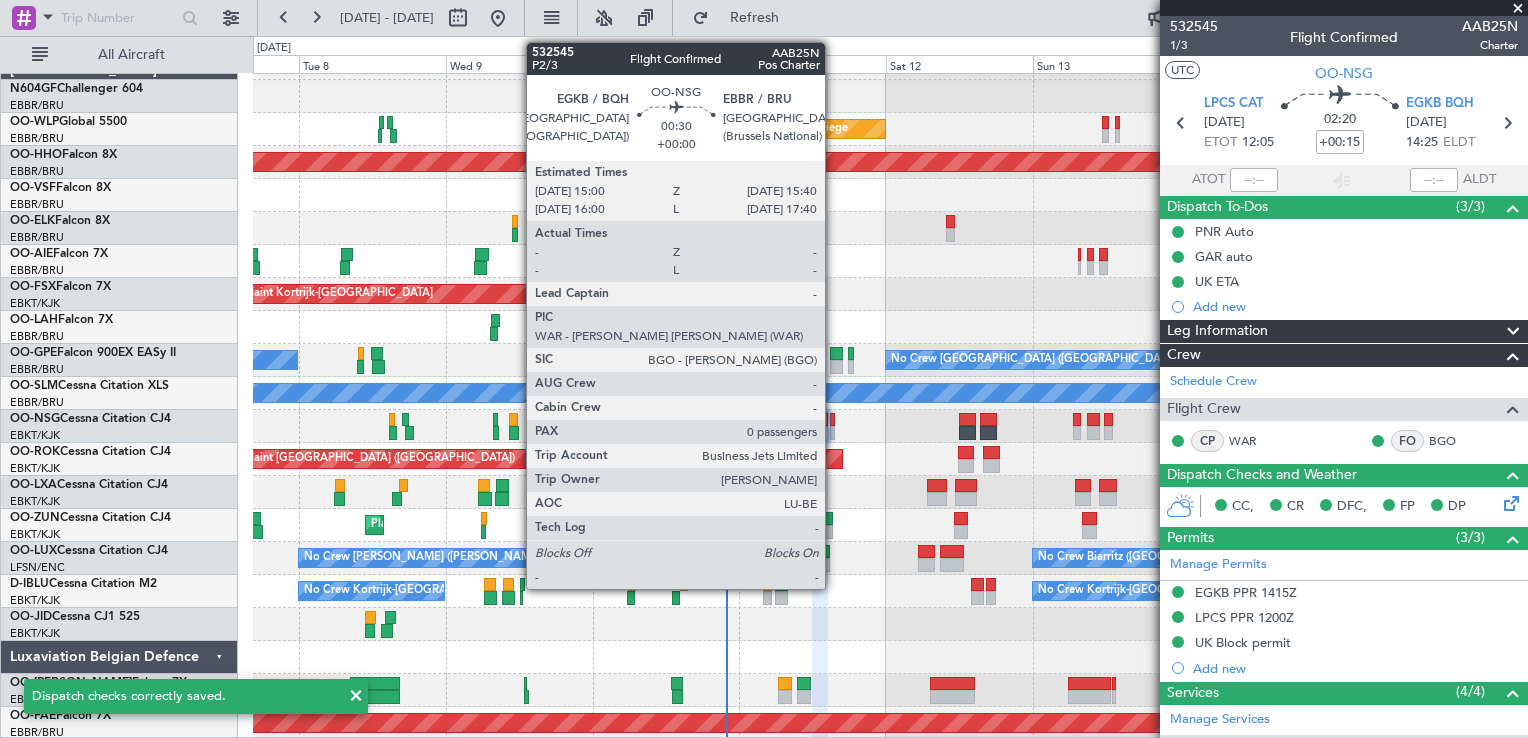 click 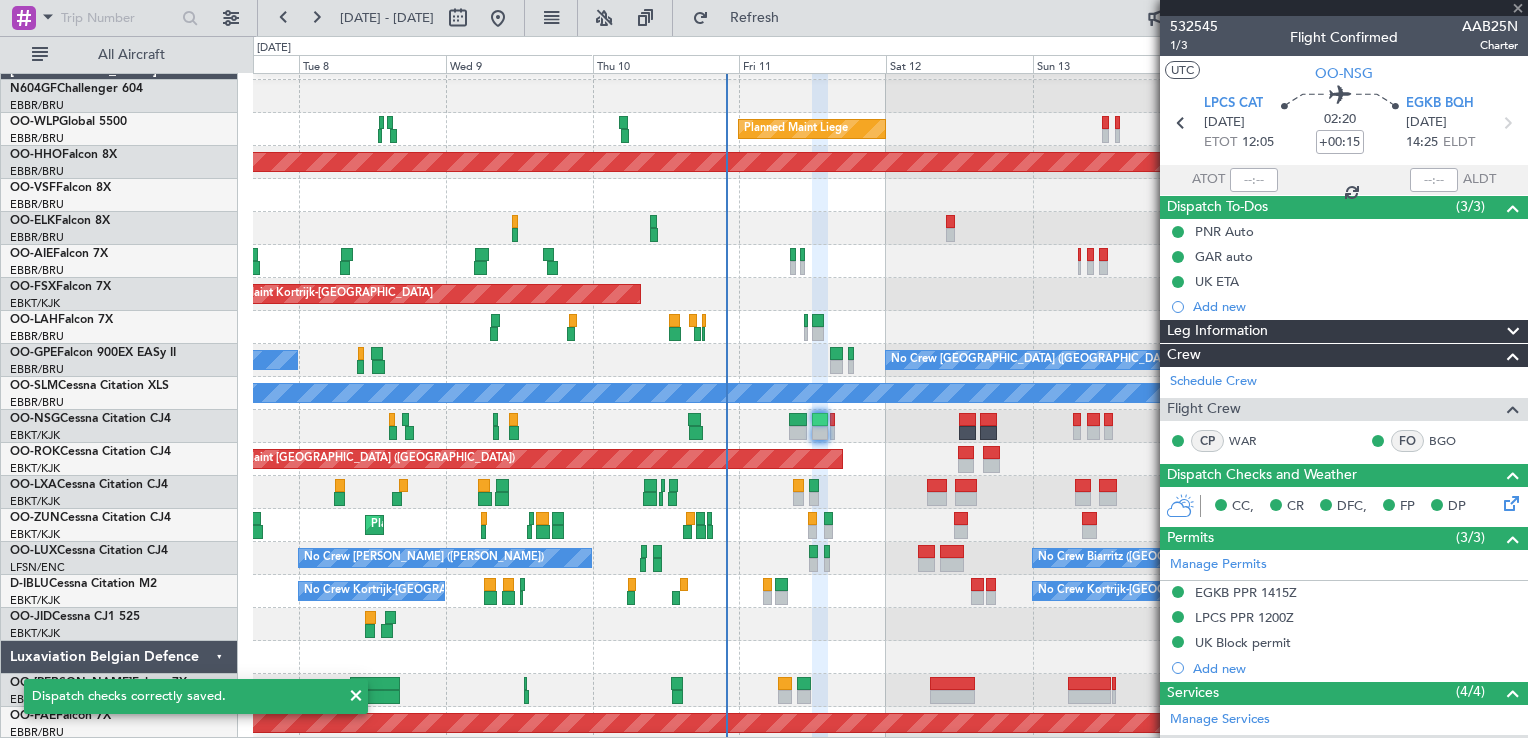 type 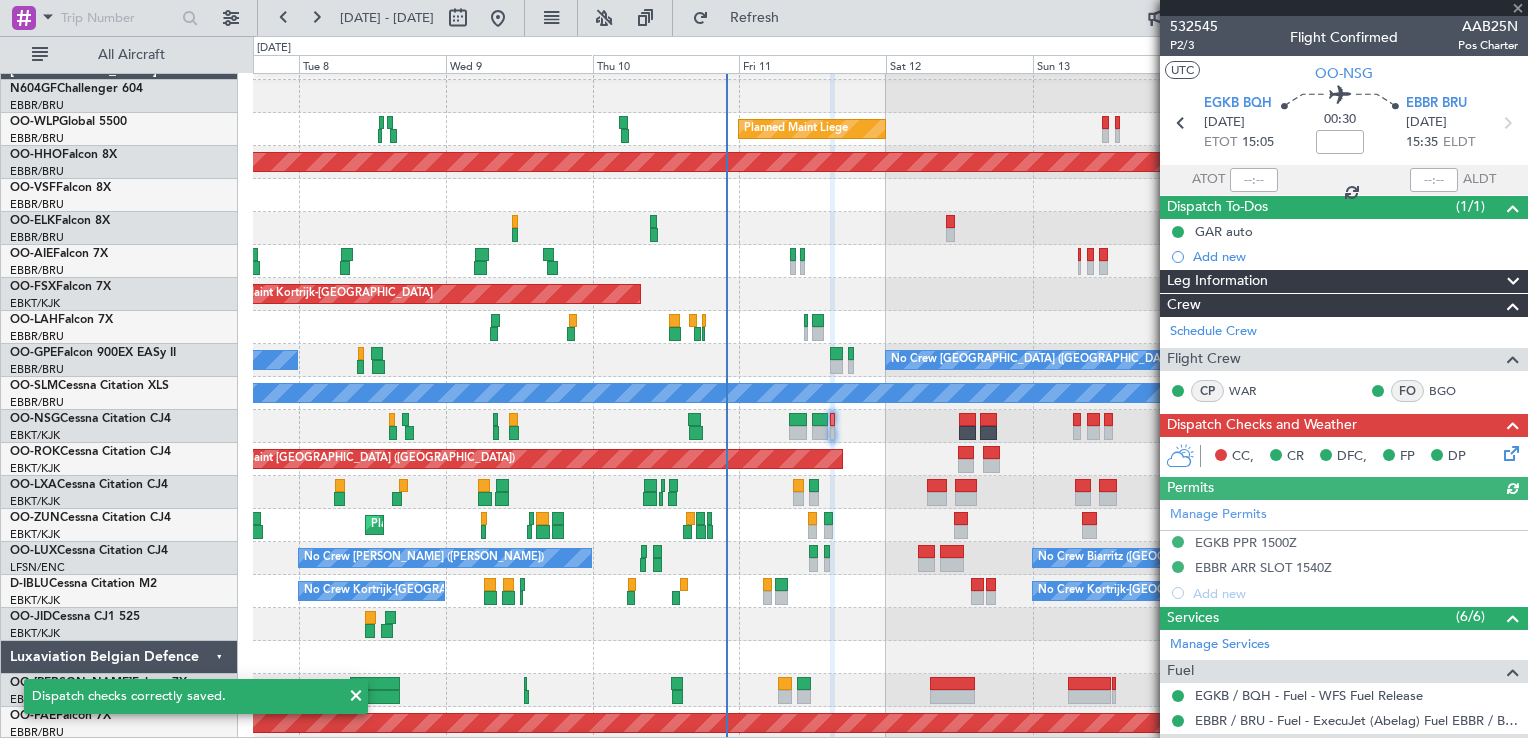 click 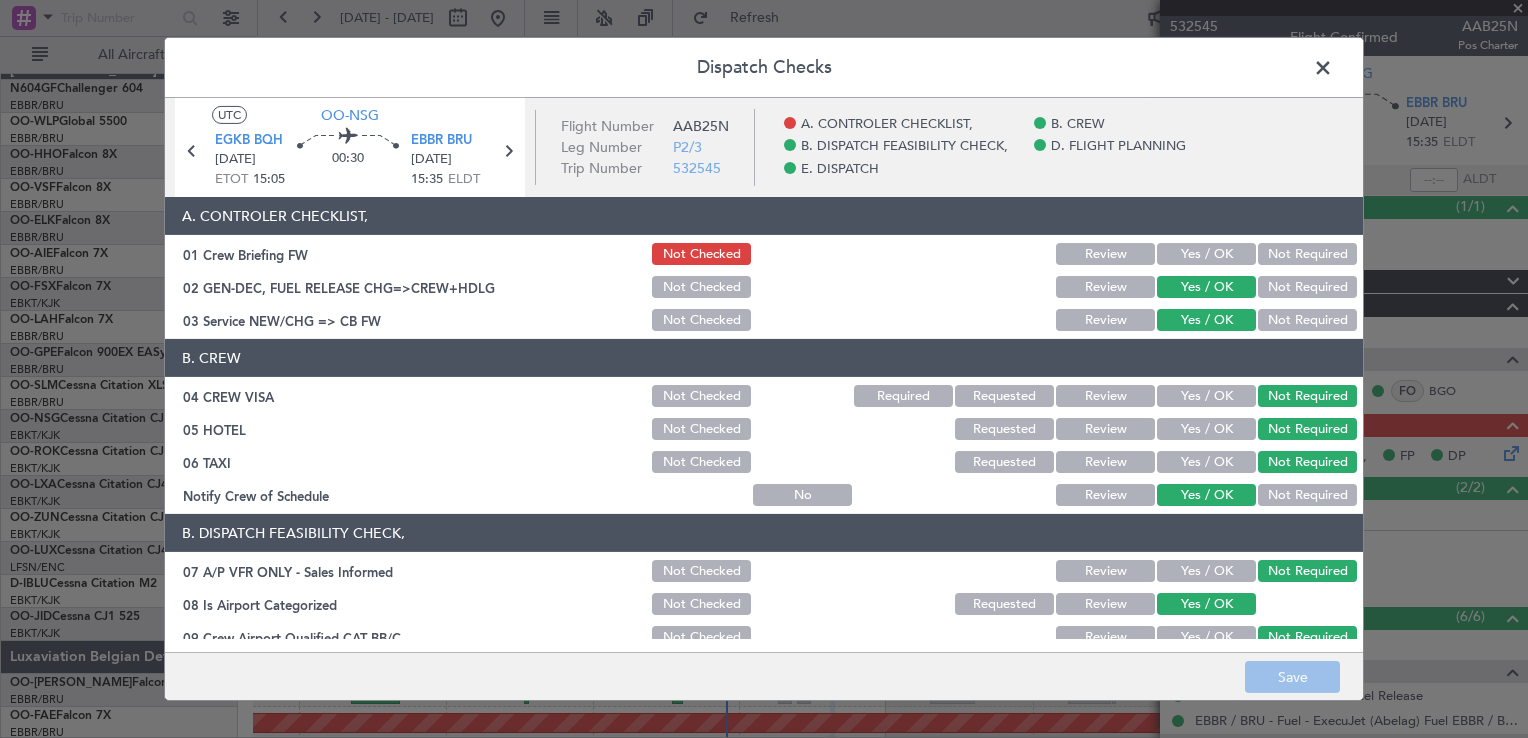 click on "Yes / OK" 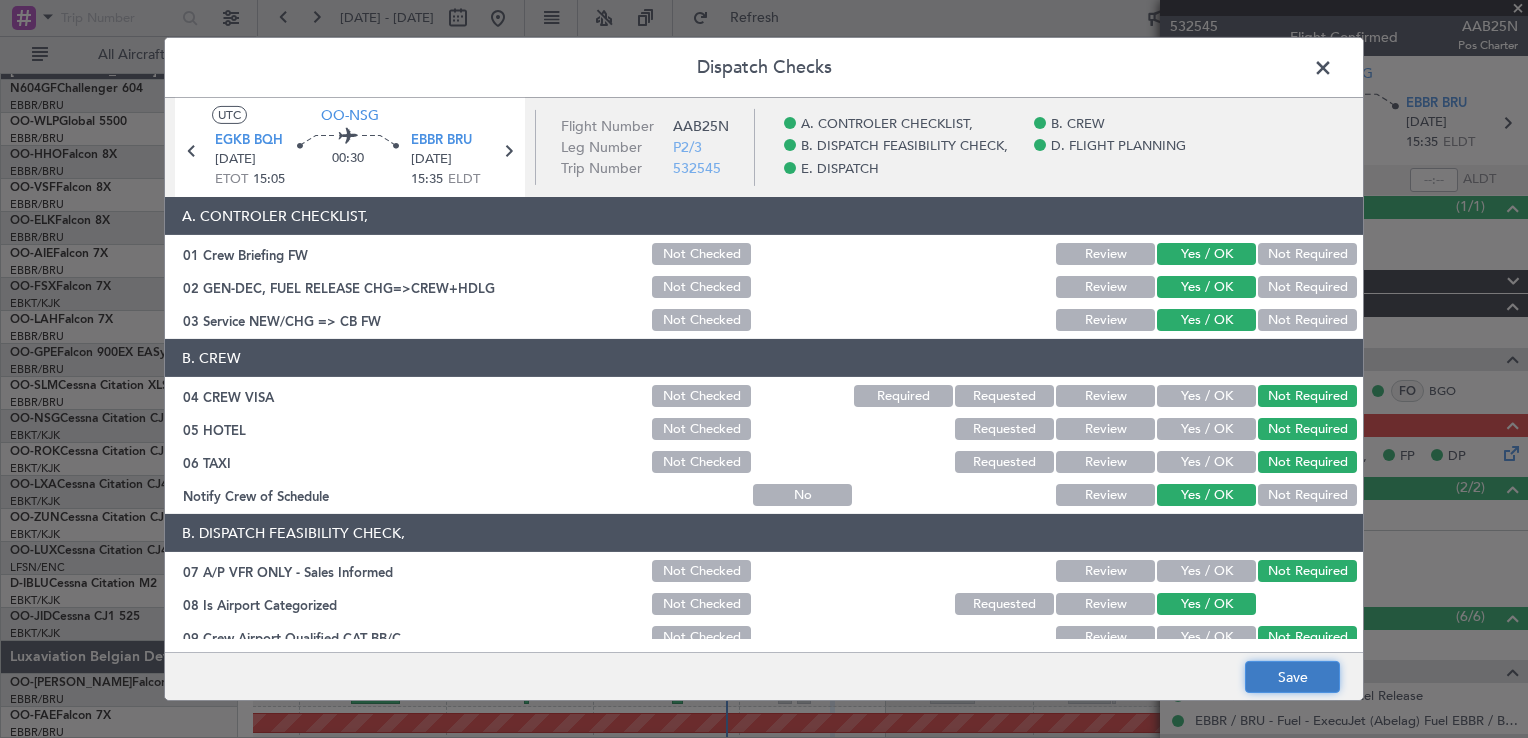 click on "Save" 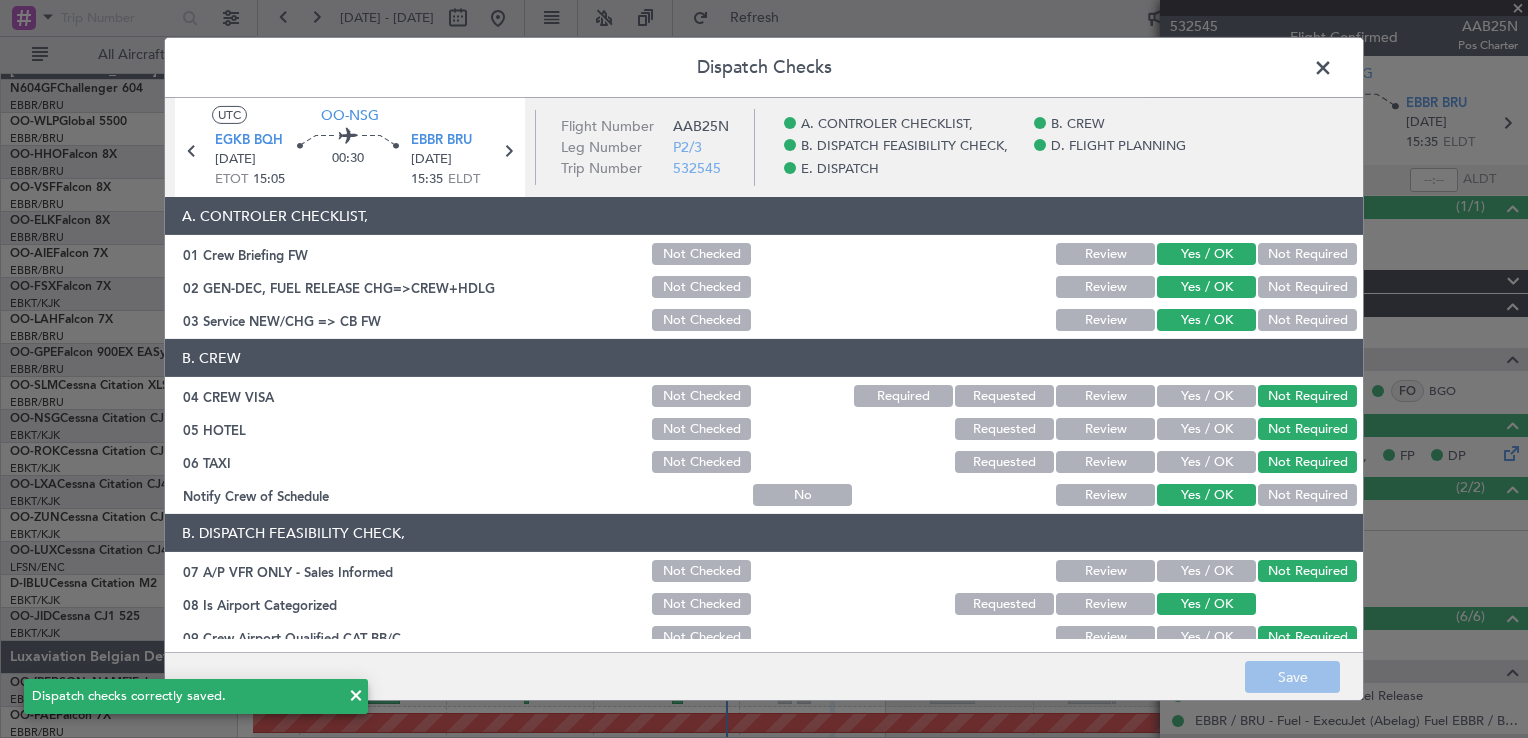 click 